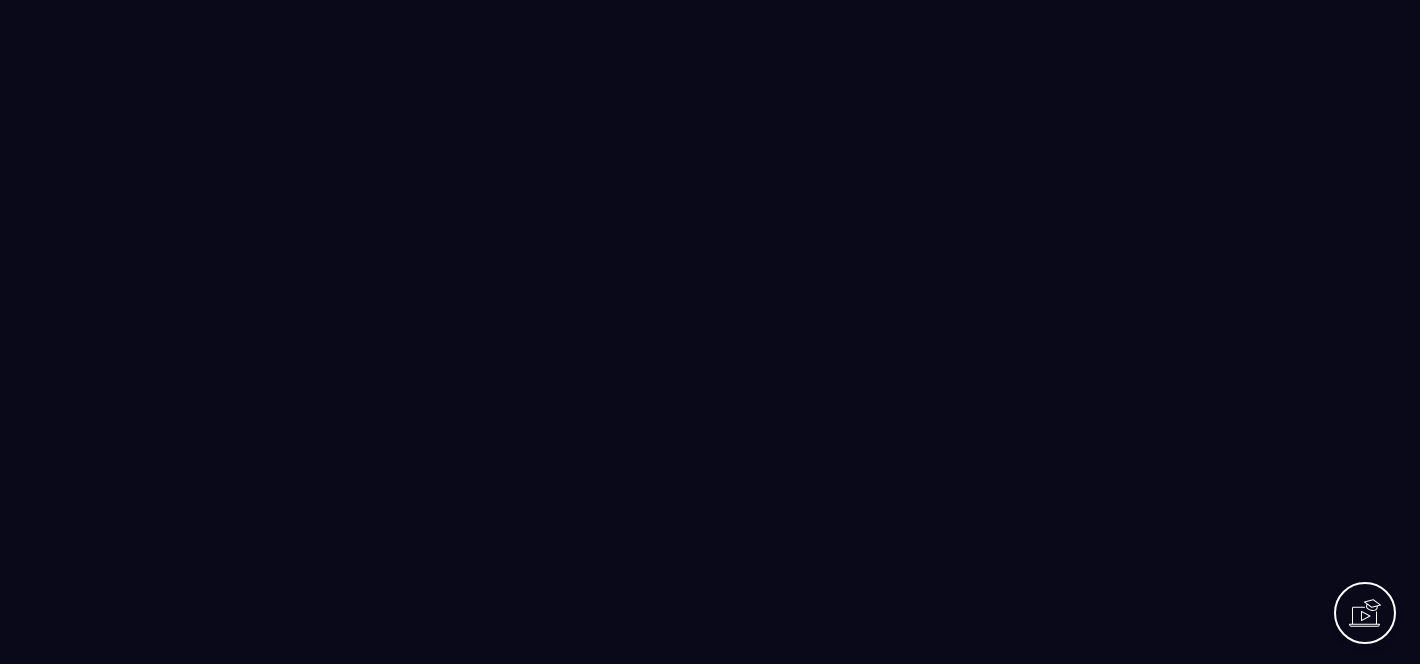 scroll, scrollTop: 0, scrollLeft: 0, axis: both 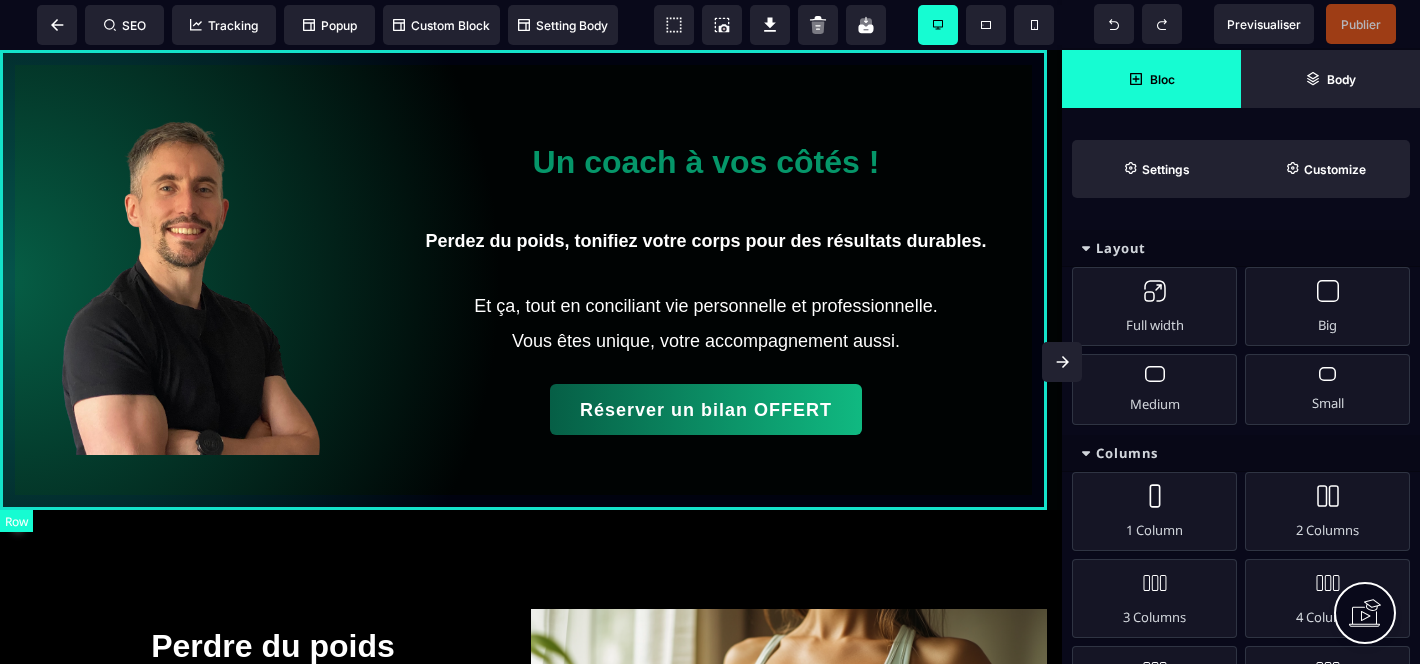 click on "Un coach à vos côtés ! Perdez du poids, tonifiez votre corps pour des résultats durables. Et ça, tout en conciliant vie personnelle et professionnelle. Vous êtes unique, votre accompagnement aussi. Réserver un bilan OFFERT" at bounding box center (531, 280) 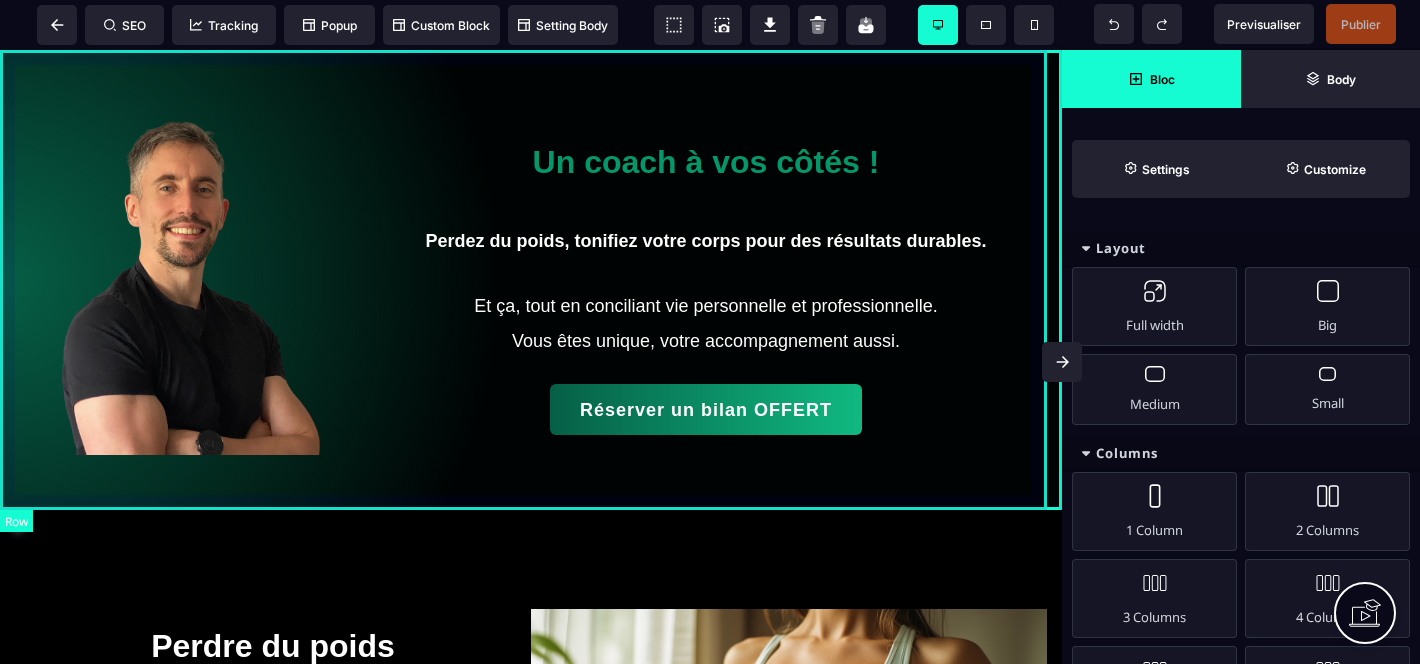 select on "*********" 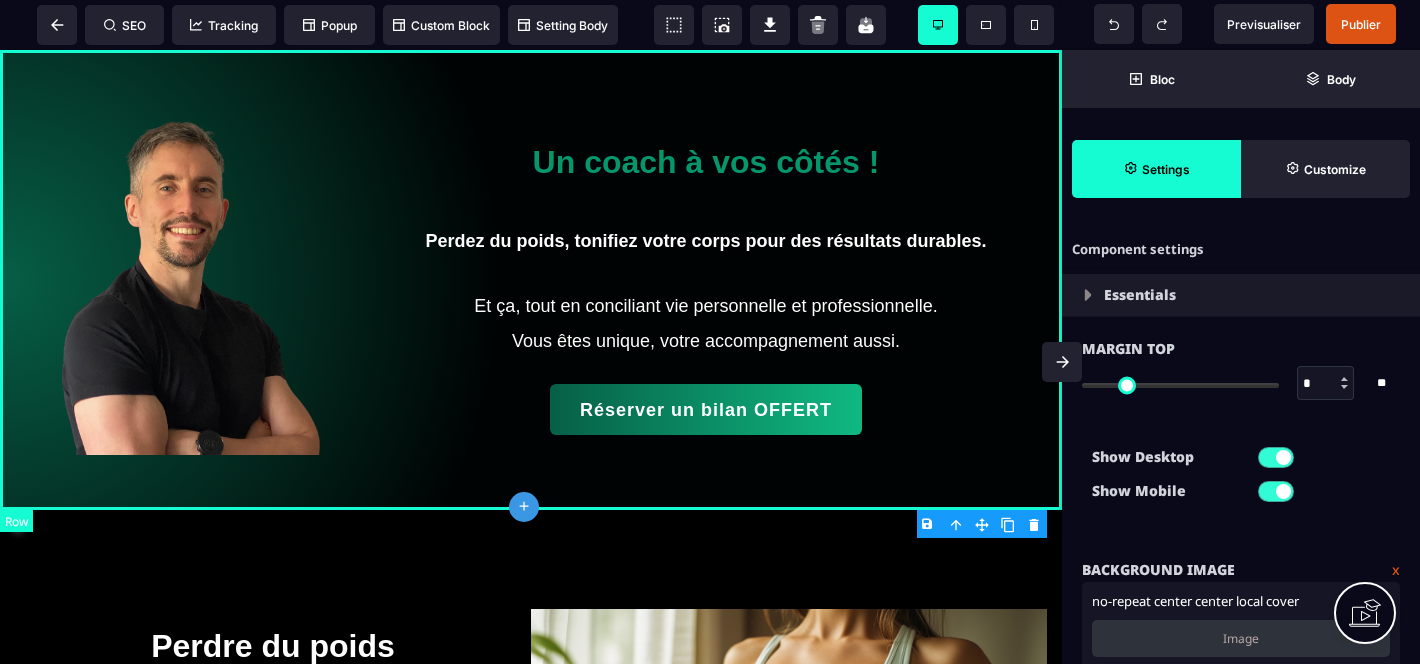 type on "*" 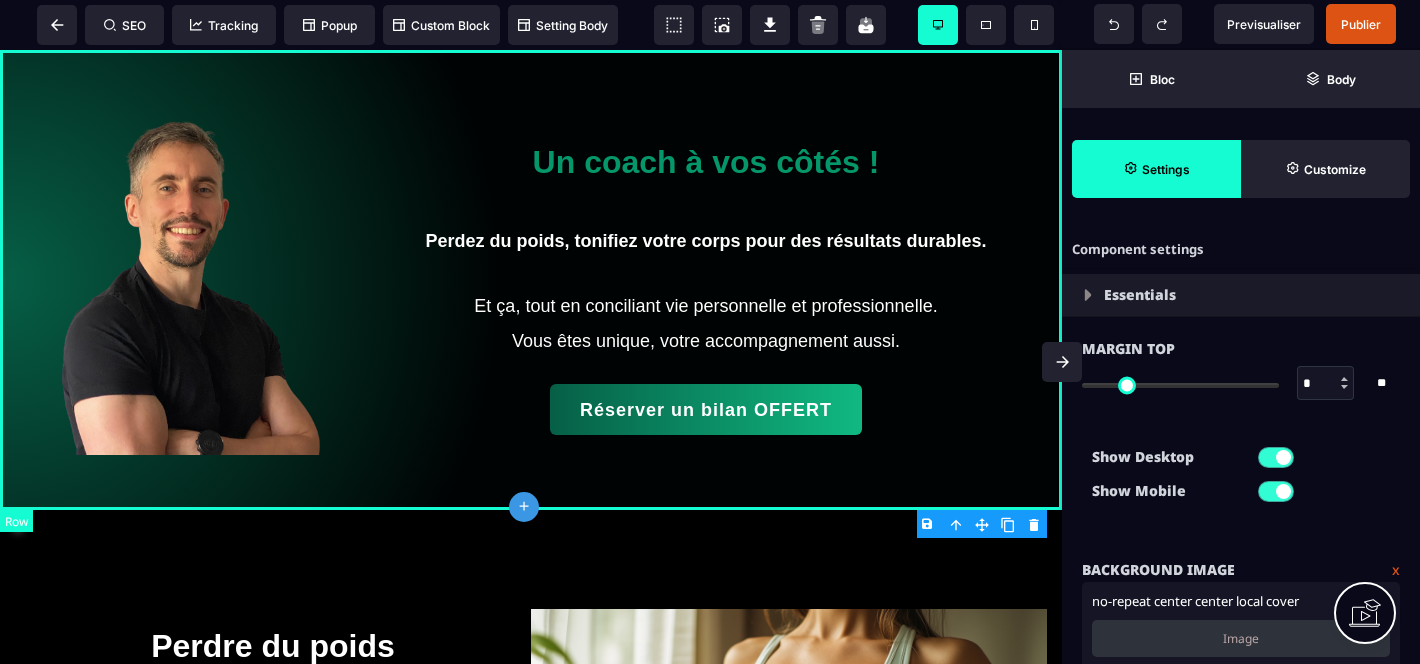 type on "*" 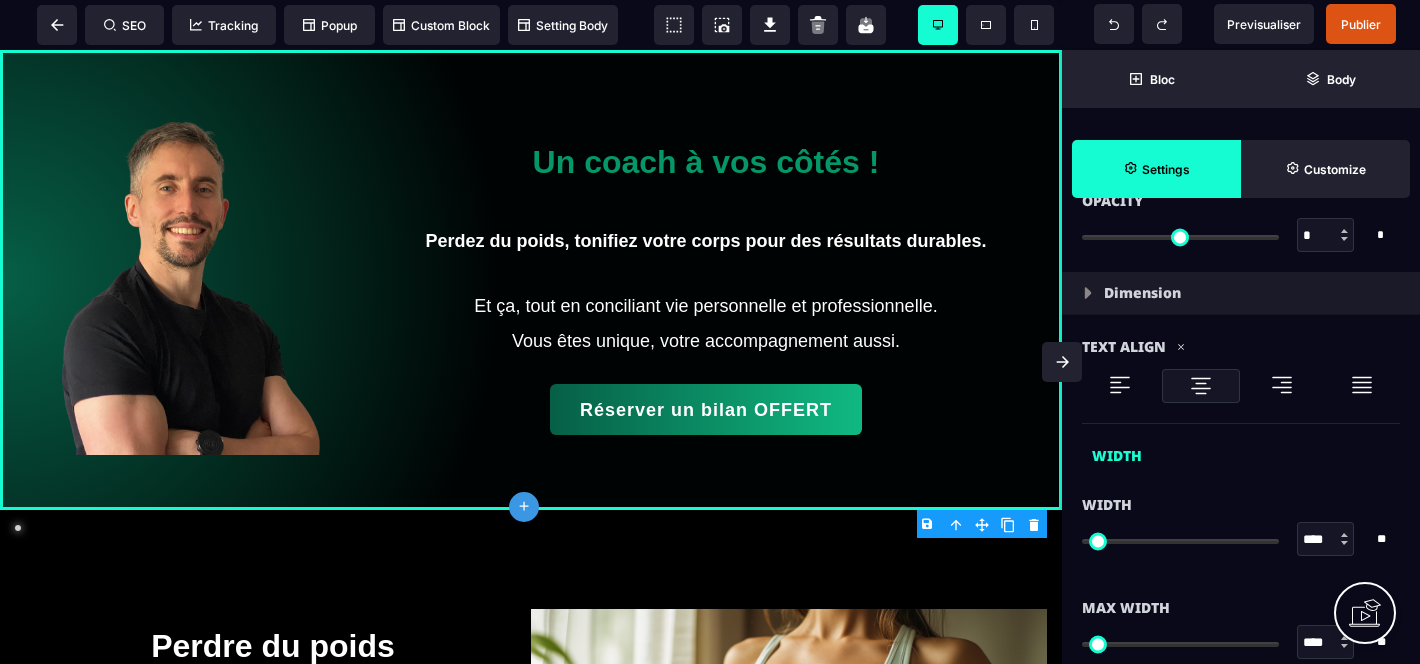 scroll, scrollTop: 1000, scrollLeft: 0, axis: vertical 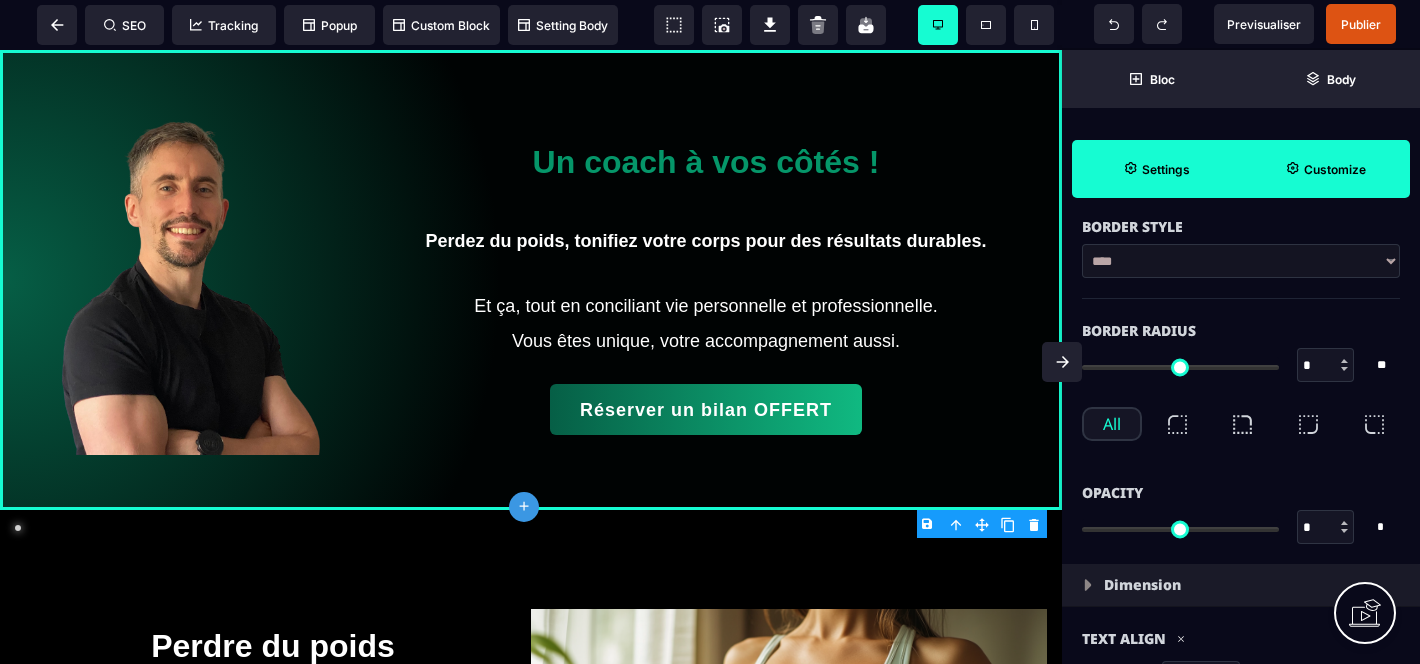click on "Customize" at bounding box center [1325, 169] 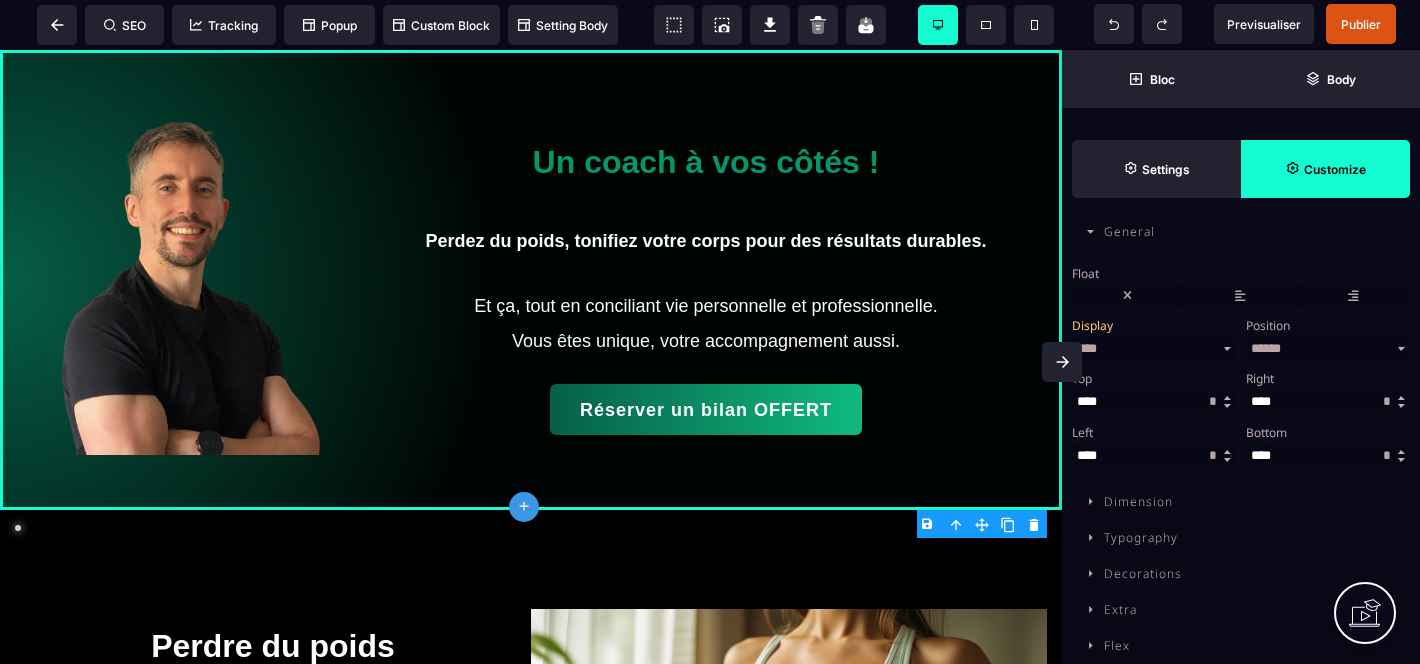 click on "Decorations" at bounding box center [1143, 573] 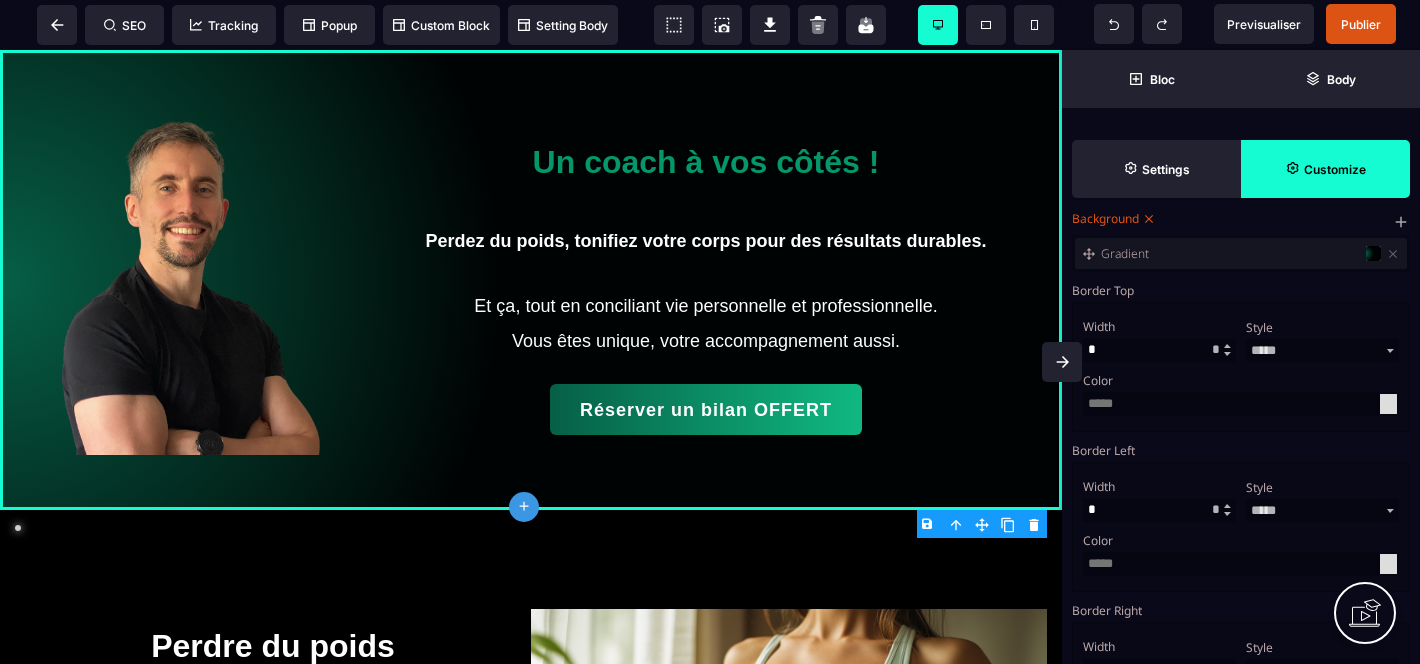 scroll, scrollTop: 795, scrollLeft: 0, axis: vertical 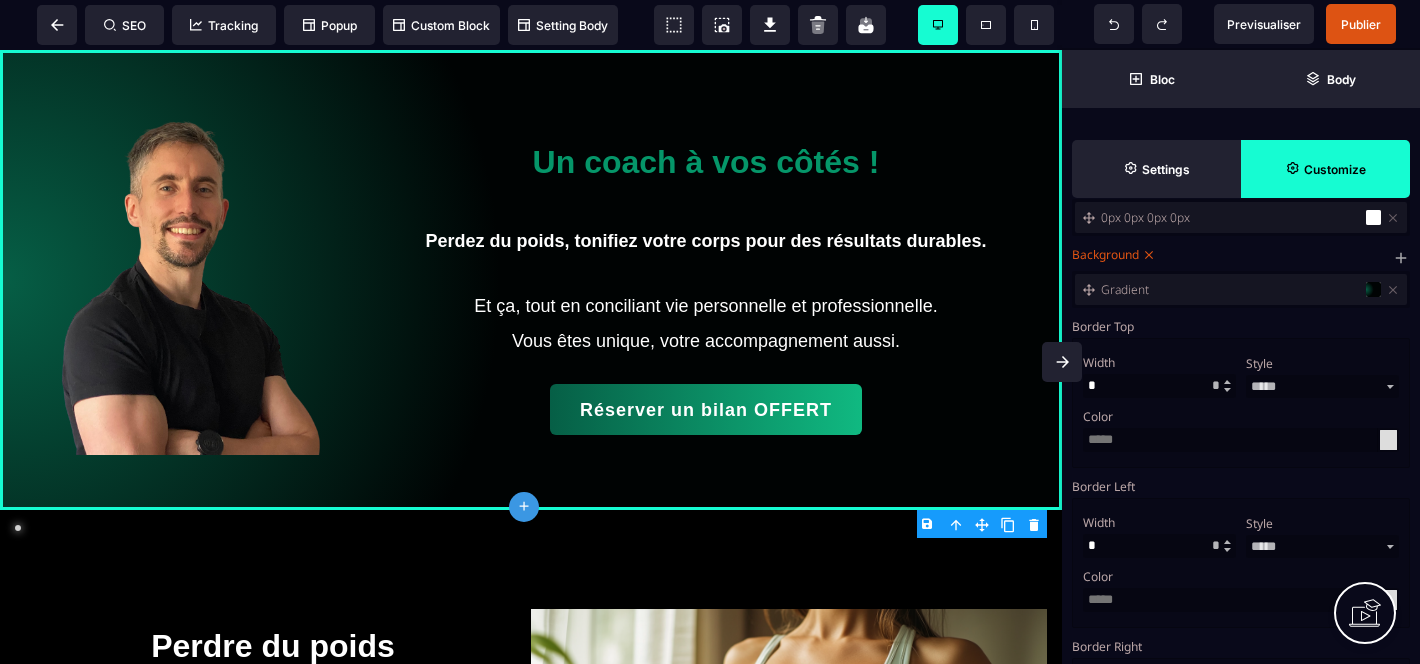 click at bounding box center [1373, 289] 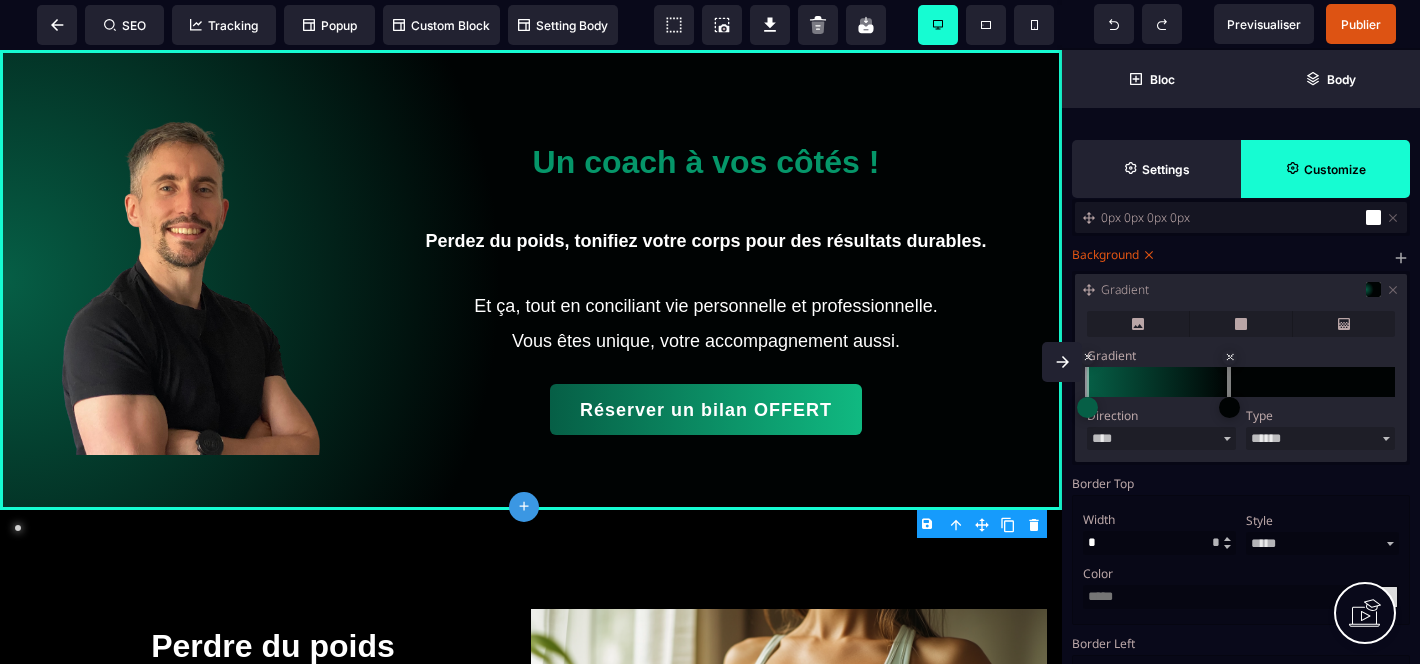 click at bounding box center (1087, 407) 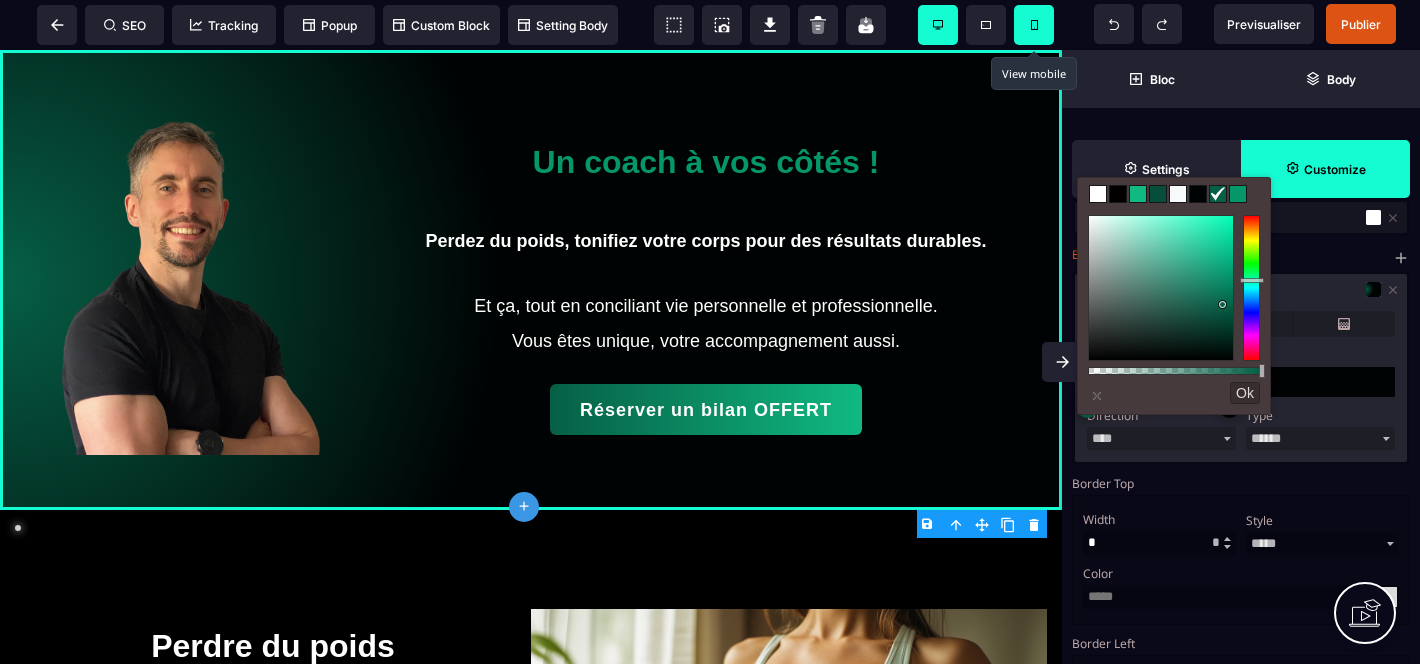 click at bounding box center (1034, 25) 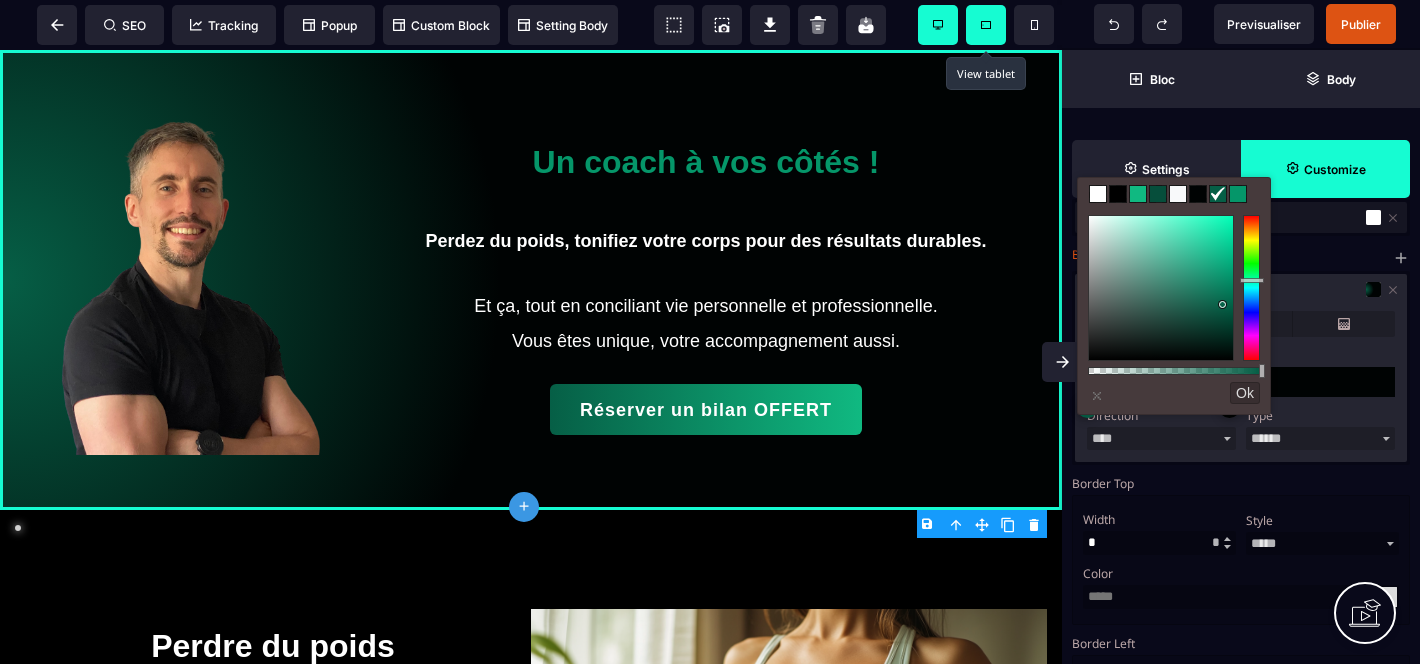 select 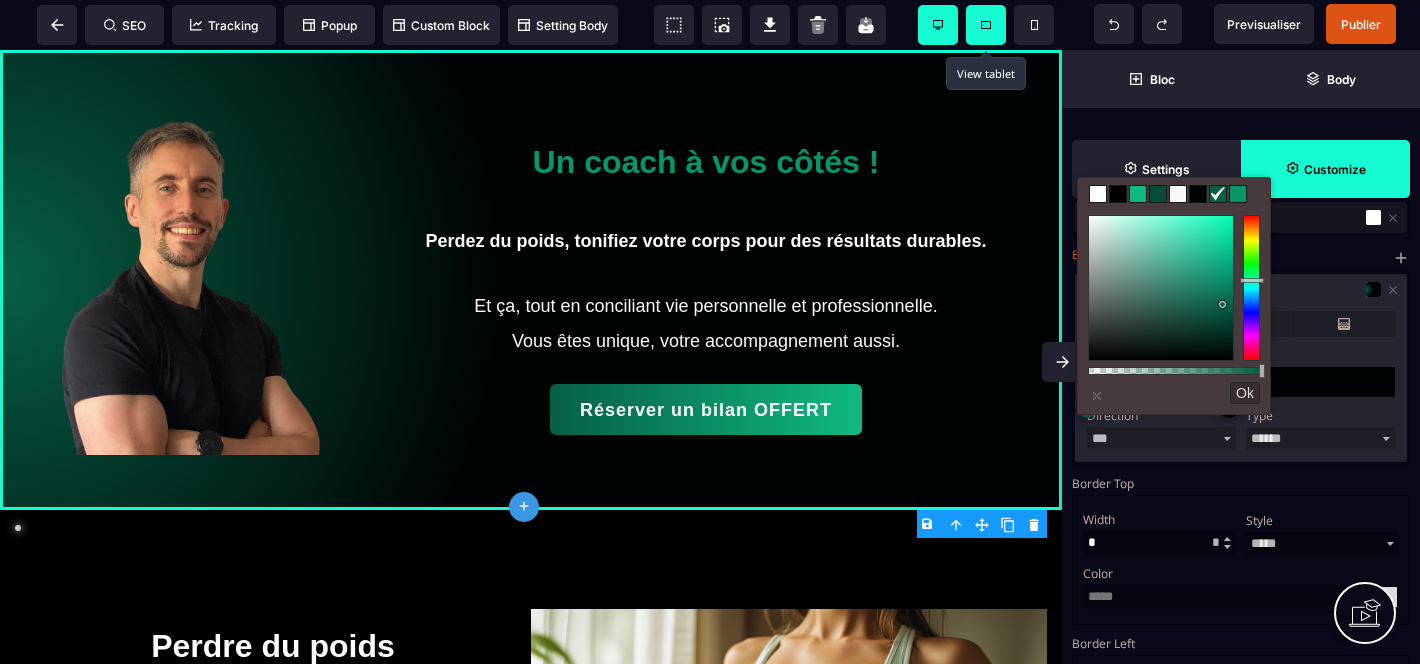 select 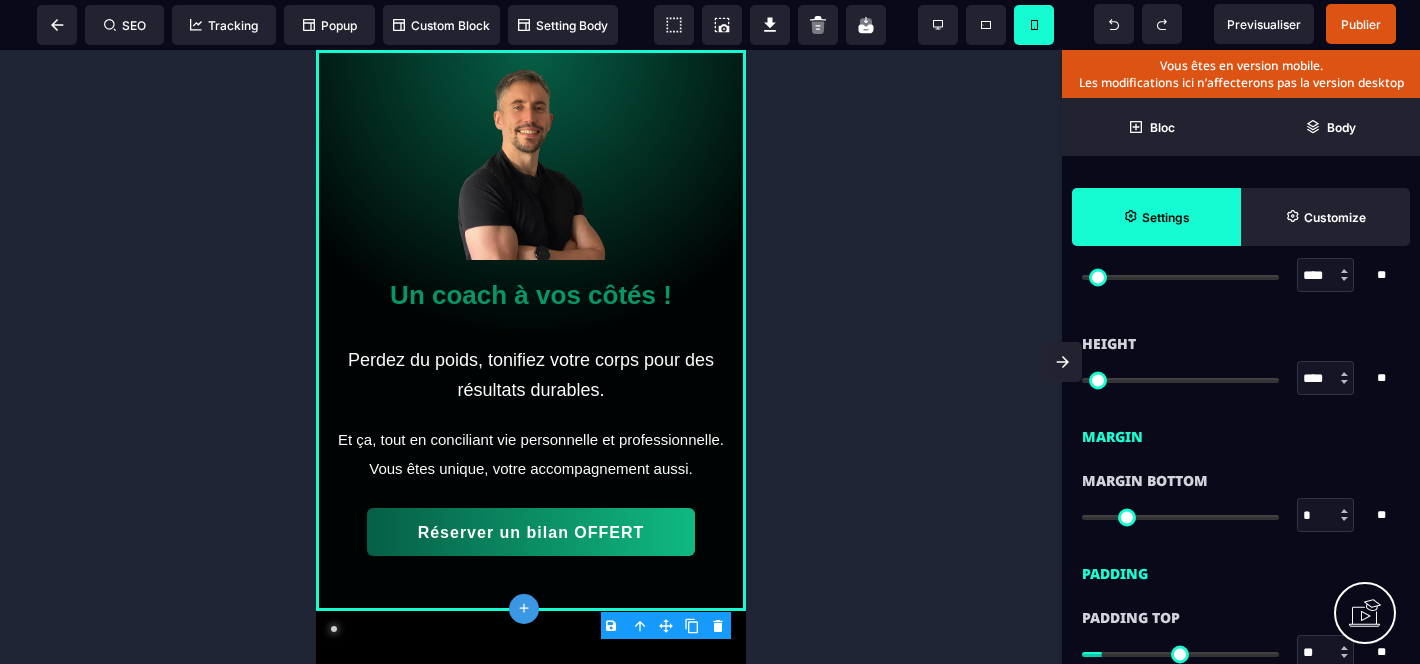 scroll, scrollTop: 0, scrollLeft: 0, axis: both 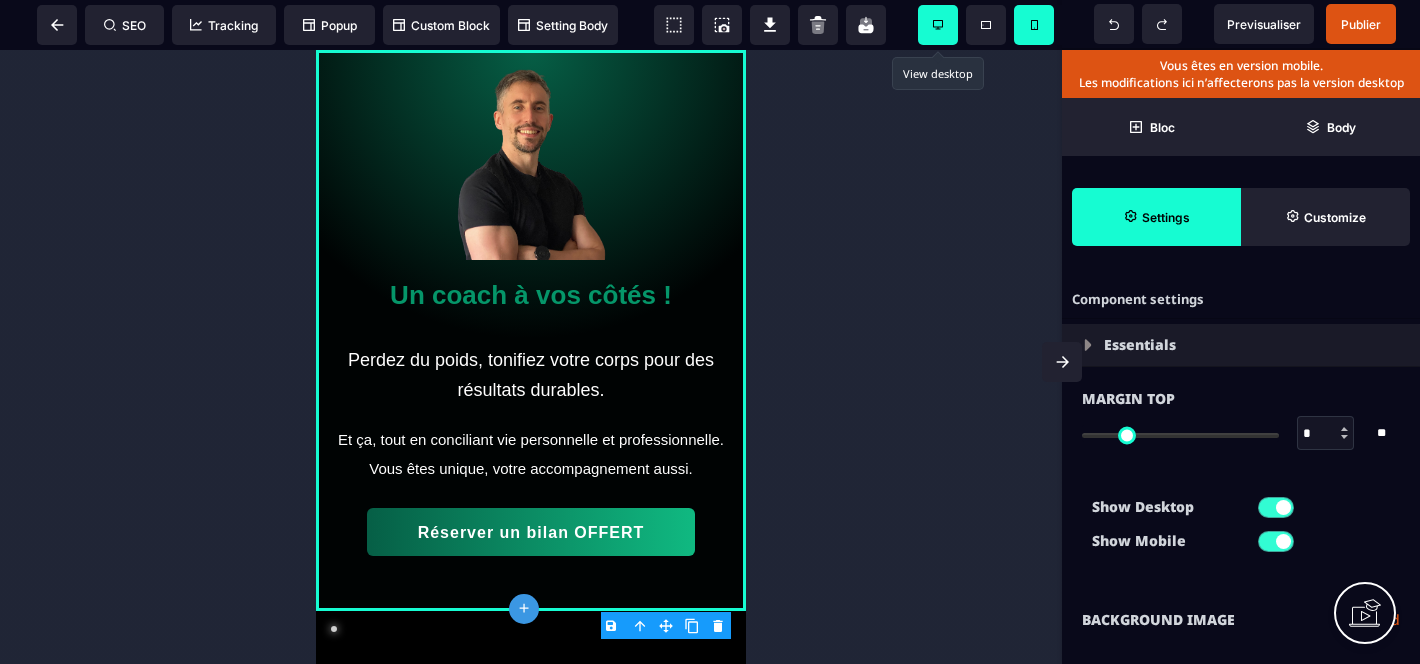 click at bounding box center (938, 25) 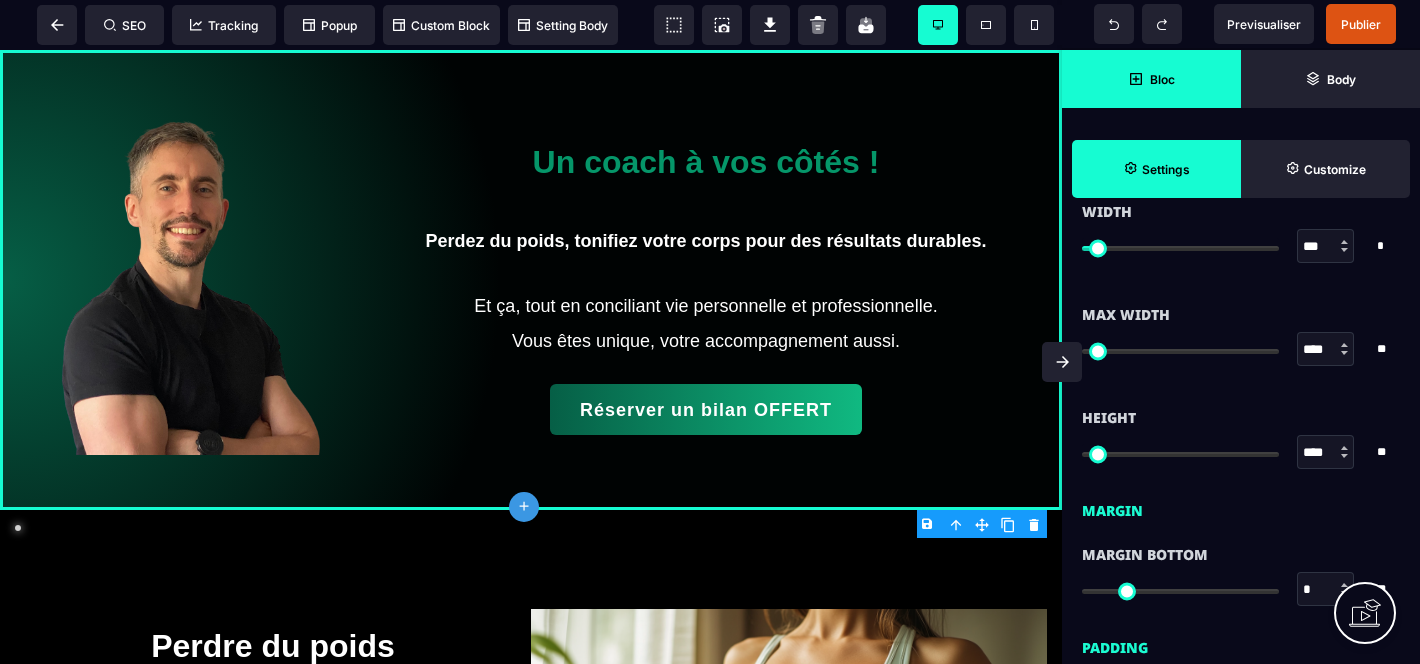 click on "Bloc" at bounding box center (1151, 79) 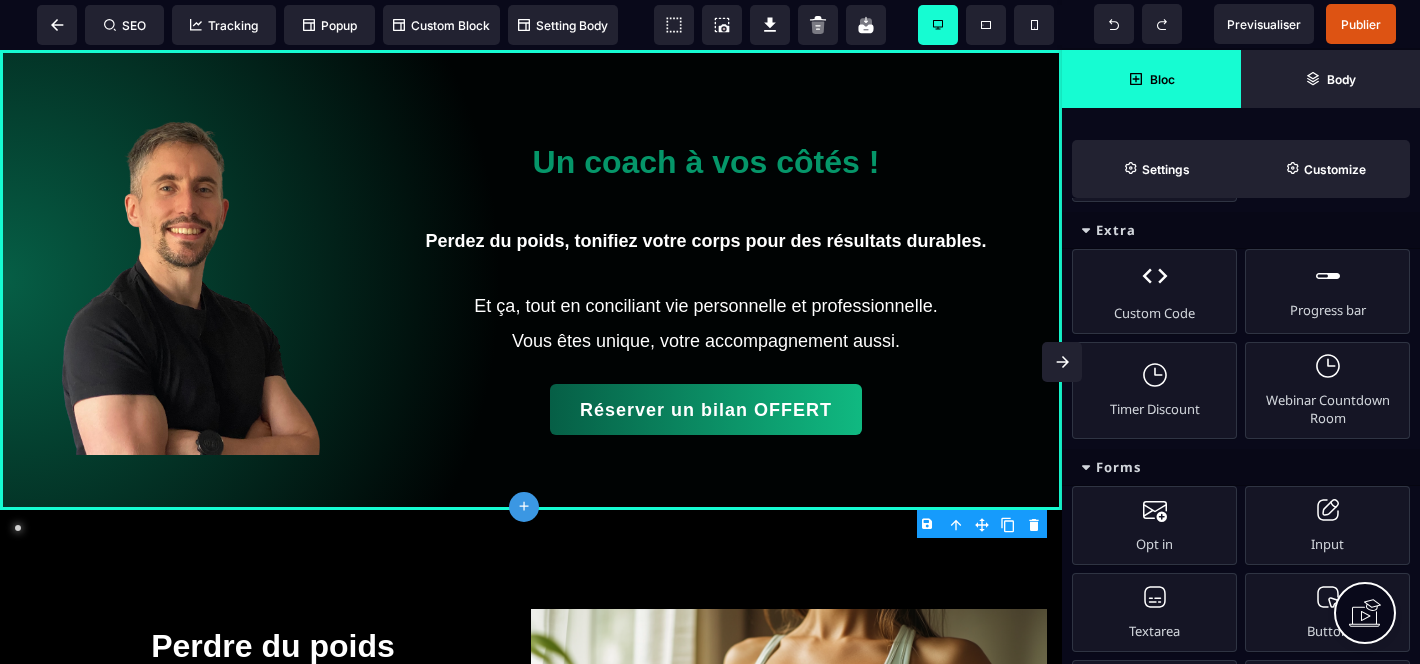 scroll, scrollTop: 1188, scrollLeft: 0, axis: vertical 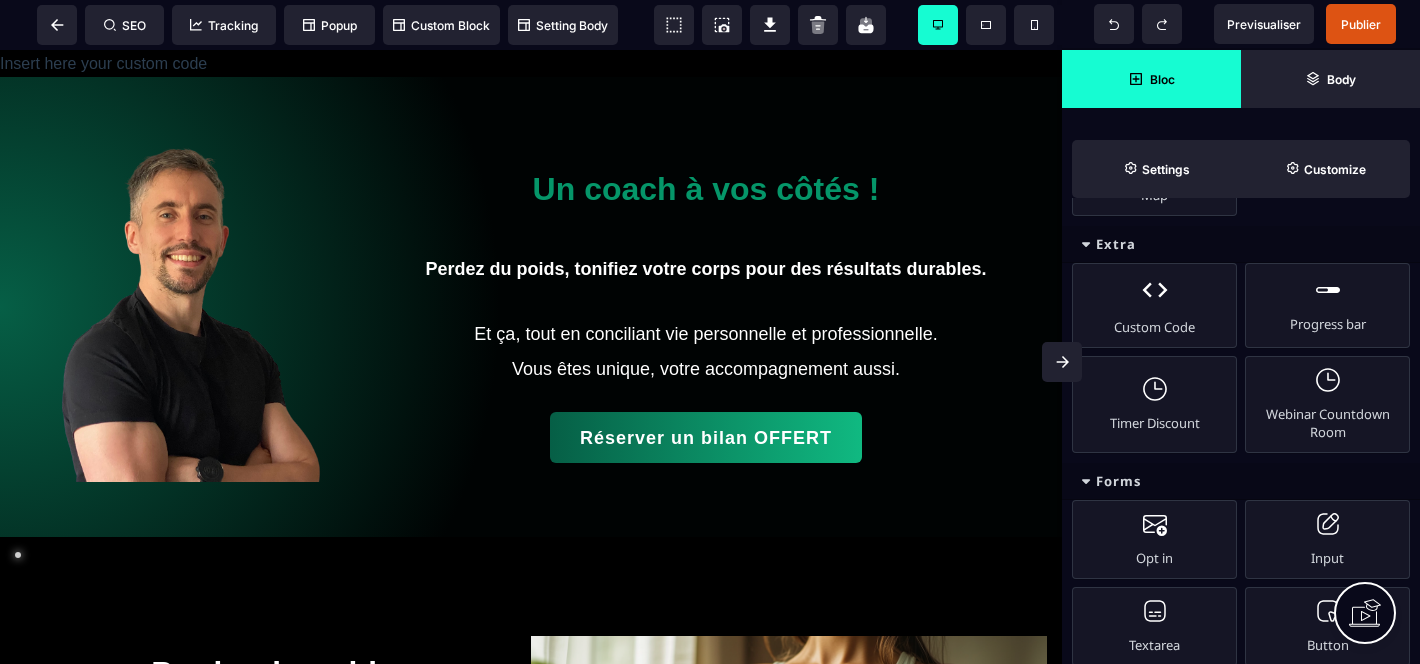 click on "Insert here your custom code" at bounding box center (531, 63) 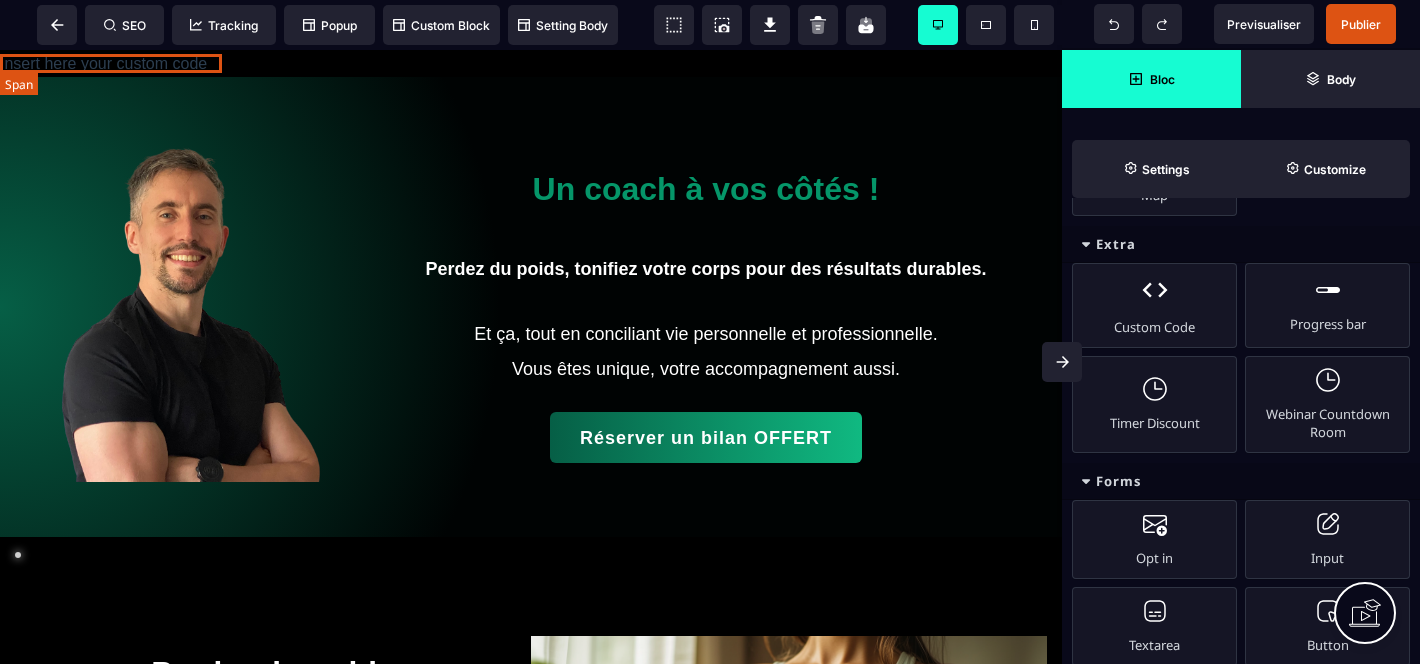 click on "Insert here your custom code" at bounding box center (103, 63) 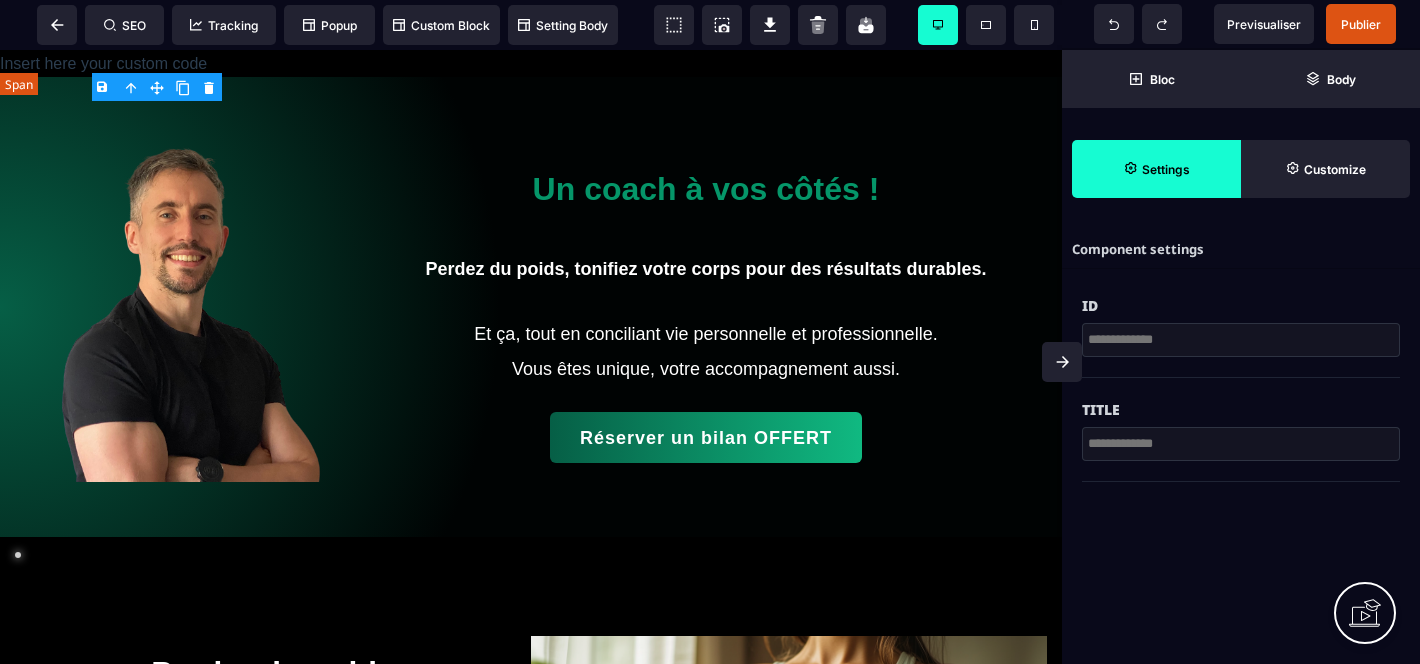 scroll, scrollTop: 0, scrollLeft: 0, axis: both 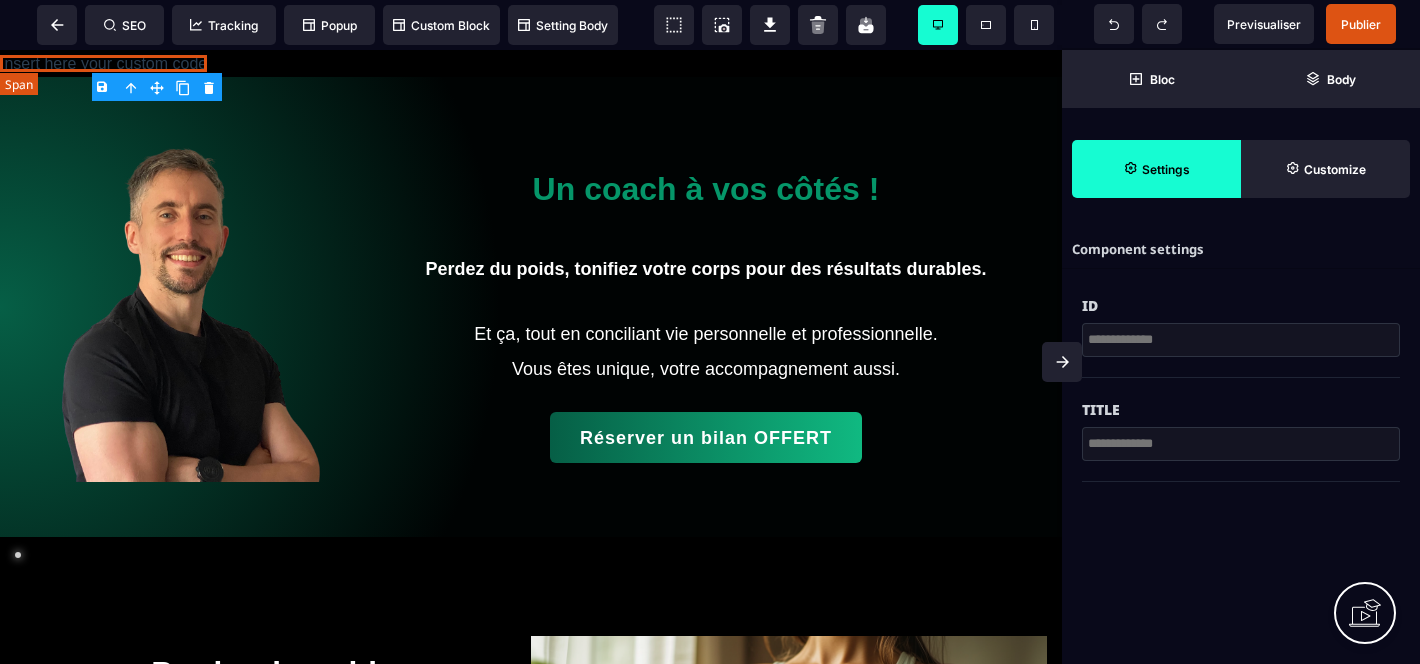 click on "Insert here your custom code" at bounding box center [103, 63] 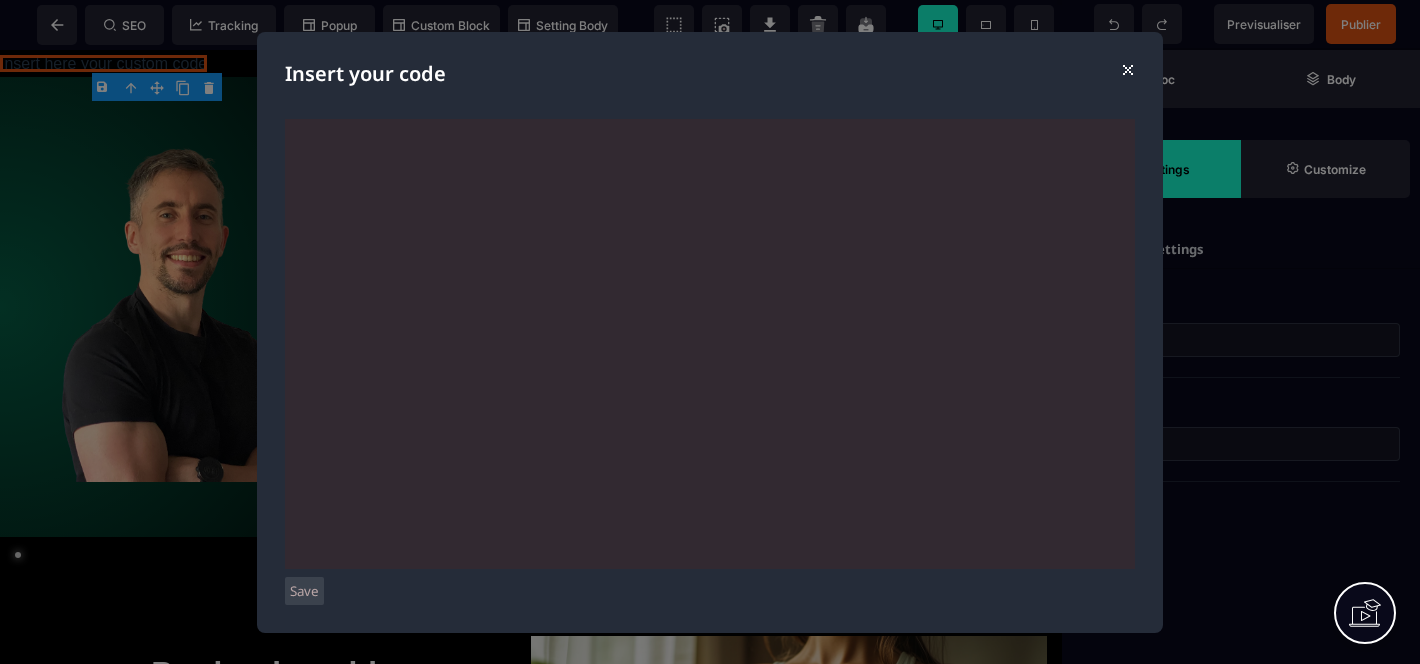 scroll, scrollTop: 4280, scrollLeft: 0, axis: vertical 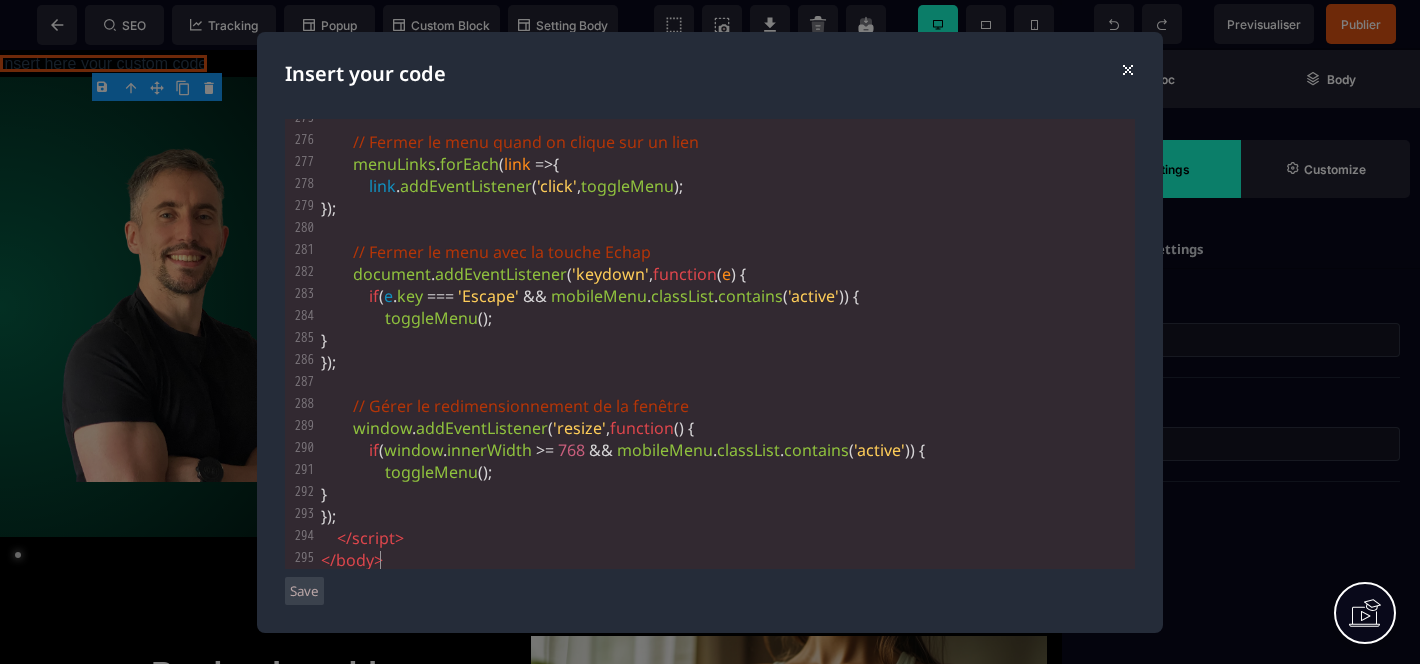 click on "Save" at bounding box center [304, 591] 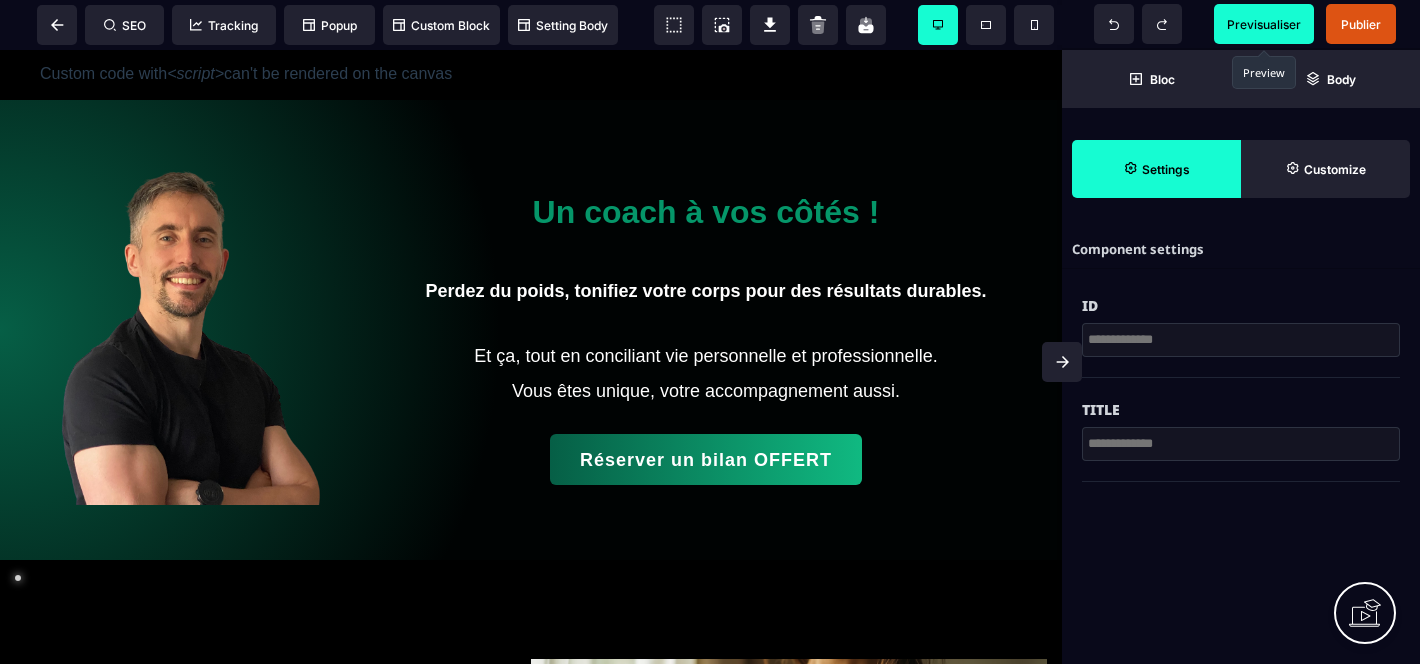 click on "Previsualiser" at bounding box center (1264, 24) 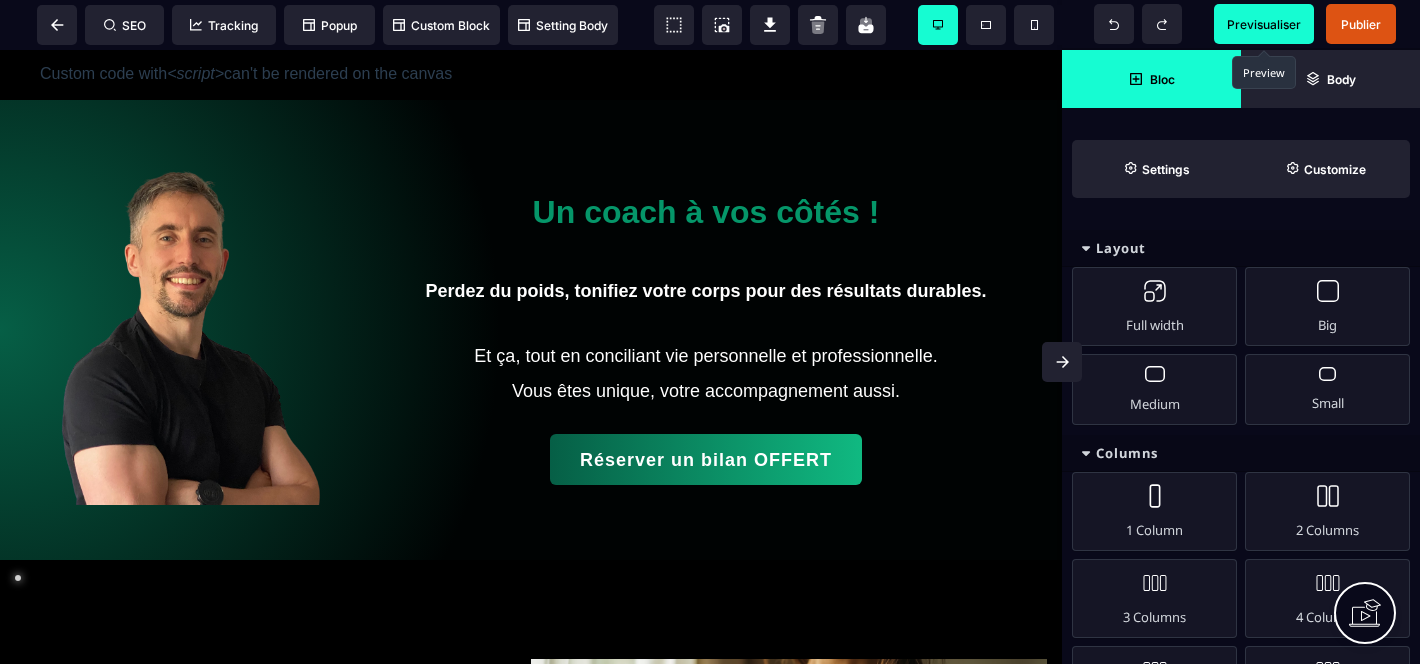 click on "Custom code with  <script>  can't be rendered on the canvas" at bounding box center (531, 75) 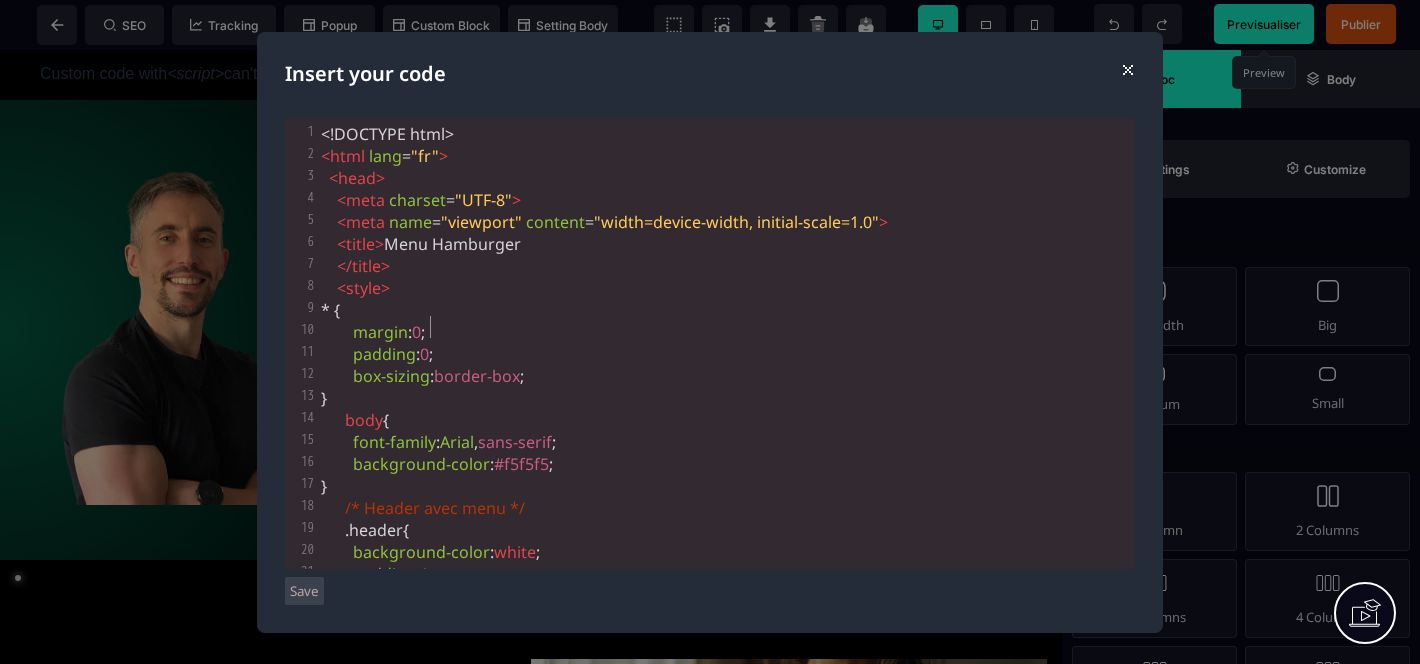 click on "margin :  0 ;" at bounding box center (726, 332) 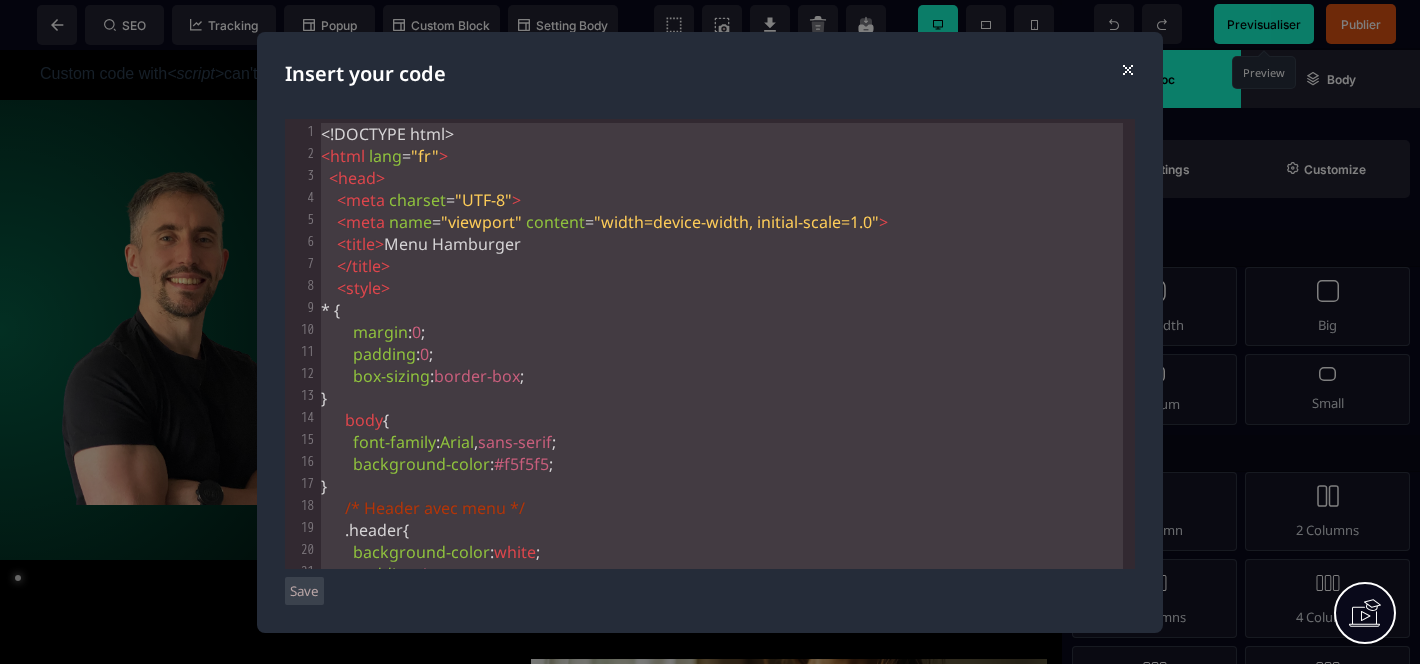 scroll, scrollTop: 2021, scrollLeft: 0, axis: vertical 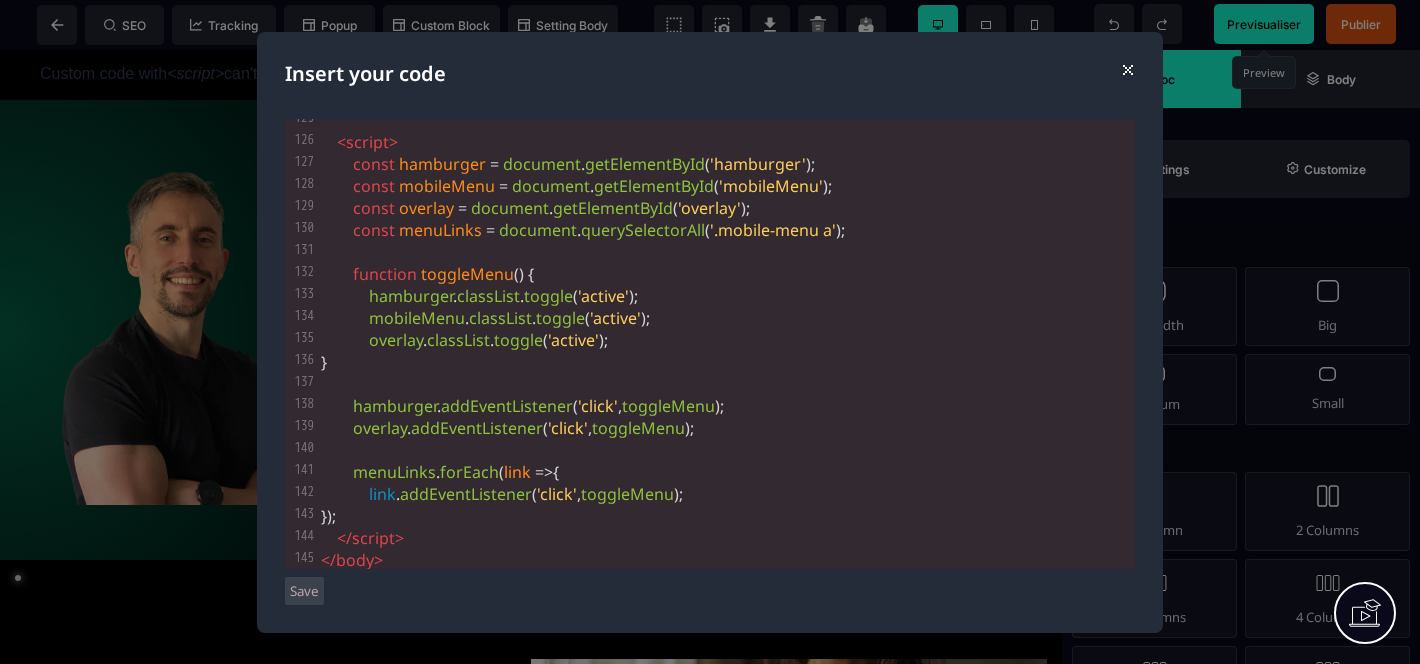click on "Save" at bounding box center (304, 591) 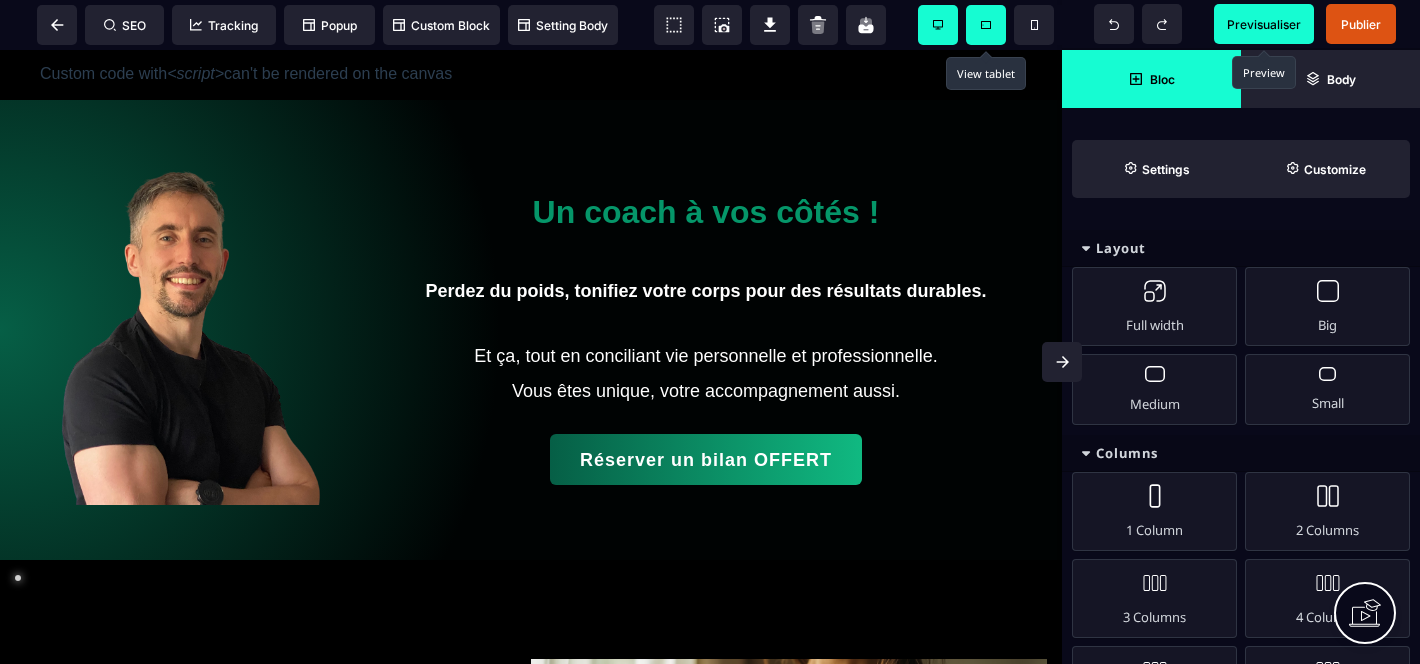 click at bounding box center (986, 25) 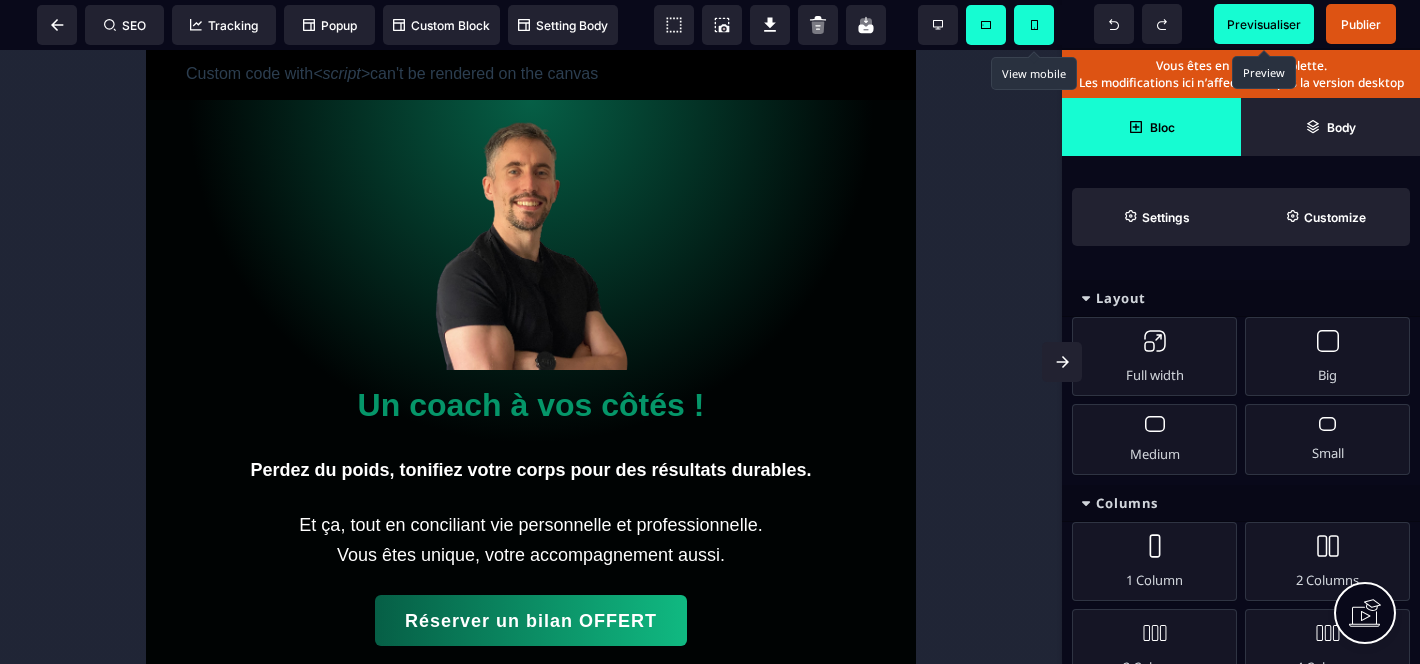 click 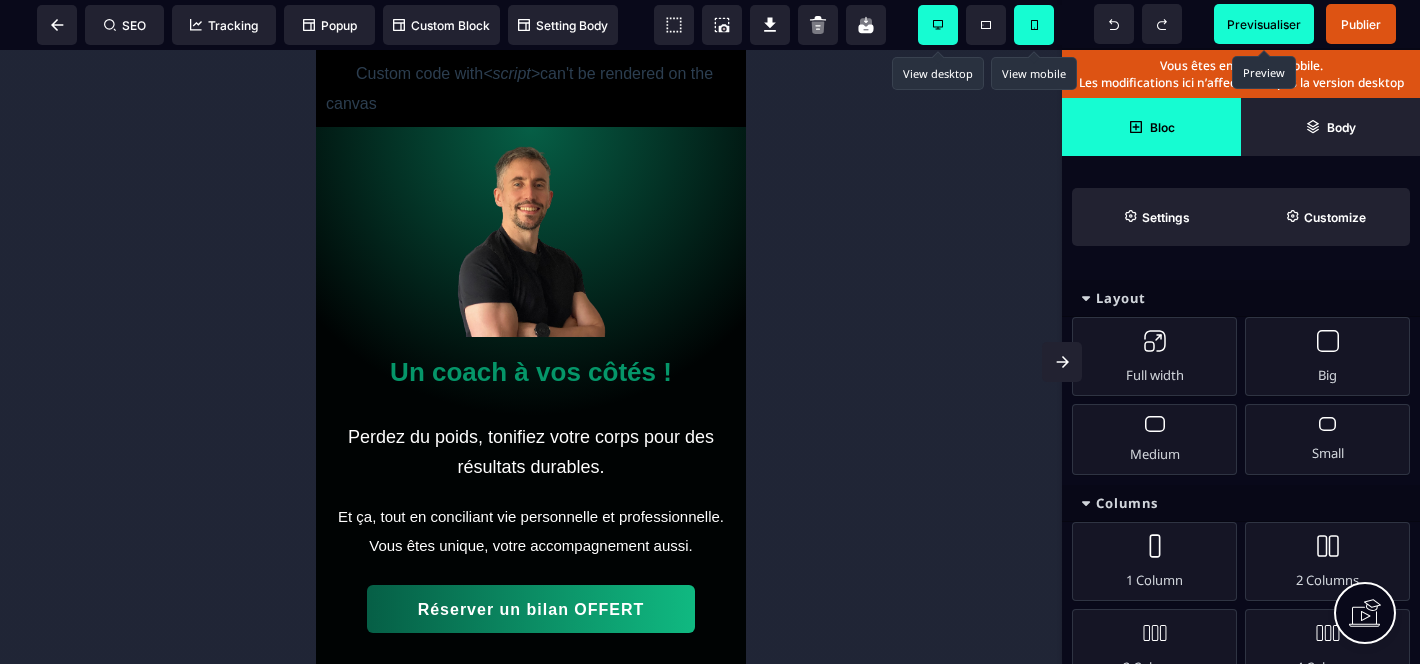 click at bounding box center [938, 25] 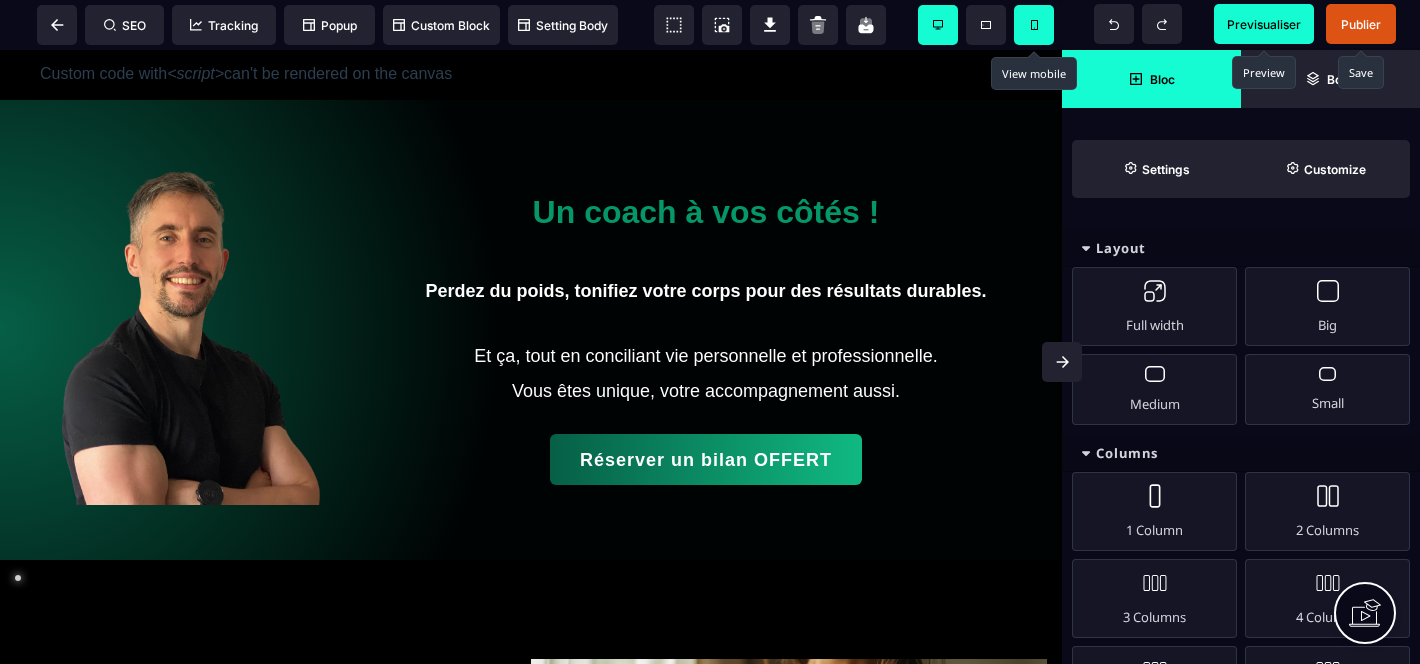 click on "Publier" at bounding box center (1361, 24) 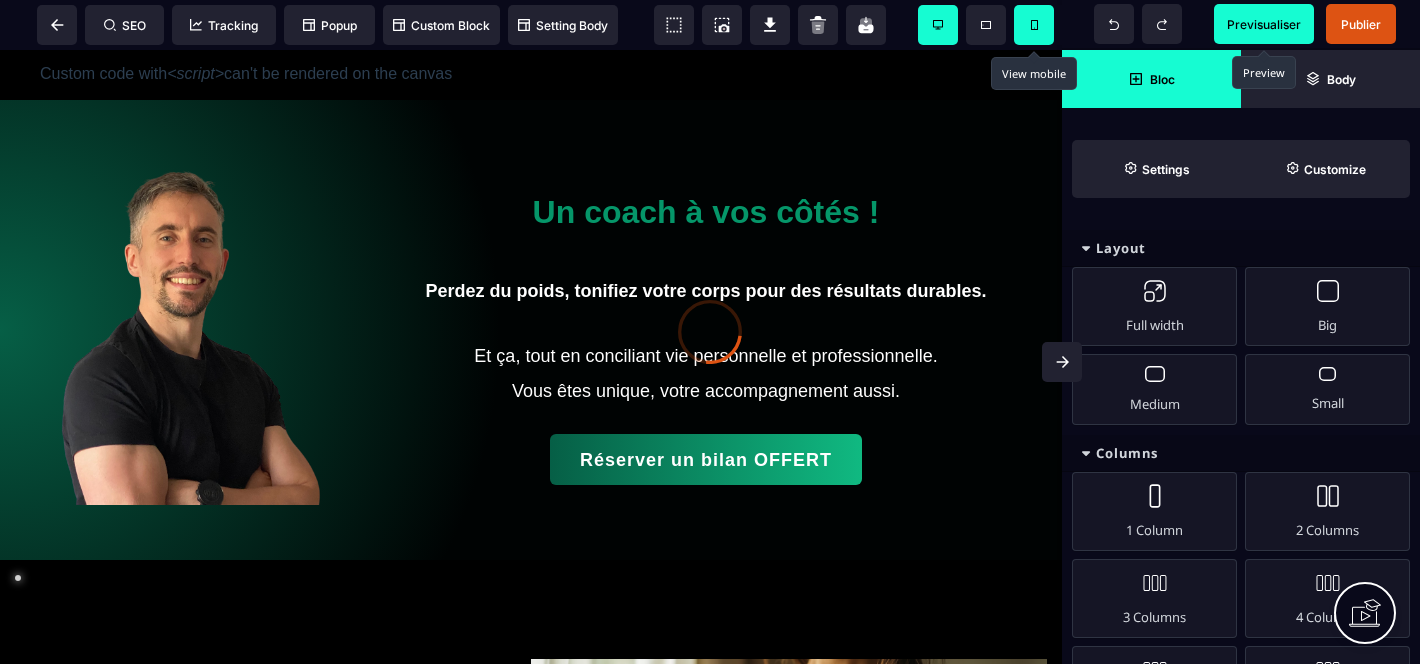 click 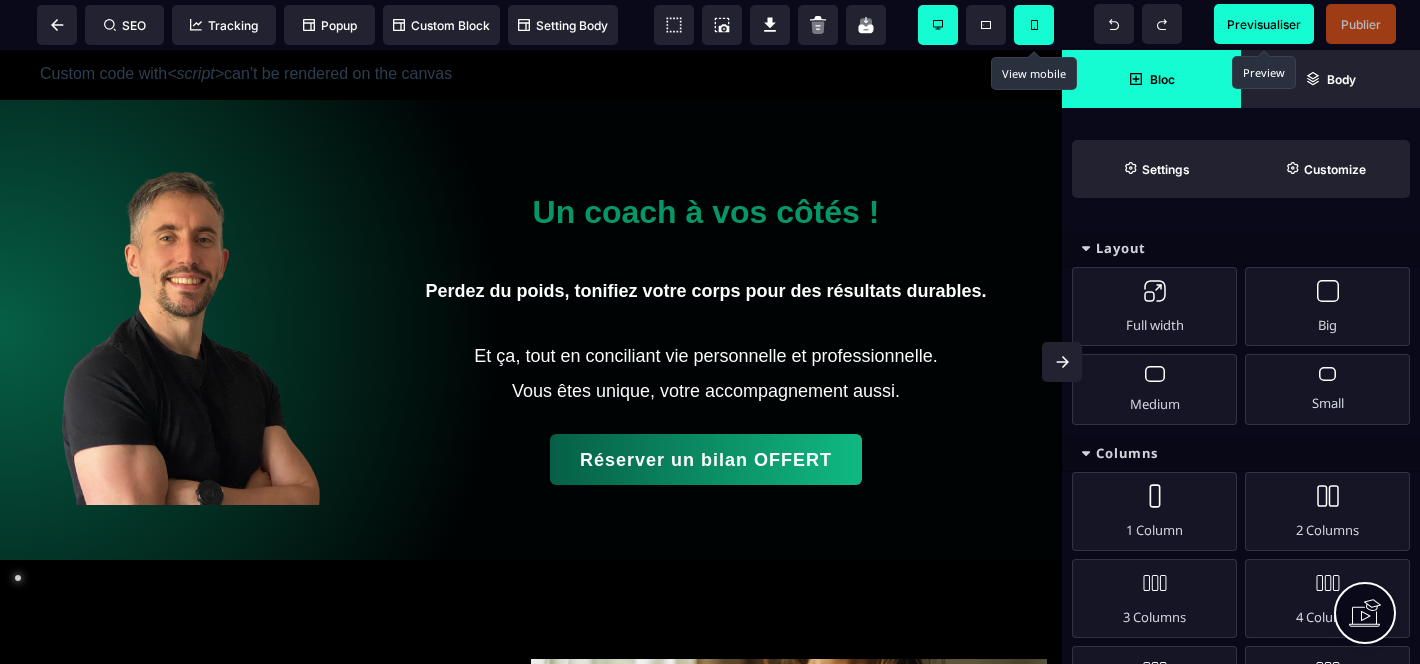 click on "Custom code with  <script>  can't be rendered on the canvas" at bounding box center (531, 75) 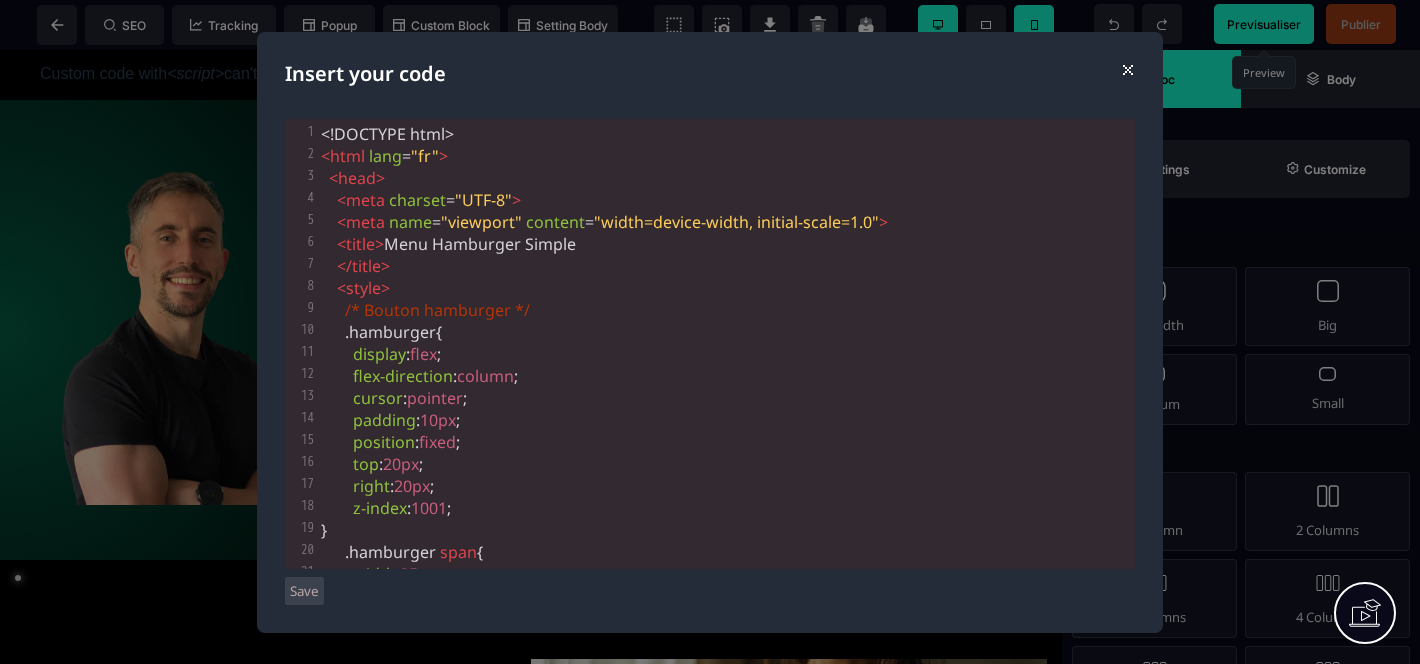 click on "< style >" at bounding box center [726, 288] 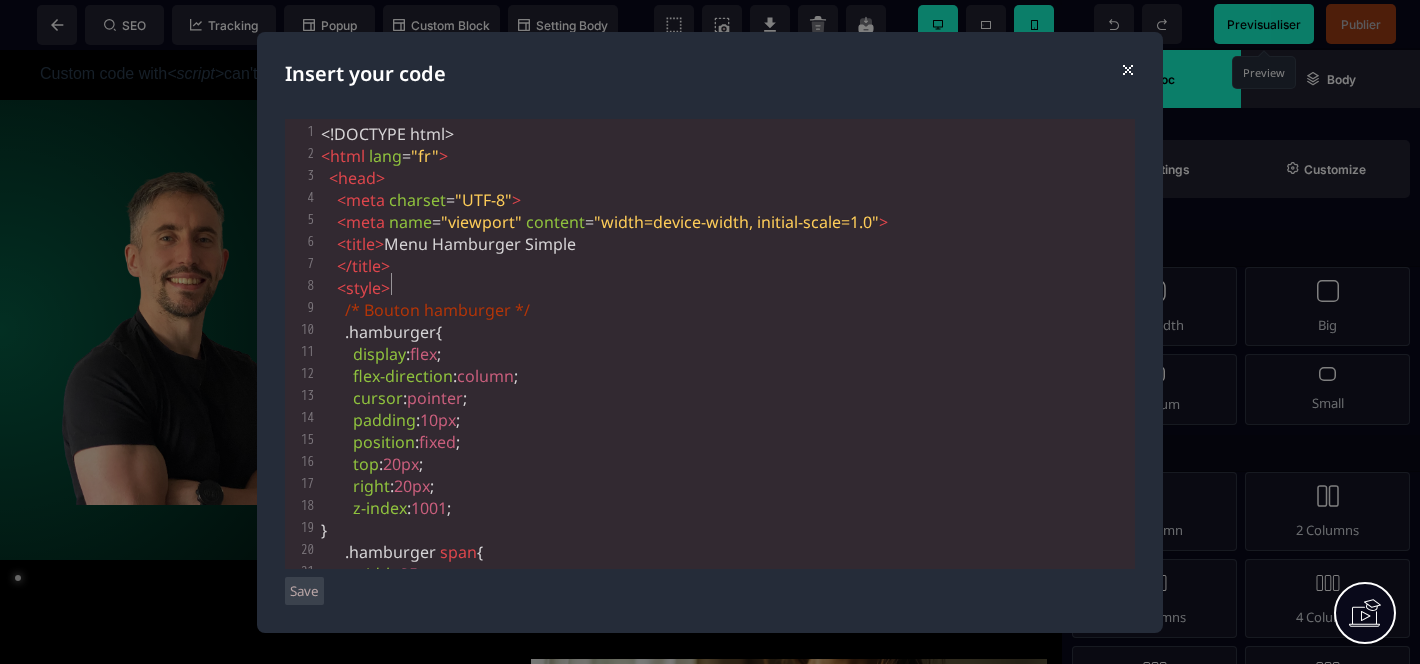 click on "</ title >" at bounding box center [726, 266] 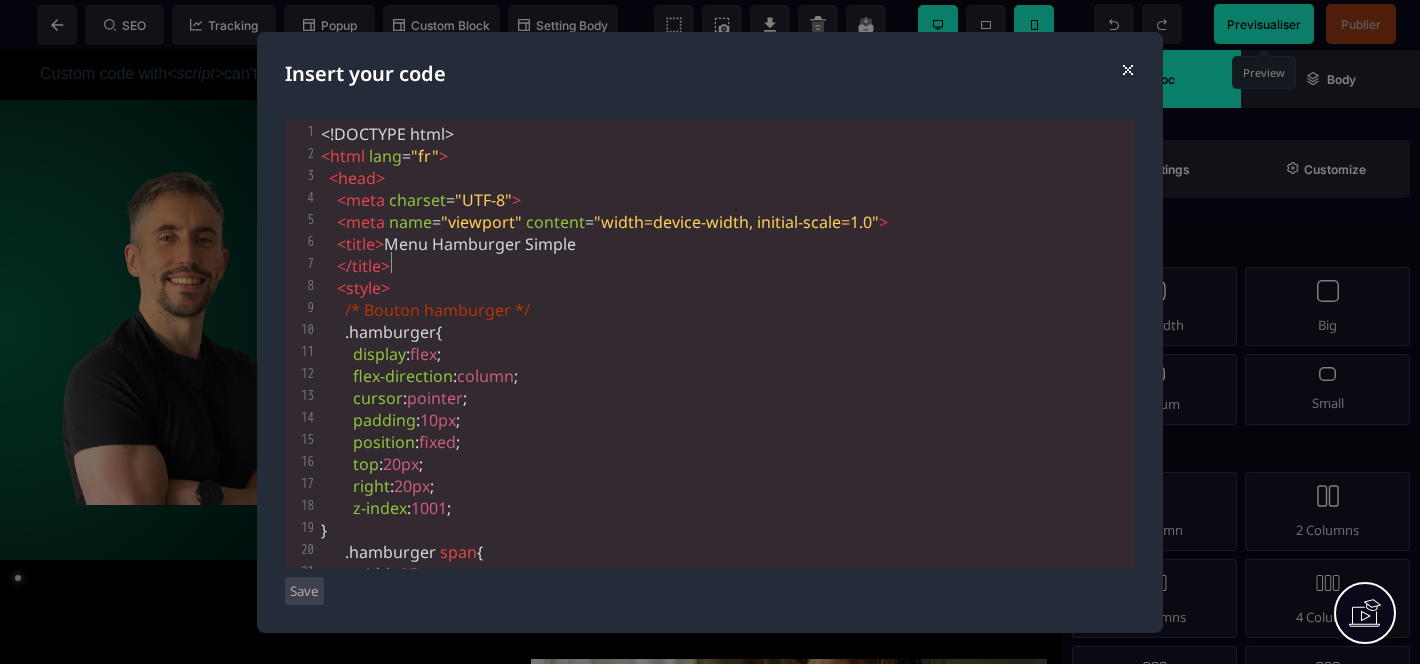 type on "**********" 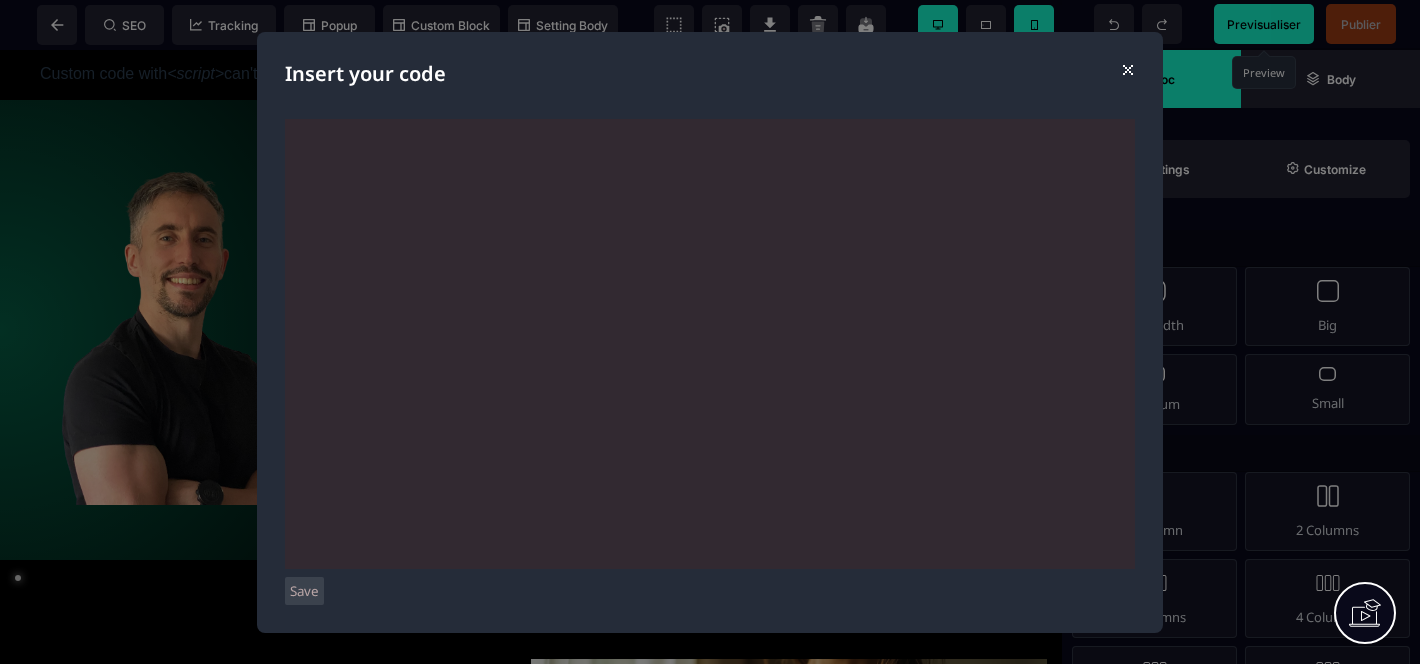 scroll, scrollTop: 2336, scrollLeft: 0, axis: vertical 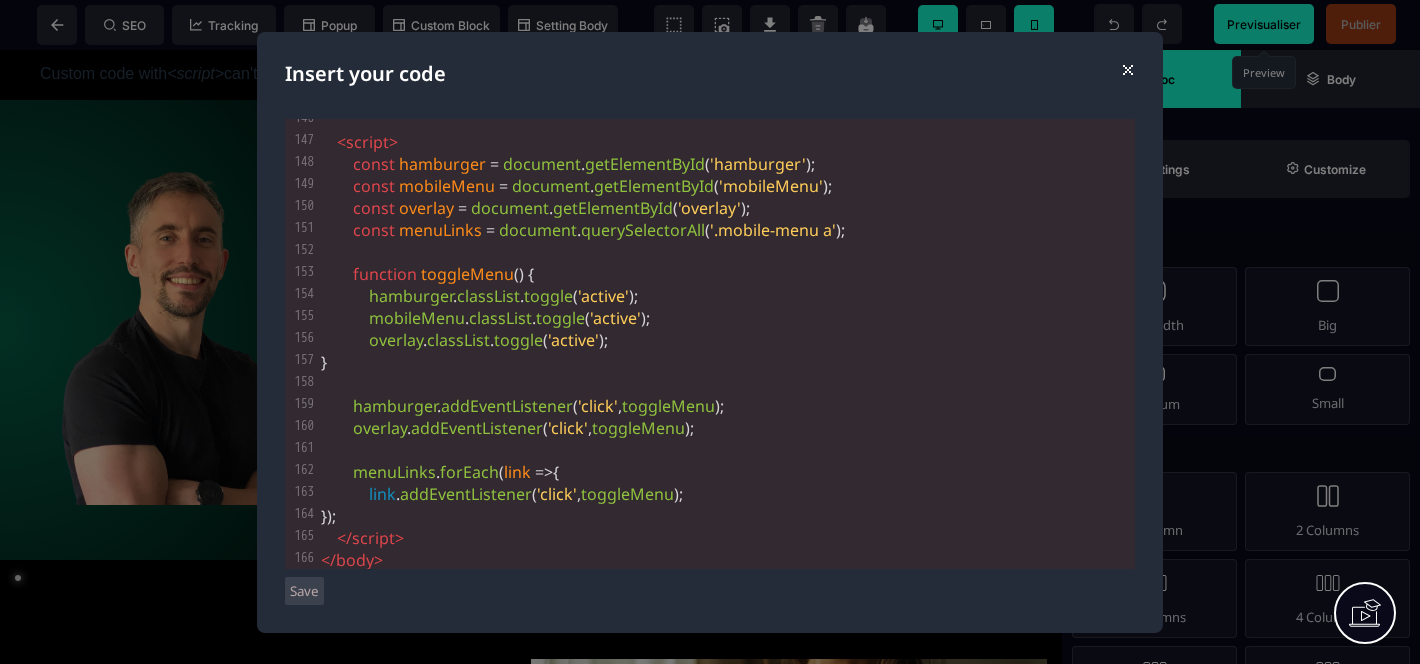 click on "Save" at bounding box center (304, 591) 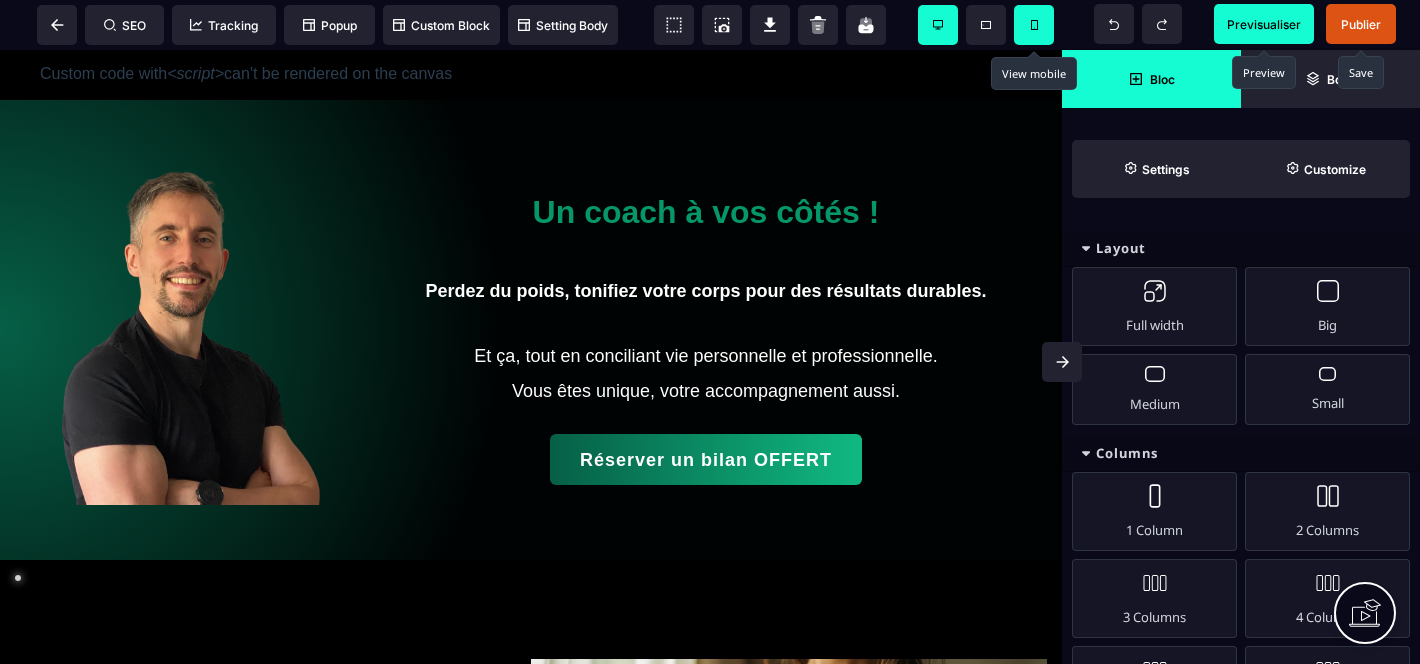click on "Publier" at bounding box center (1361, 24) 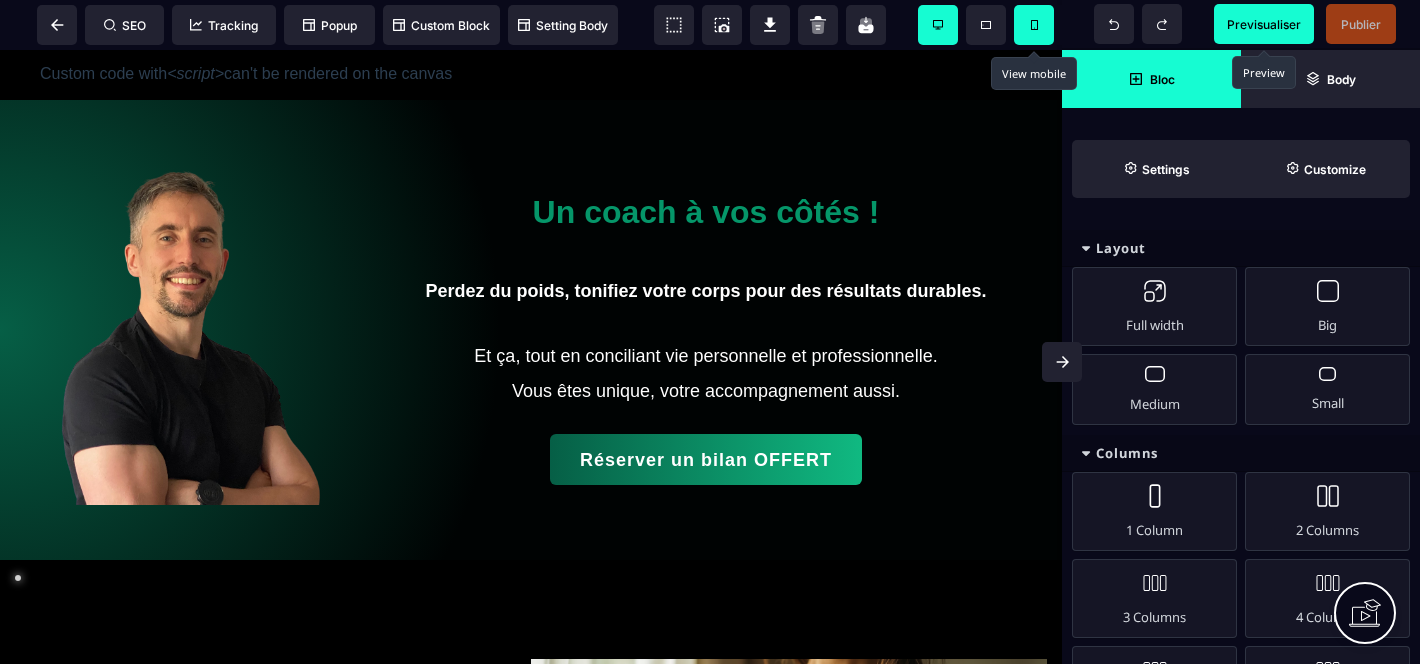 click on "Custom code with  <script>  can't be rendered on the canvas" at bounding box center (531, 75) 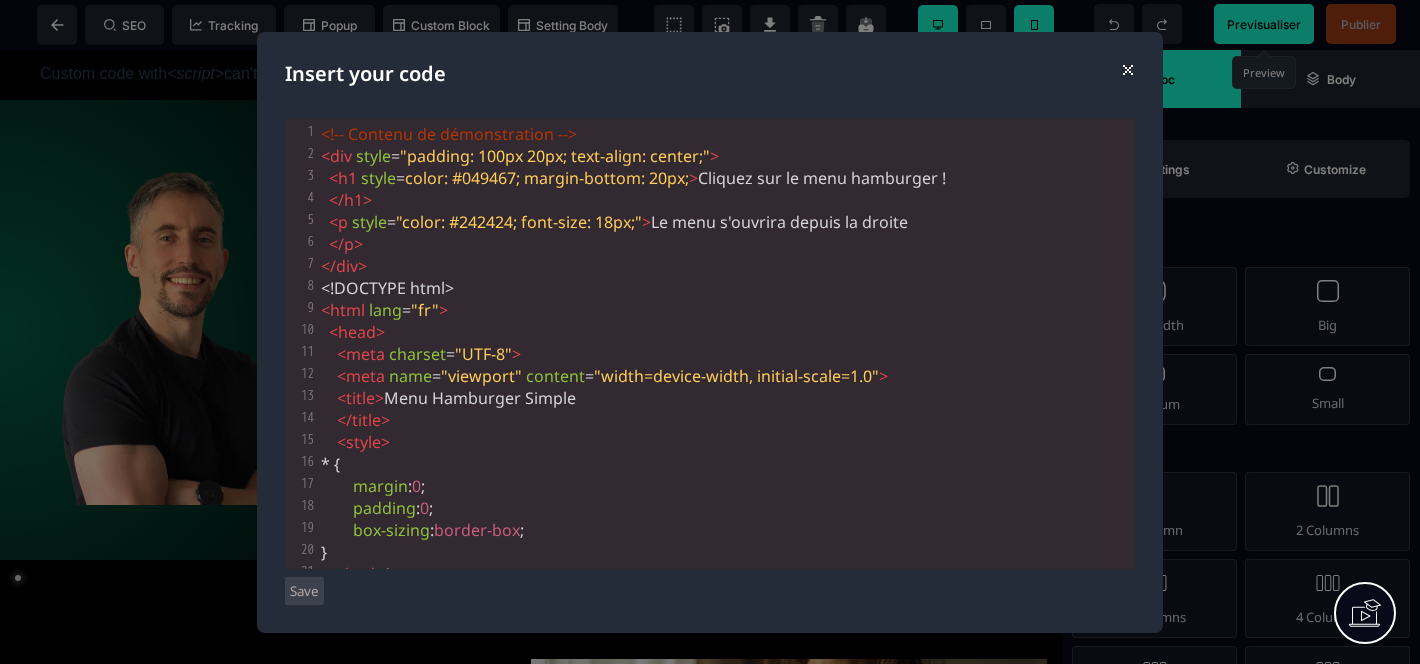 click on "</ div >" at bounding box center (726, 266) 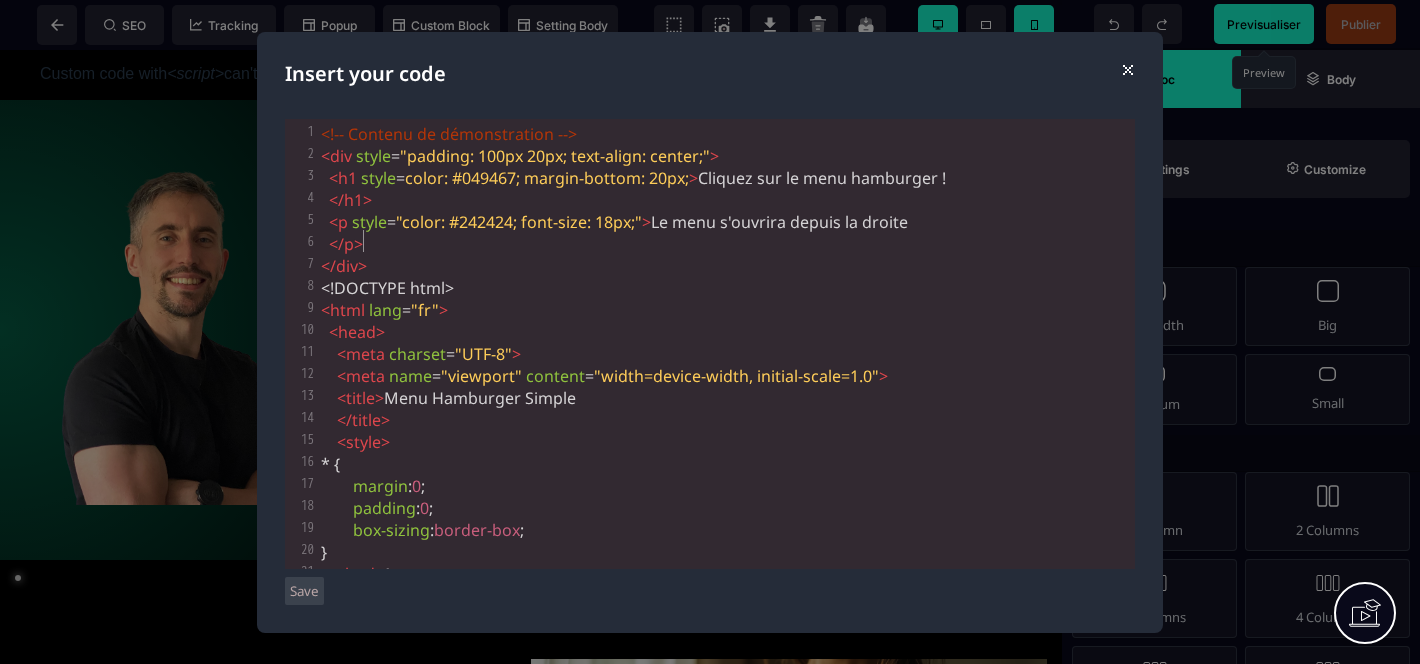 type on "**********" 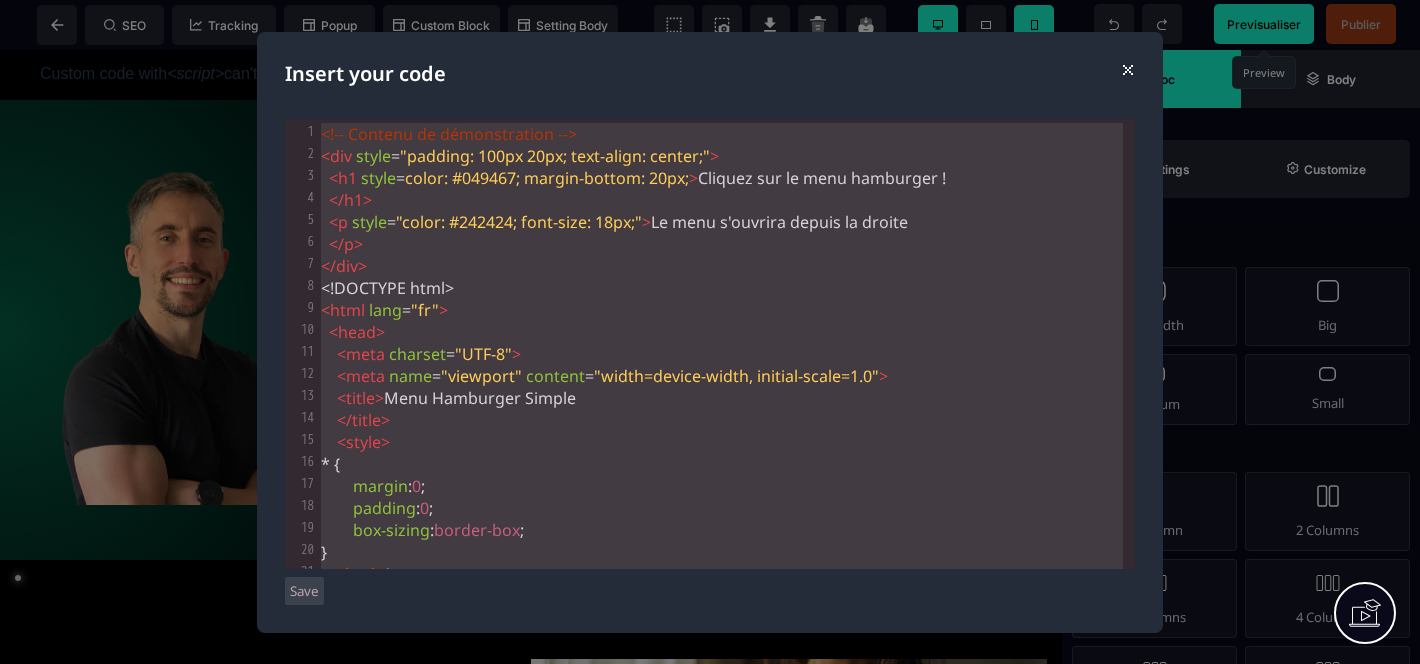 scroll, scrollTop: 2501, scrollLeft: 0, axis: vertical 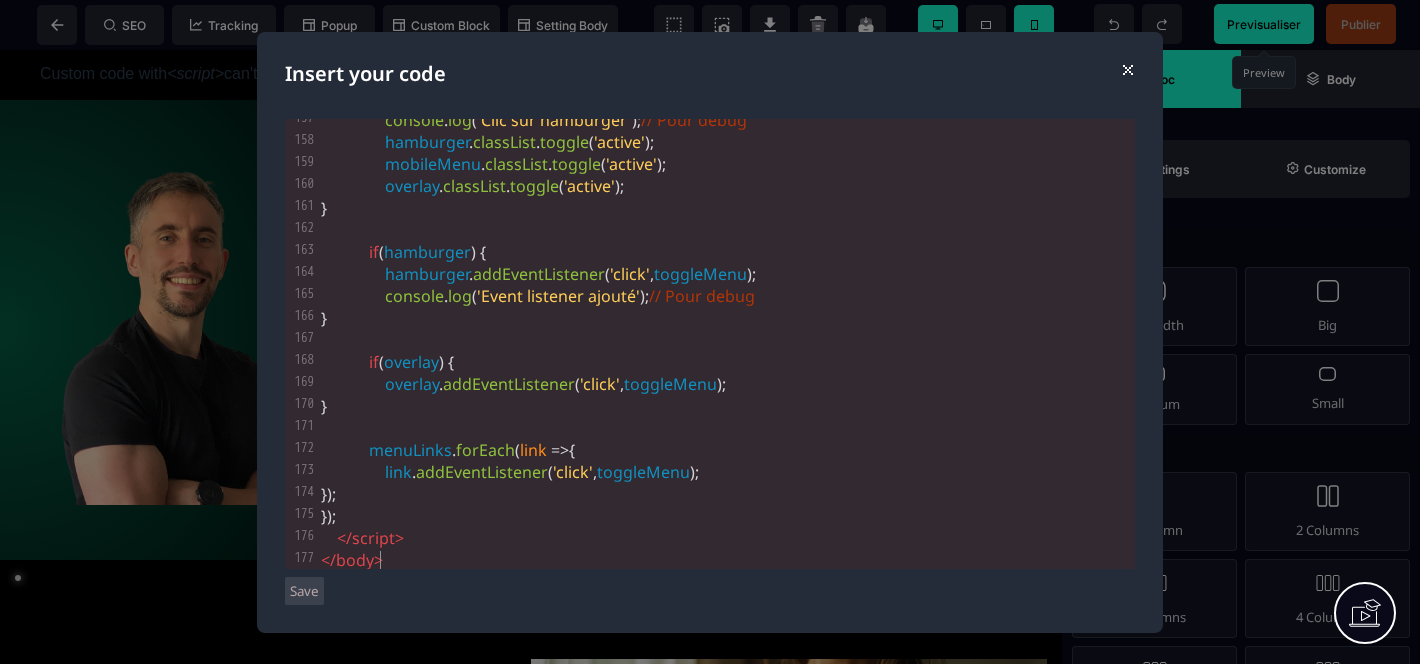 drag, startPoint x: 288, startPoint y: 595, endPoint x: 311, endPoint y: 300, distance: 295.89526 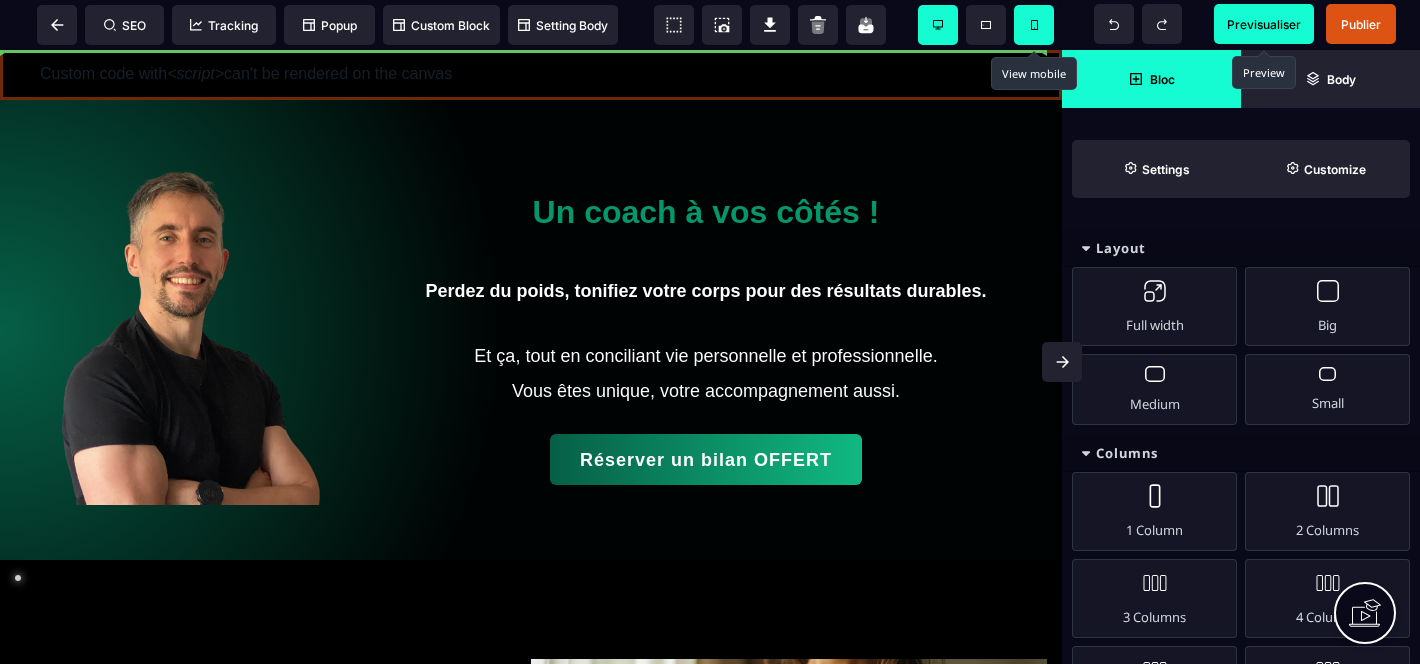 drag, startPoint x: 493, startPoint y: 83, endPoint x: 312, endPoint y: 71, distance: 181.39735 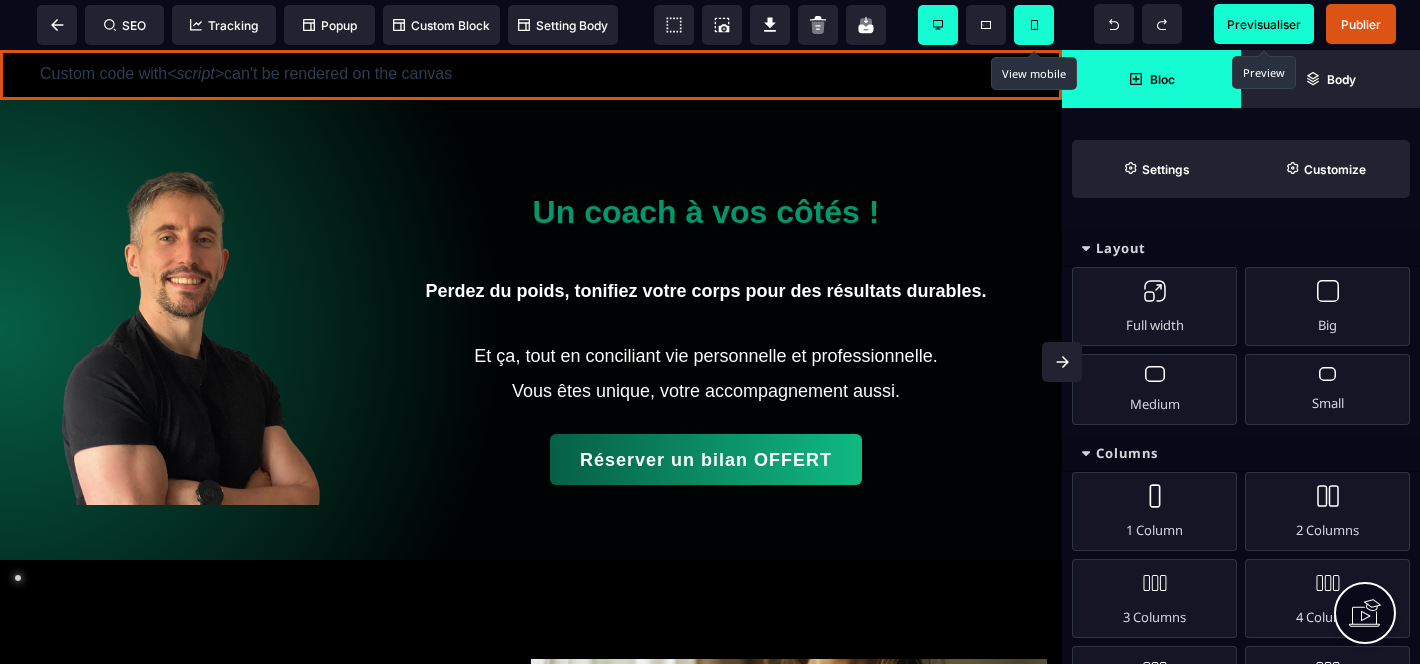 click on "Custom code with  <script>  can't be rendered on the canvas" at bounding box center [531, 75] 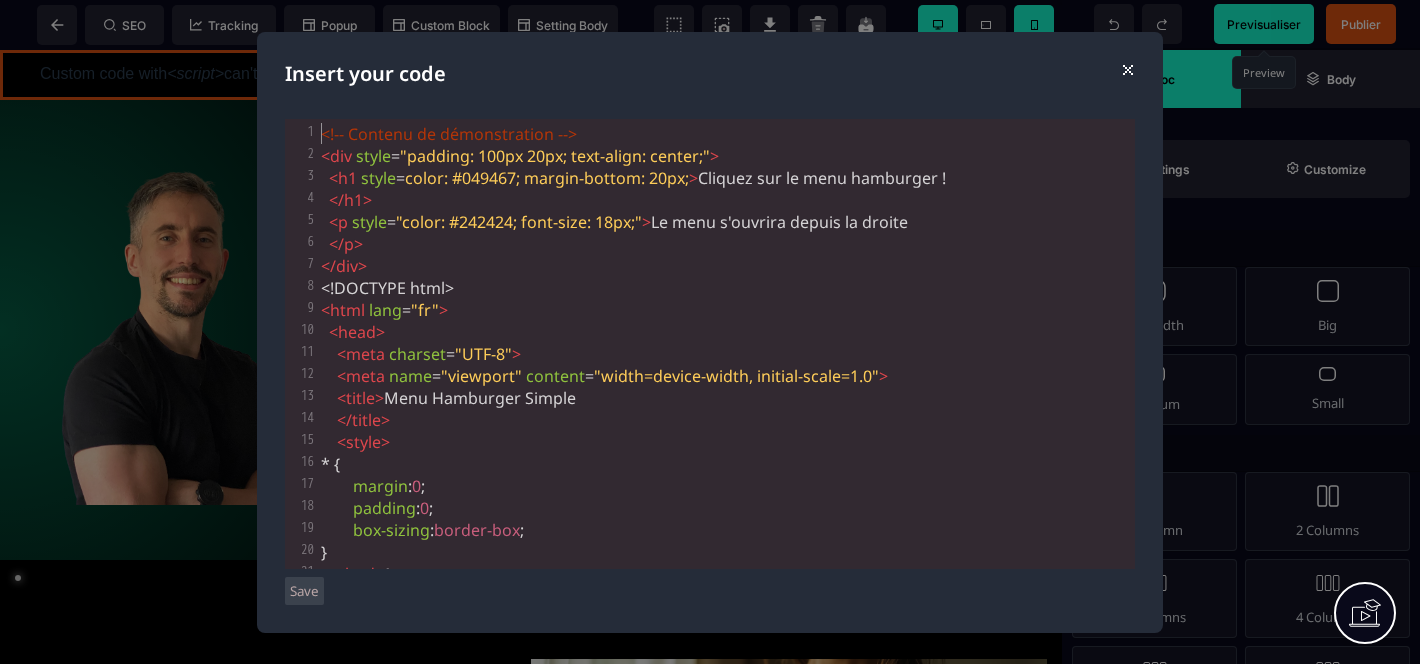 click on "</ p >" at bounding box center (726, 244) 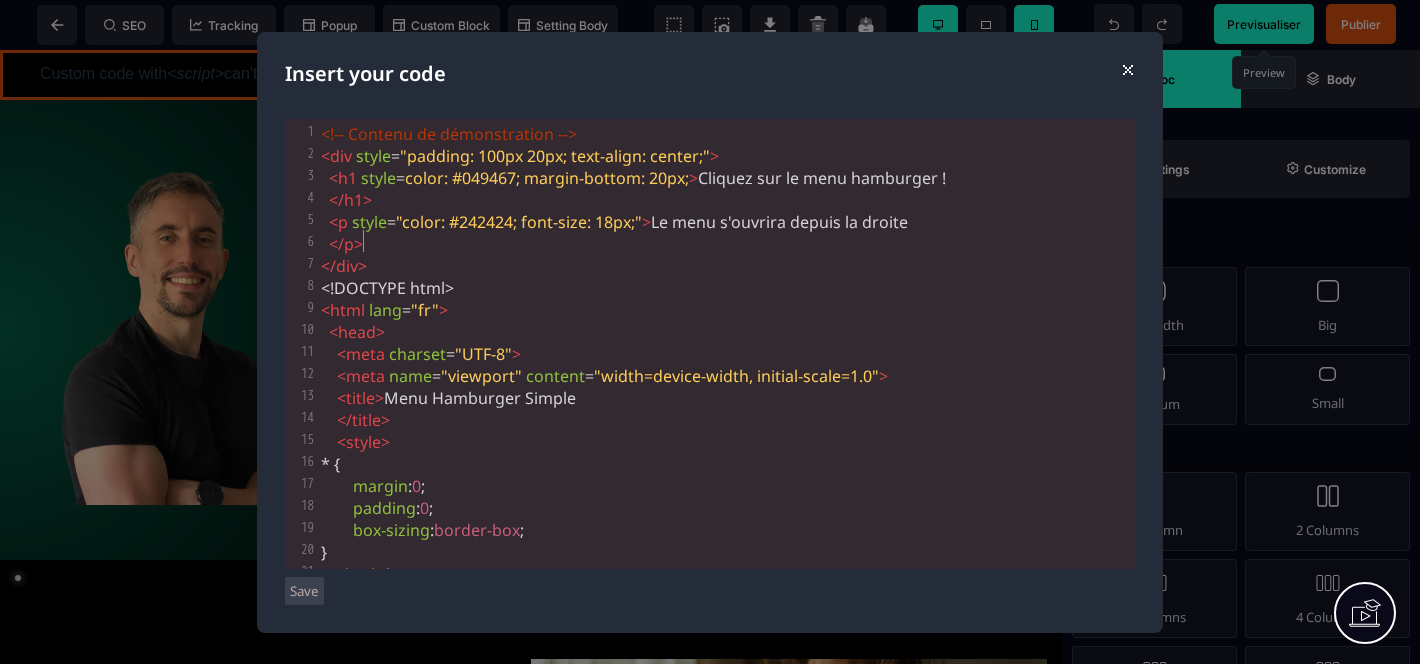 type on "**********" 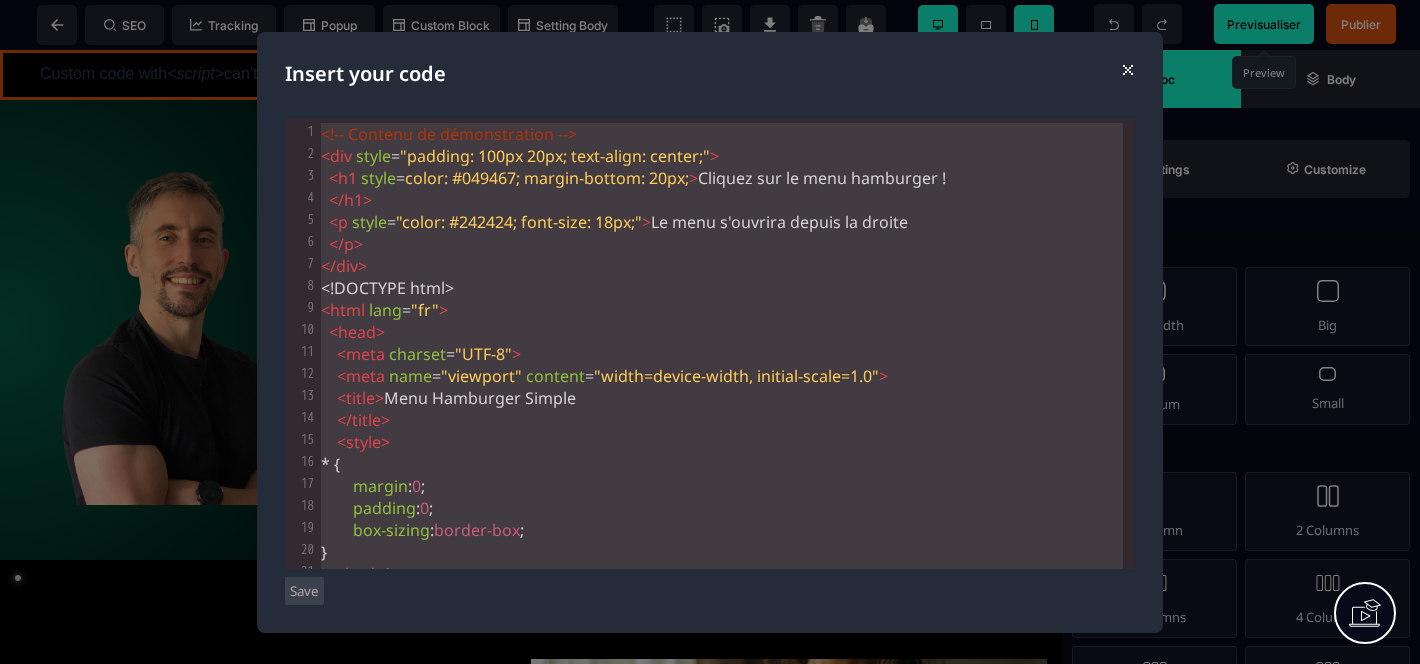 scroll, scrollTop: 2501, scrollLeft: 0, axis: vertical 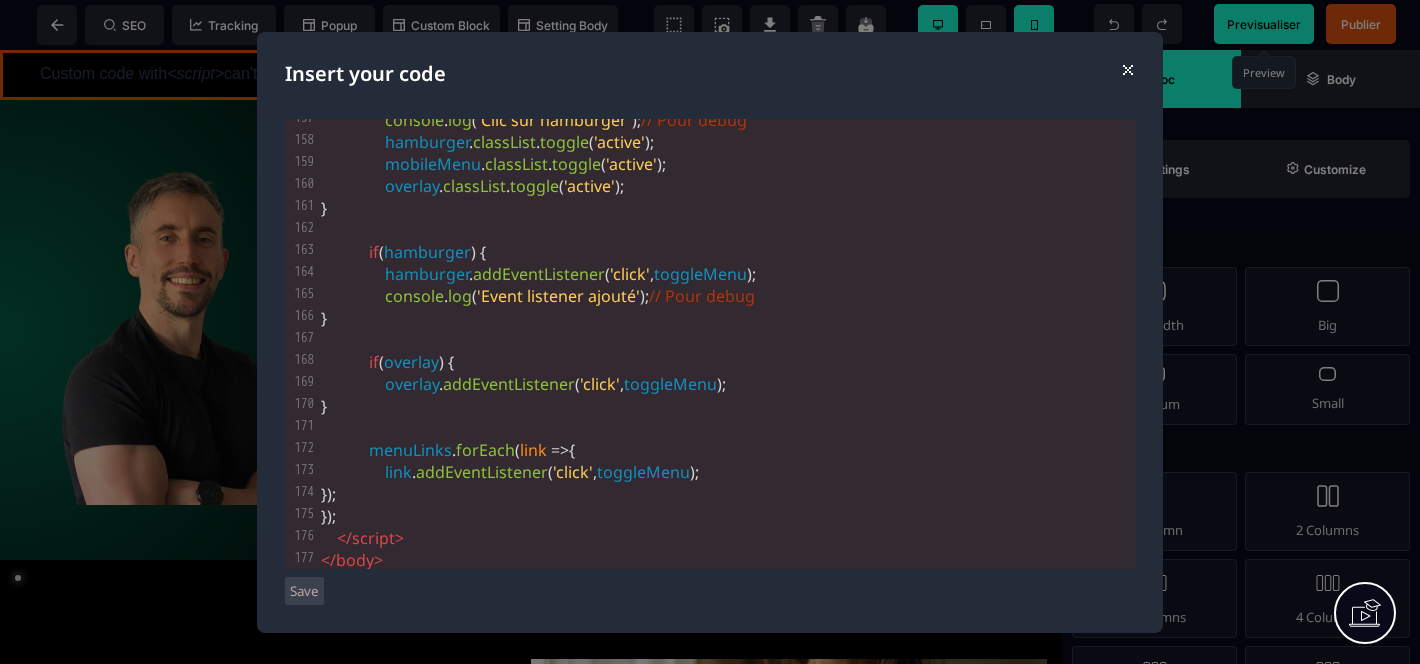 click on "Insert your code
⨯
x </ html >   138              < li >< a   href = "#coaching"   onclick = "toggleMenu()" > Coaching </ a ></ li > 139              < li >< a   href = "#apropos"   onclick = "toggleMenu()" > À propos </ a ></ li > 140              < li >< a   href = "#contact"   onclick = "toggleMenu()" > Contact </ a ></ li > 141          </ ul > 142      </ nav > 143 ​ 144      <!-- Overlay --> 145      < div   class = "overlay"   onclick = "toggleMenu()" ></ div > 146 ​ 147      < script > 148          document . addEventListener ( 'DOMContentLoaded' ,  function () { 149              const   hamburger   =   document . getElementById ( 'hamburger' ); 150              const   mobileMenu   =   document . getElementById ( 'mobileMenu' ); 151              const   overlay   =   document . getElementById ( 'overlay' ); 152              const   menuLinks   =   document . querySelectorAll ( ); ." at bounding box center (710, 332) 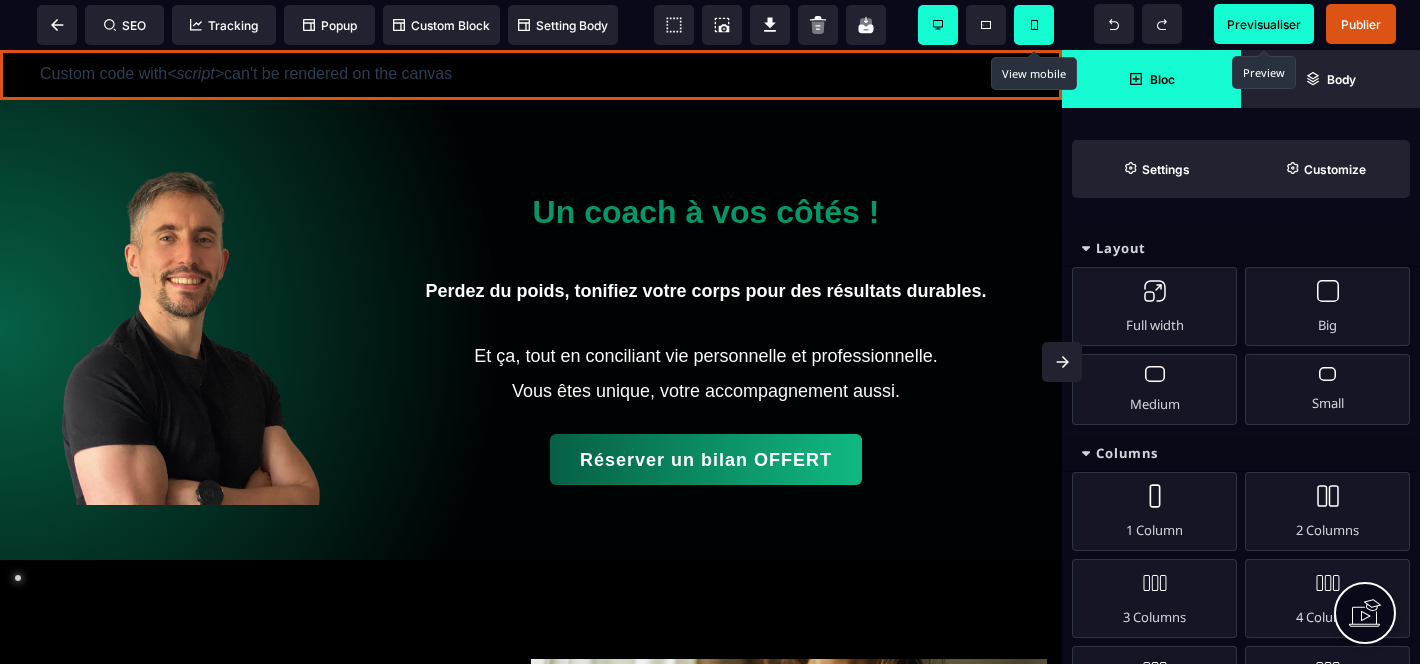 click on "Custom code with  <script>  can't be rendered on the canvas" at bounding box center [531, 75] 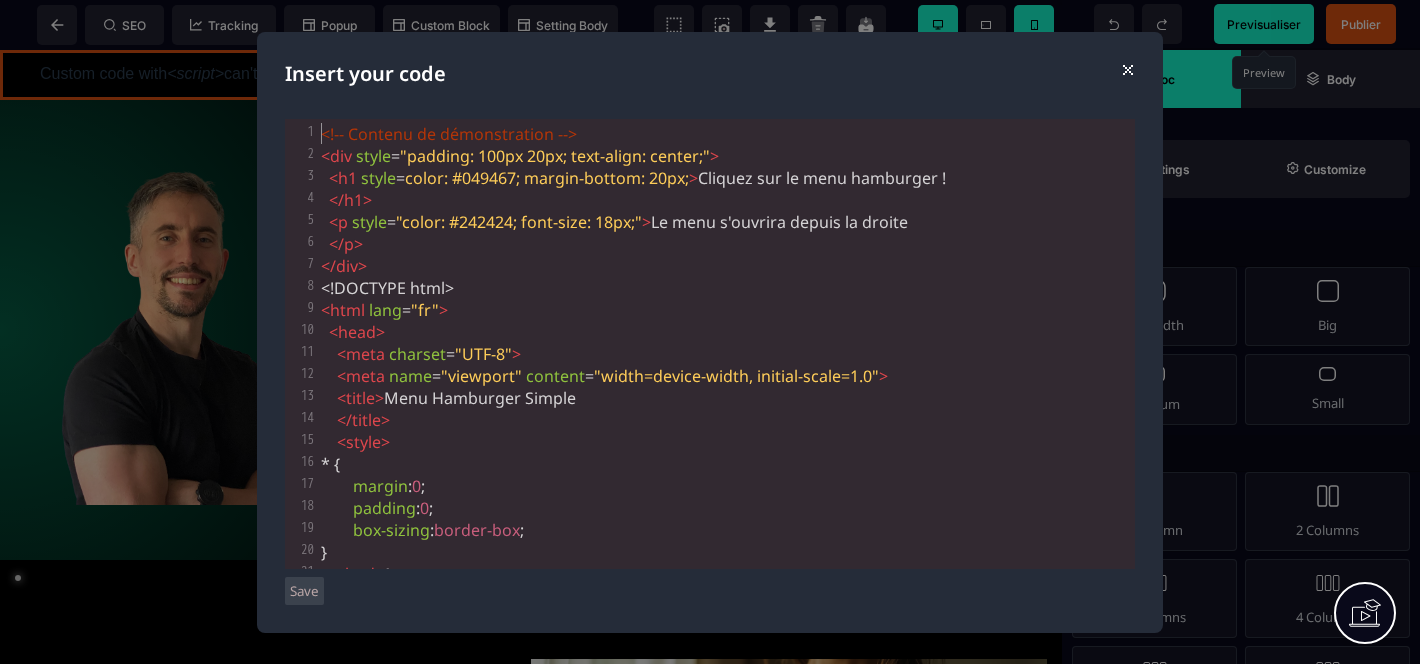 click on "</ div >" at bounding box center (726, 266) 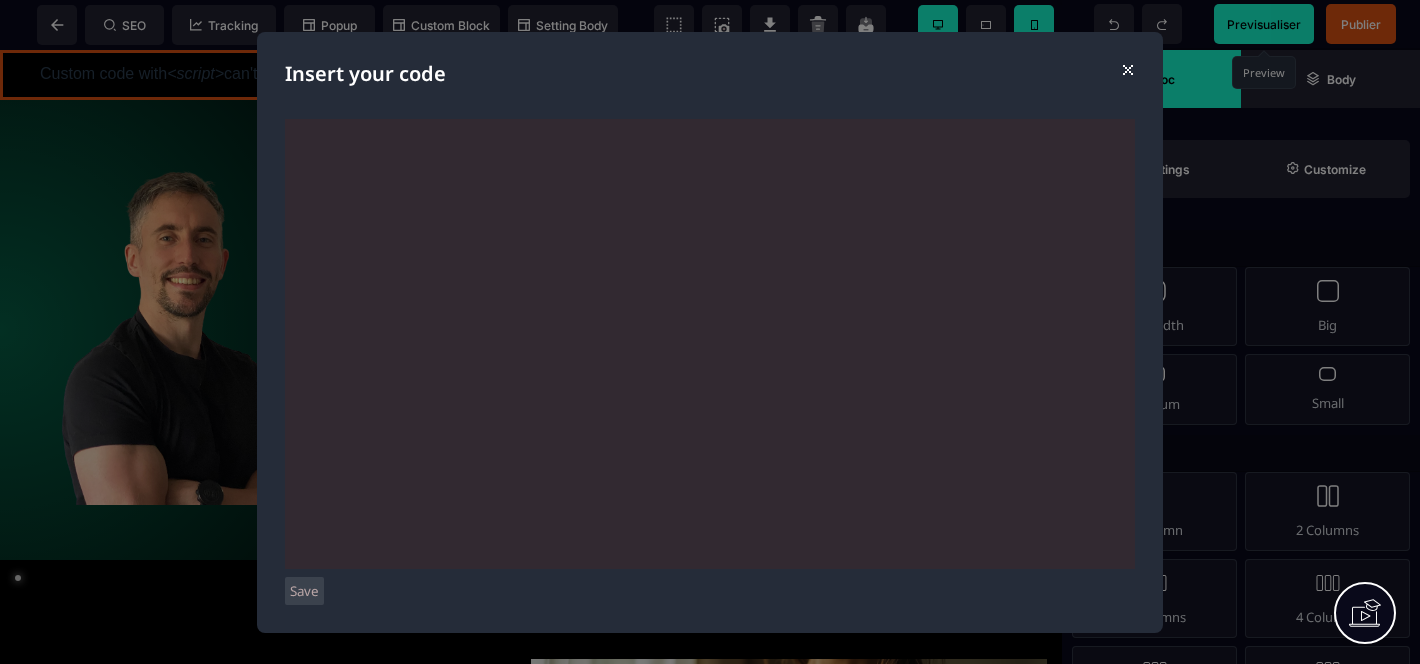 scroll, scrollTop: 2216, scrollLeft: 0, axis: vertical 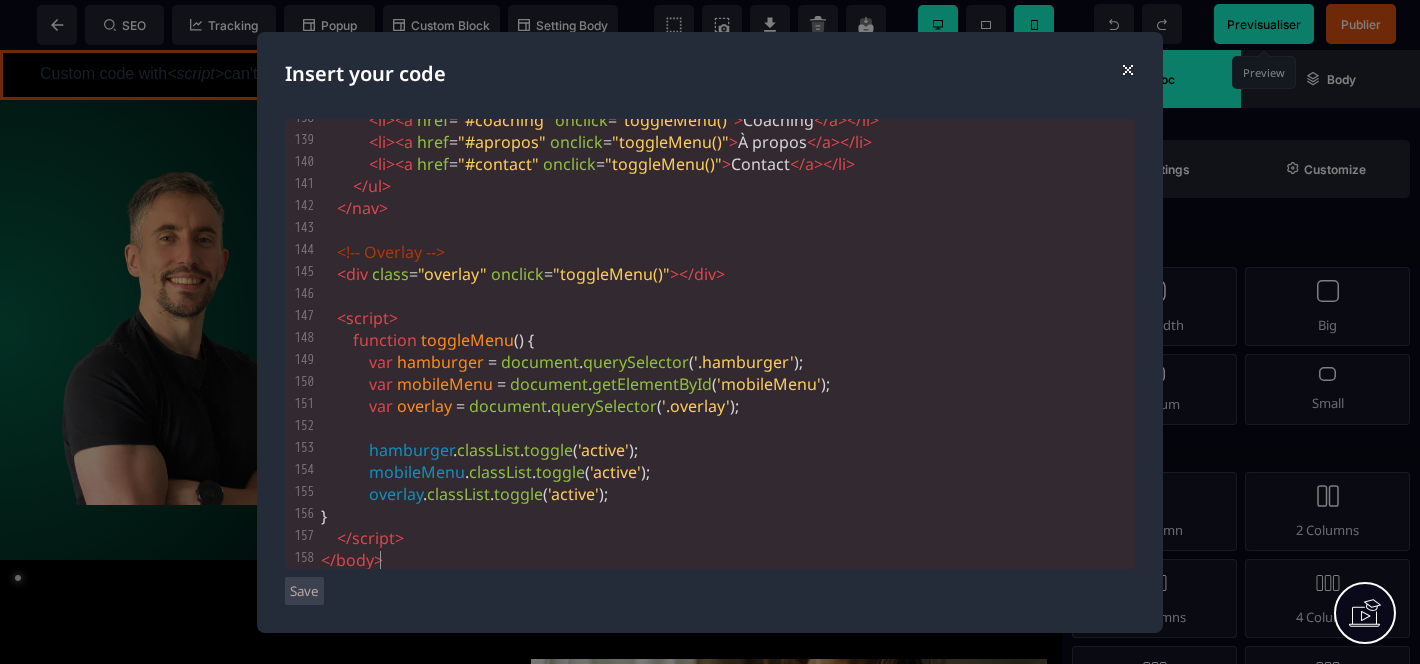 click on "Save" at bounding box center [304, 591] 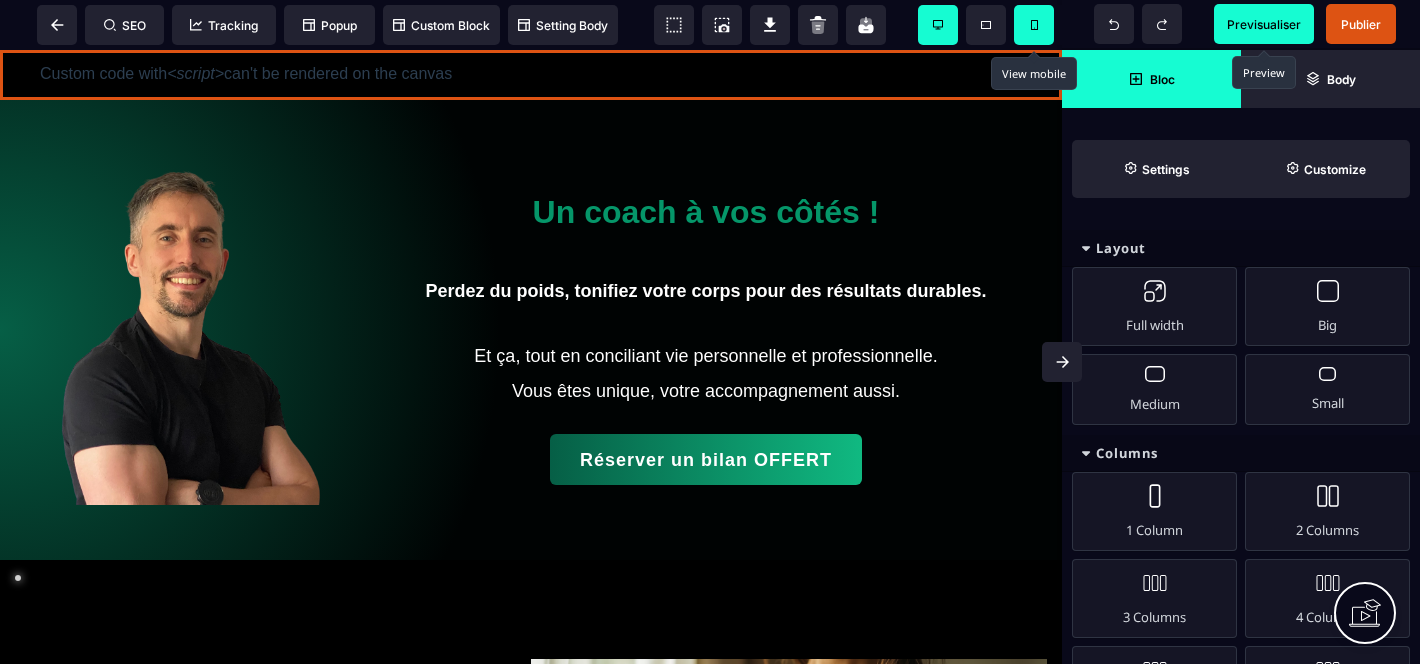 click on "Custom code with  <script>  can't be rendered on the canvas" at bounding box center (531, 75) 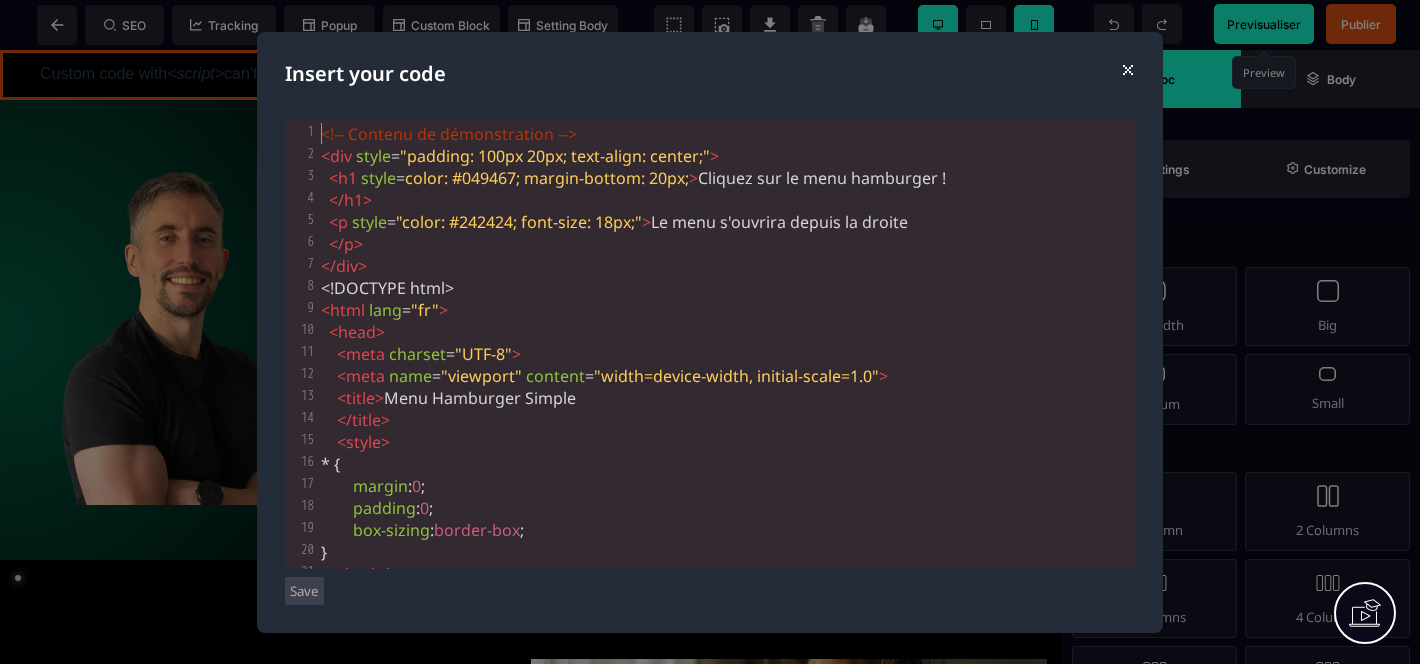 click on "< html   lang = "fr" >" at bounding box center (726, 310) 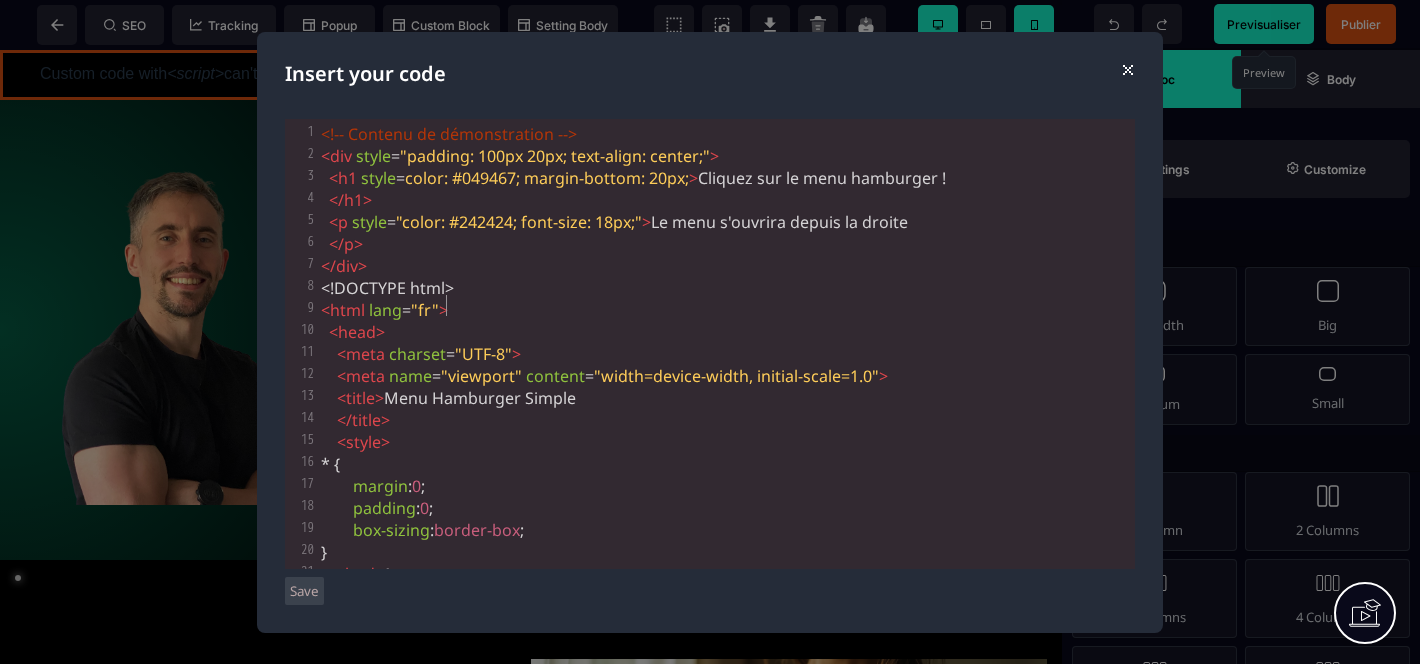 type on "**********" 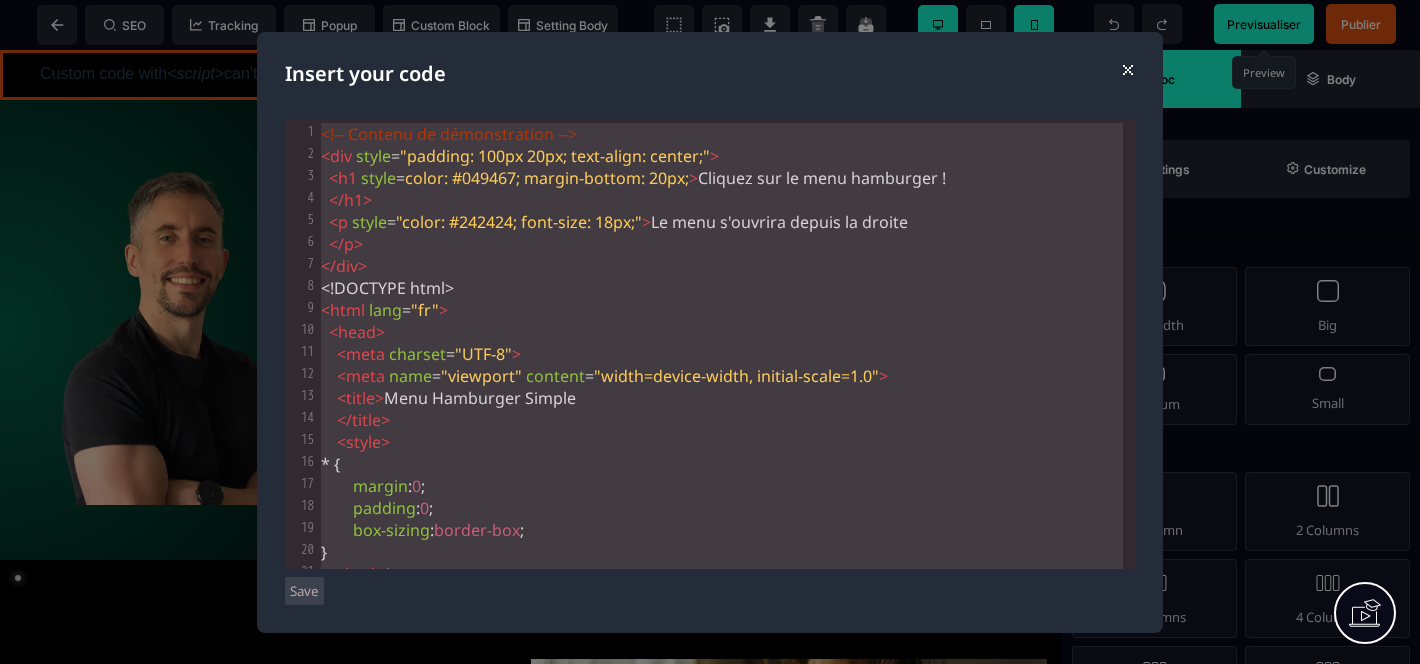 scroll, scrollTop: 2216, scrollLeft: 0, axis: vertical 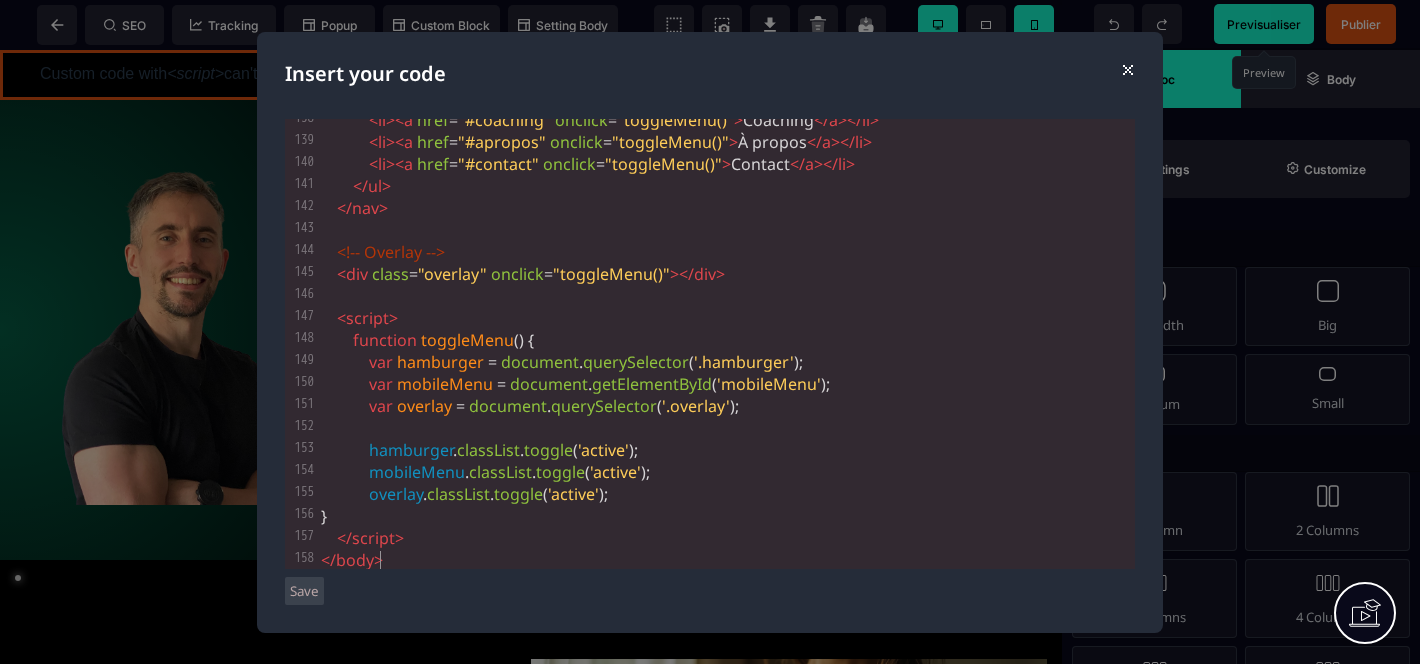 click on "Save" at bounding box center [304, 591] 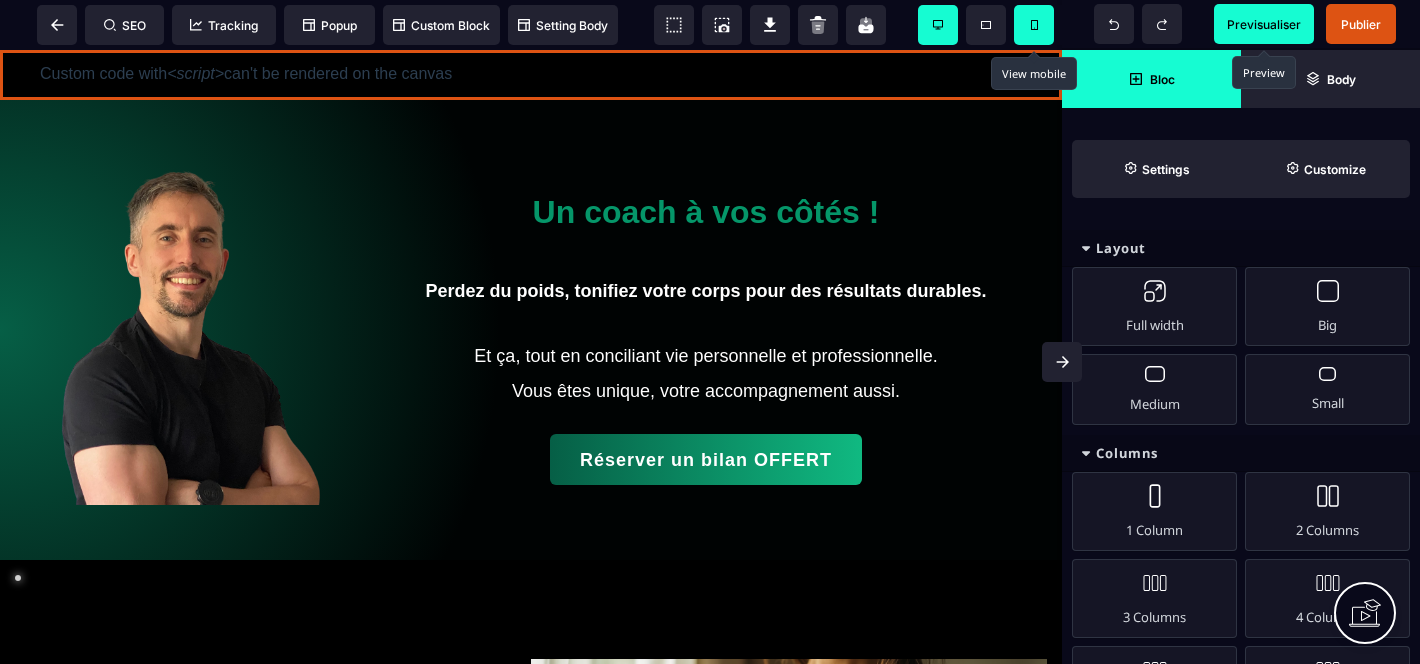 click on "Custom code with  <script>  can't be rendered on the canvas" at bounding box center (531, 75) 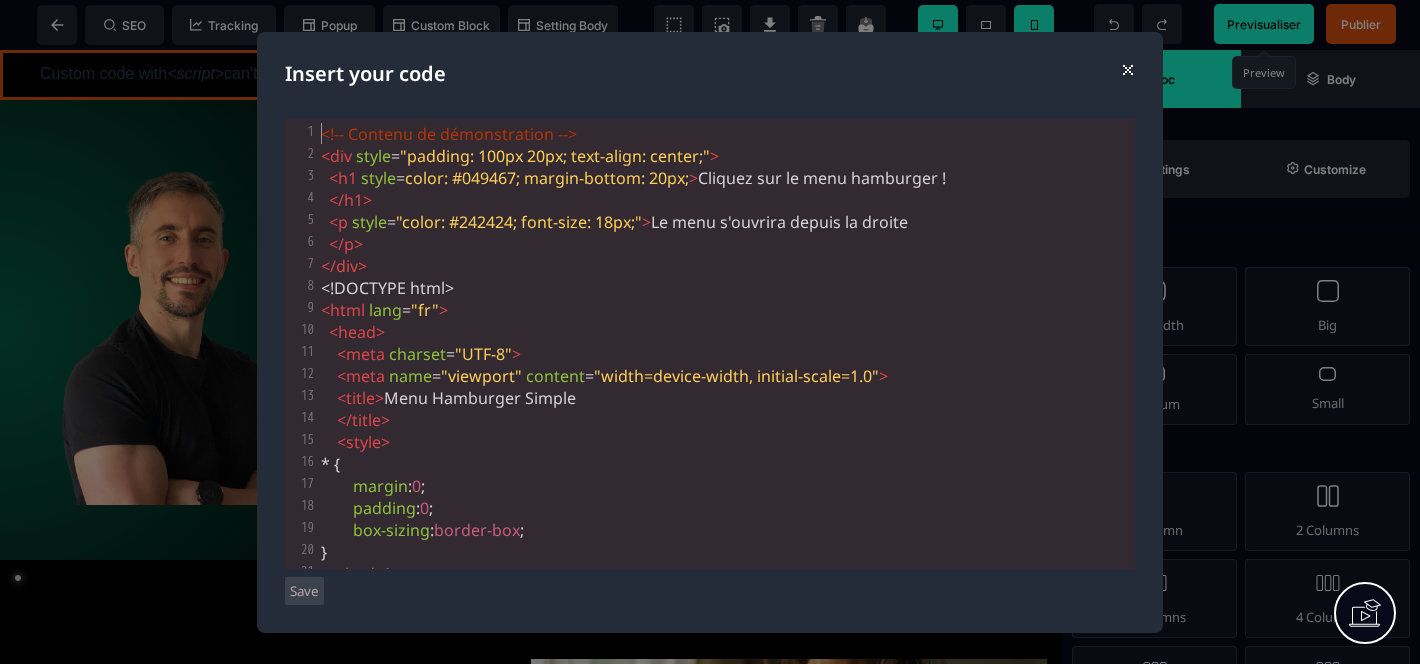 click on "</ div >" at bounding box center (726, 266) 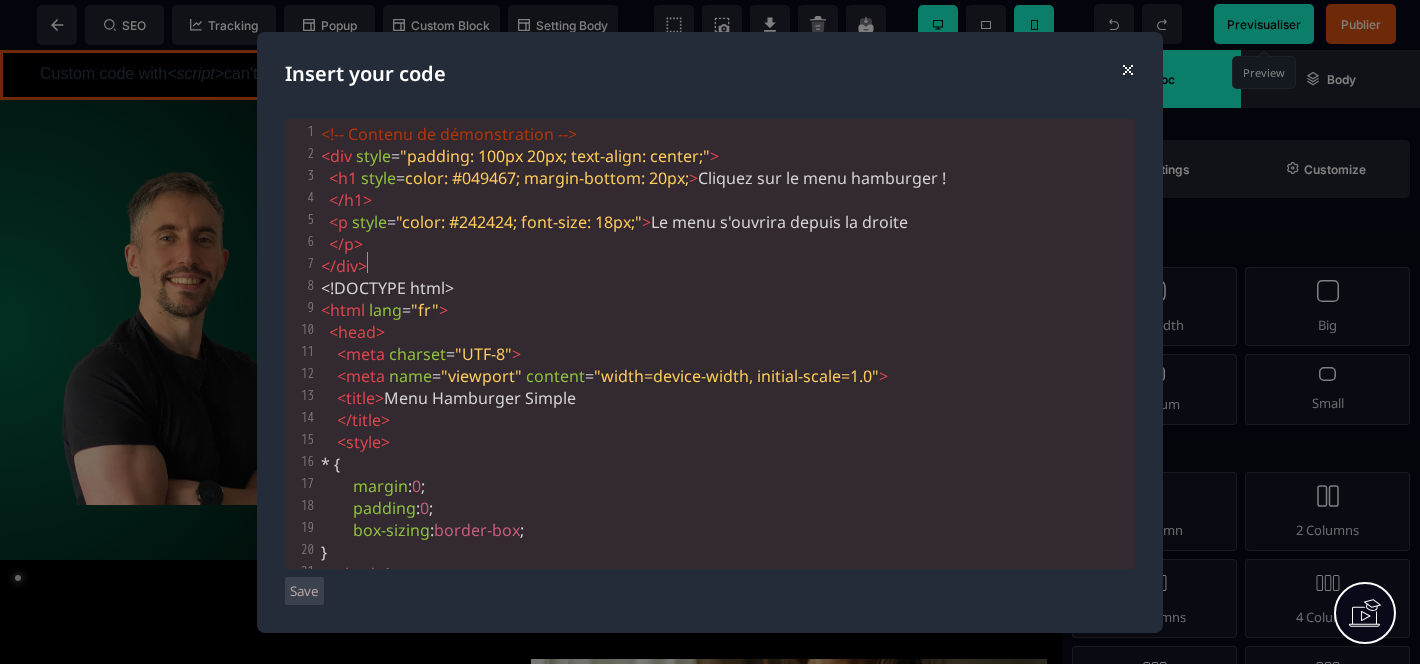 type on "**********" 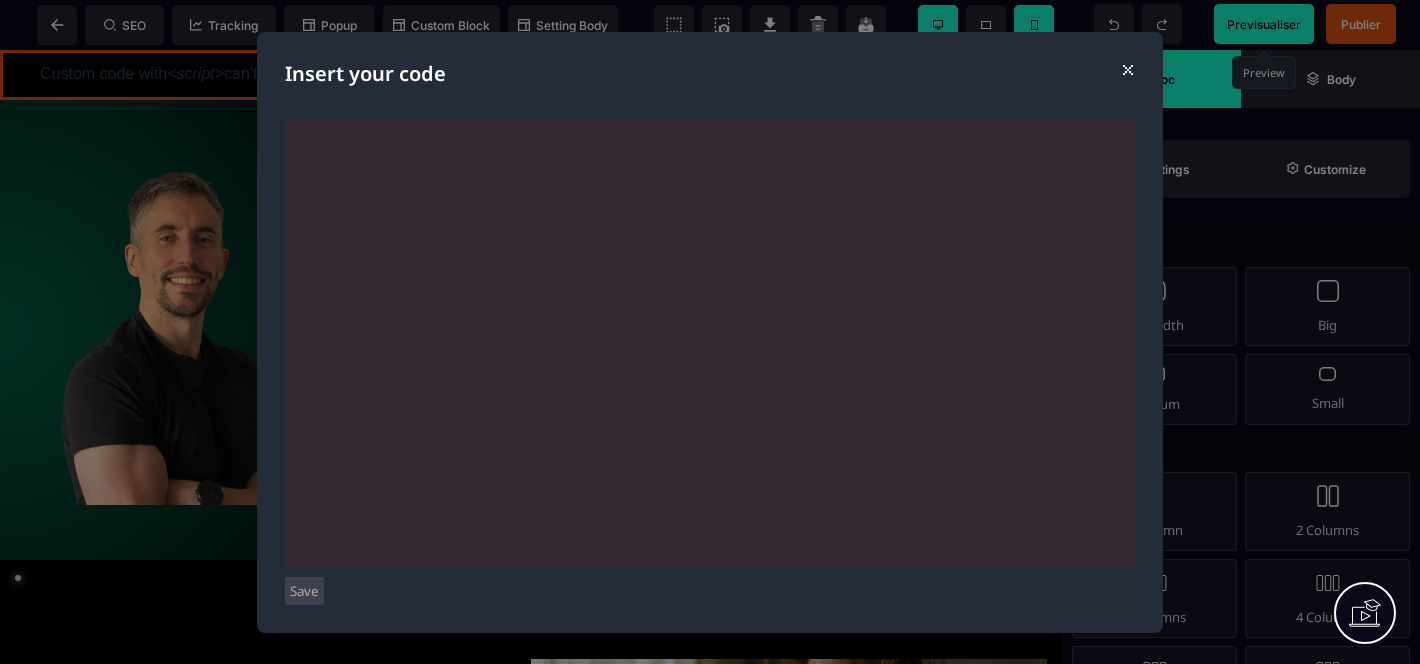 scroll, scrollTop: 2233, scrollLeft: 0, axis: vertical 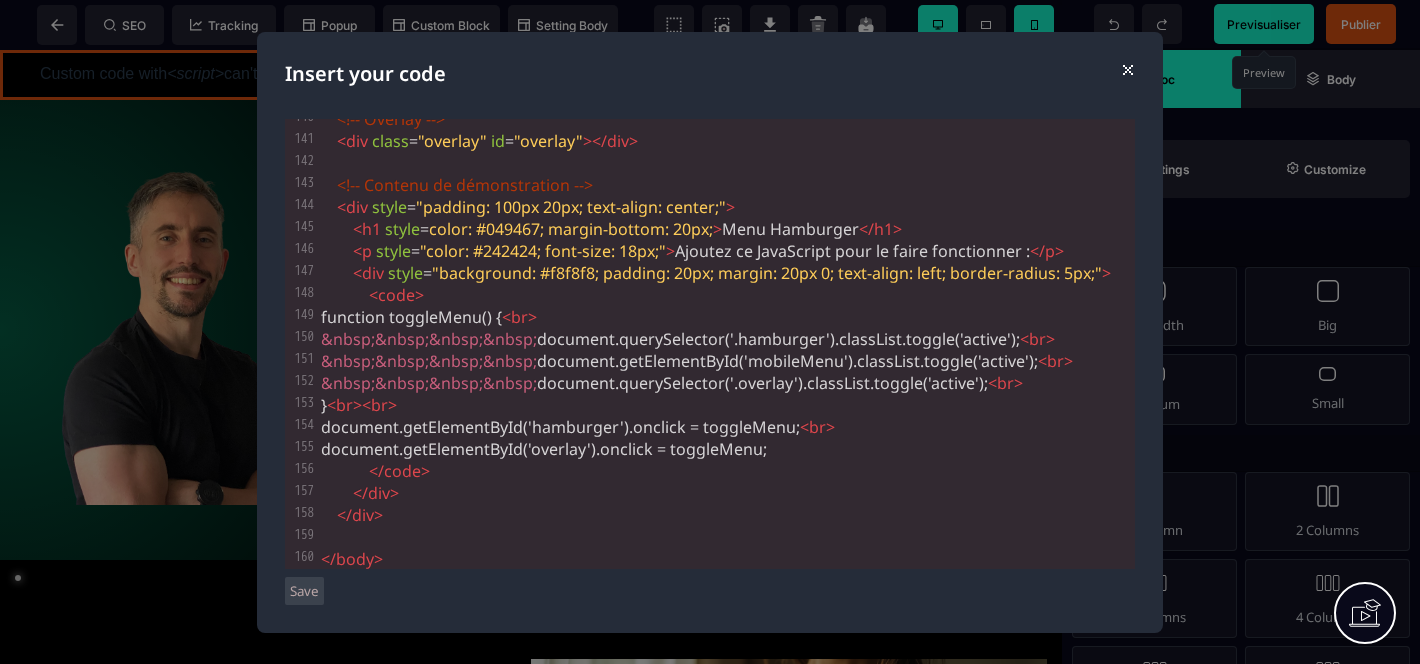 click on "Save" at bounding box center (304, 591) 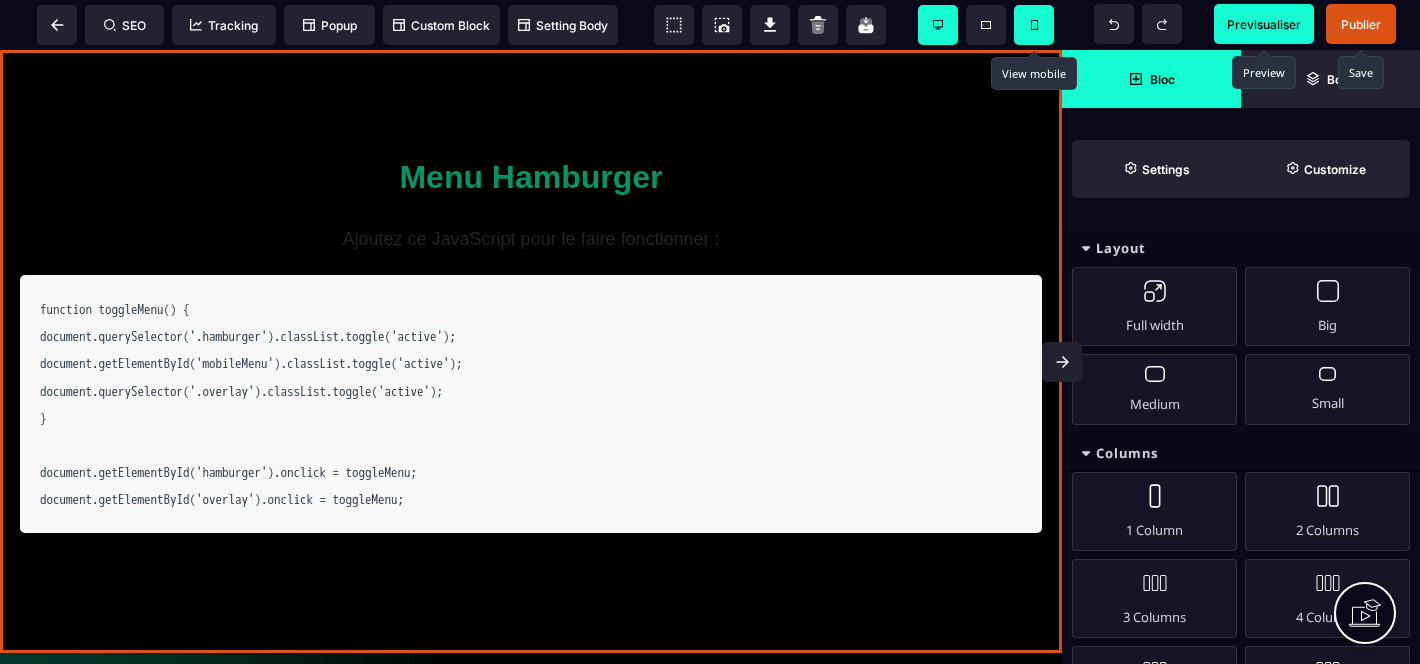 click on "Publier" at bounding box center [1361, 24] 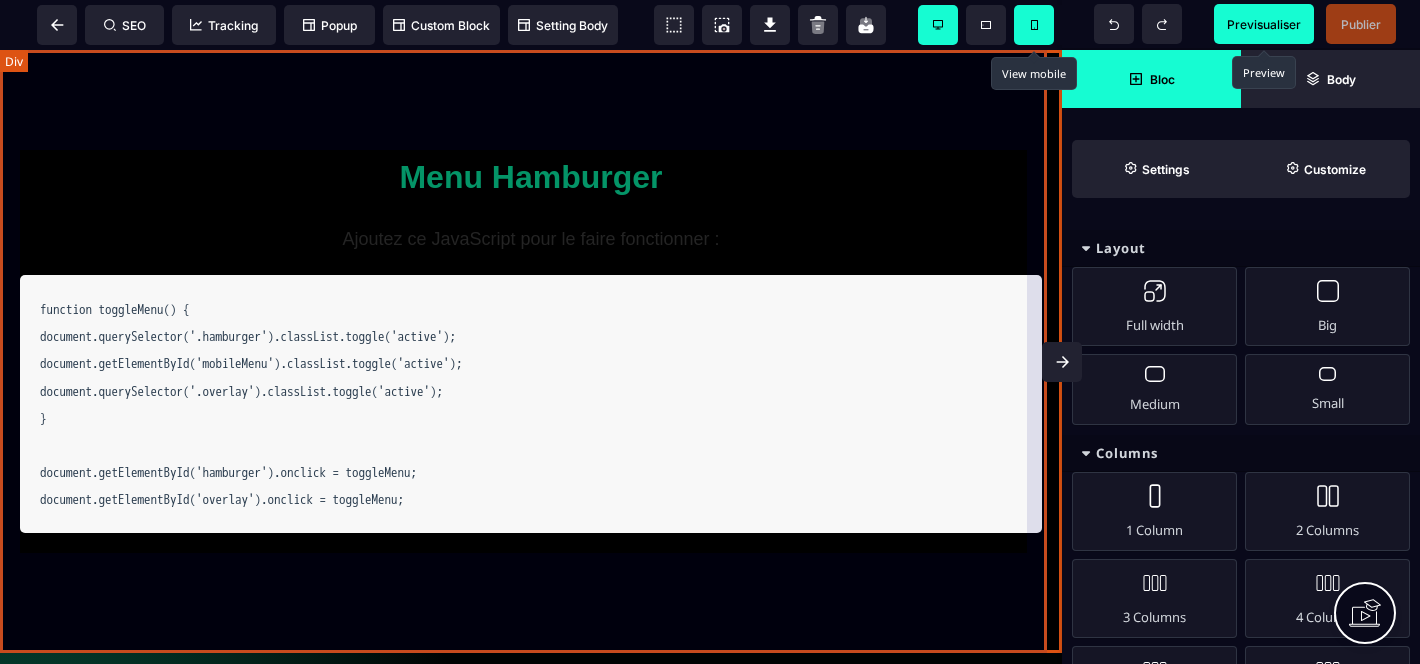 click on "Menu Hamburger Ajoutez ce JavaScript pour le faire fonctionner :
function toggleMenu() {
document.querySelector('.hamburger').classList.toggle('active');
document.getElementById('mobileMenu').classList.toggle('active');
document.querySelector('.overlay').classList.toggle('active');
}
document.getElementById('hamburger').onclick = toggleMenu;
document.getElementById('overlay').onclick = toggleMenu;" at bounding box center (531, 351) 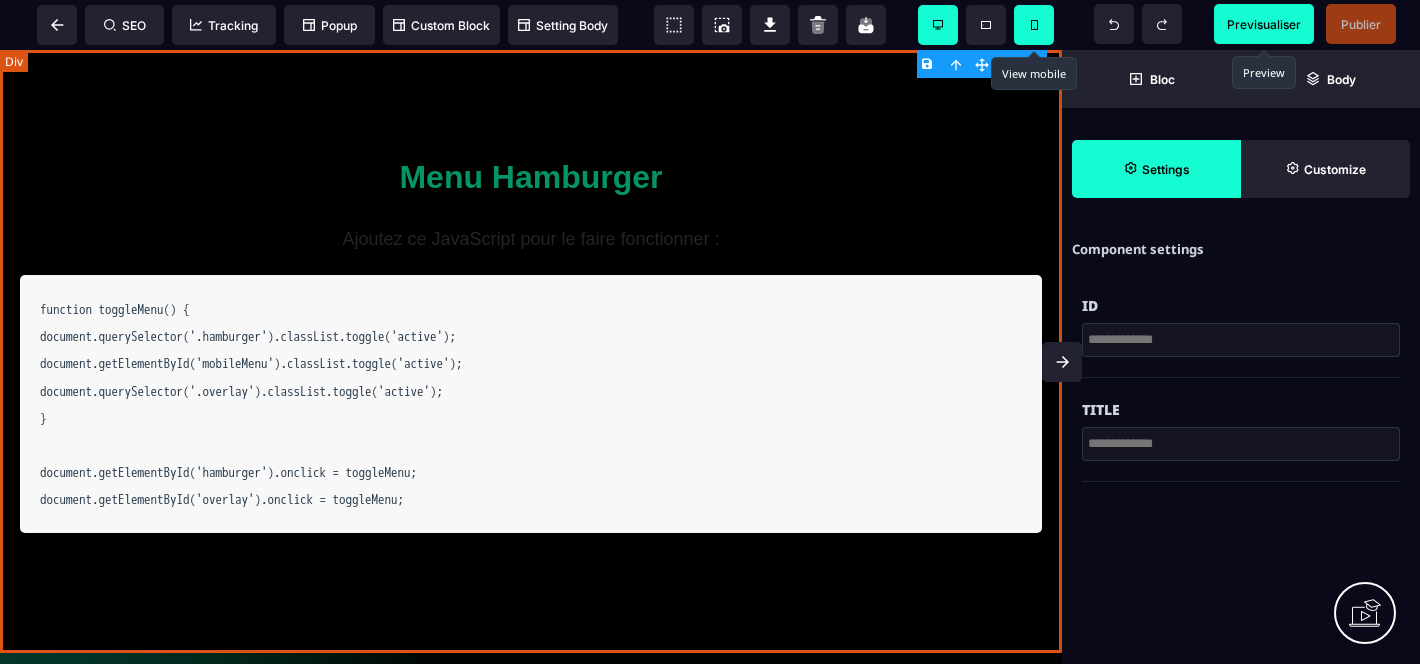 click on "Menu Hamburger Ajoutez ce JavaScript pour le faire fonctionner :
function toggleMenu() {
document.querySelector('.hamburger').classList.toggle('active');
document.getElementById('mobileMenu').classList.toggle('active');
document.querySelector('.overlay').classList.toggle('active');
}
document.getElementById('hamburger').onclick = toggleMenu;
document.getElementById('overlay').onclick = toggleMenu;" at bounding box center [531, 351] 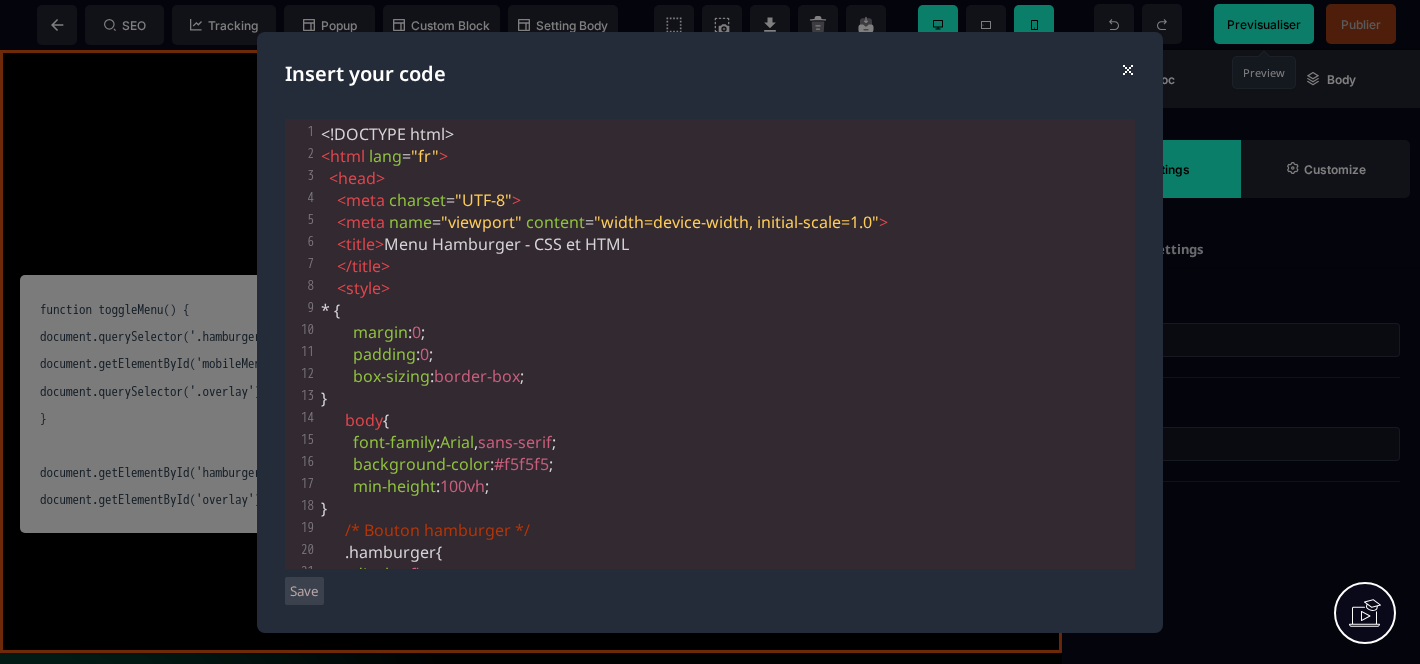 click on "< meta   charset = "UTF-8" >" at bounding box center (421, 200) 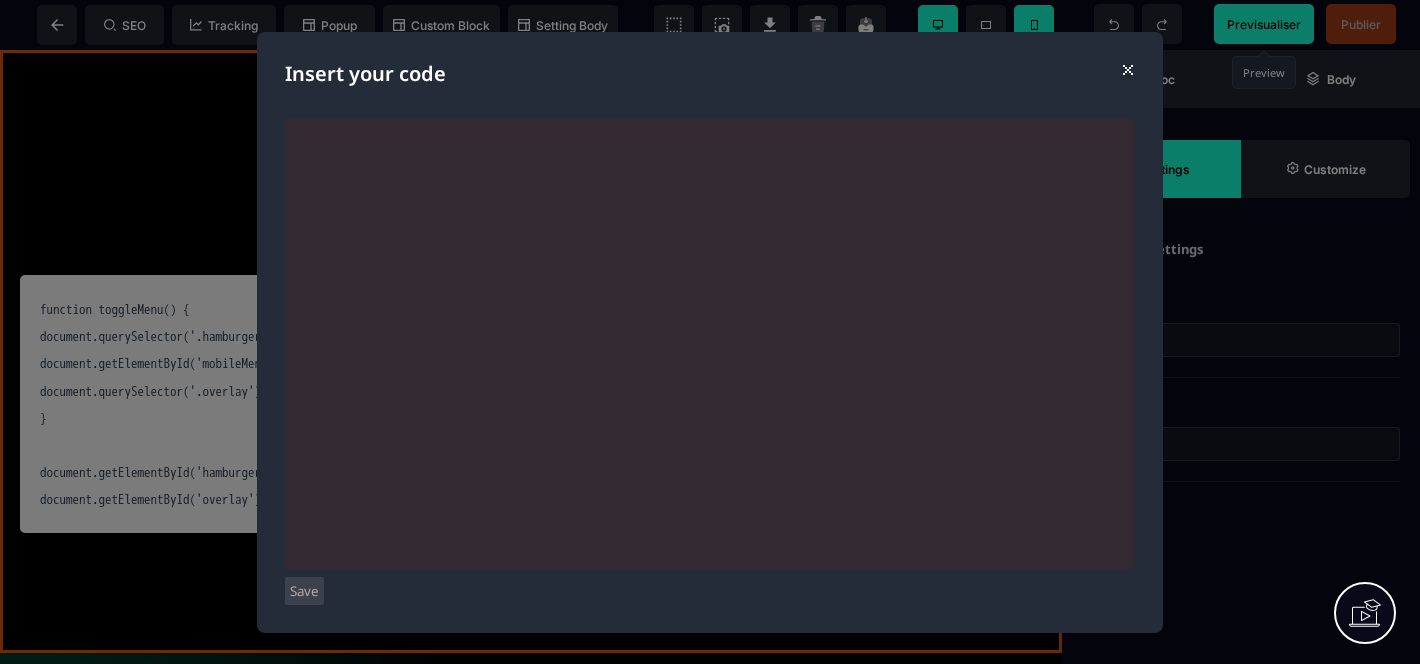 scroll, scrollTop: 1910, scrollLeft: 0, axis: vertical 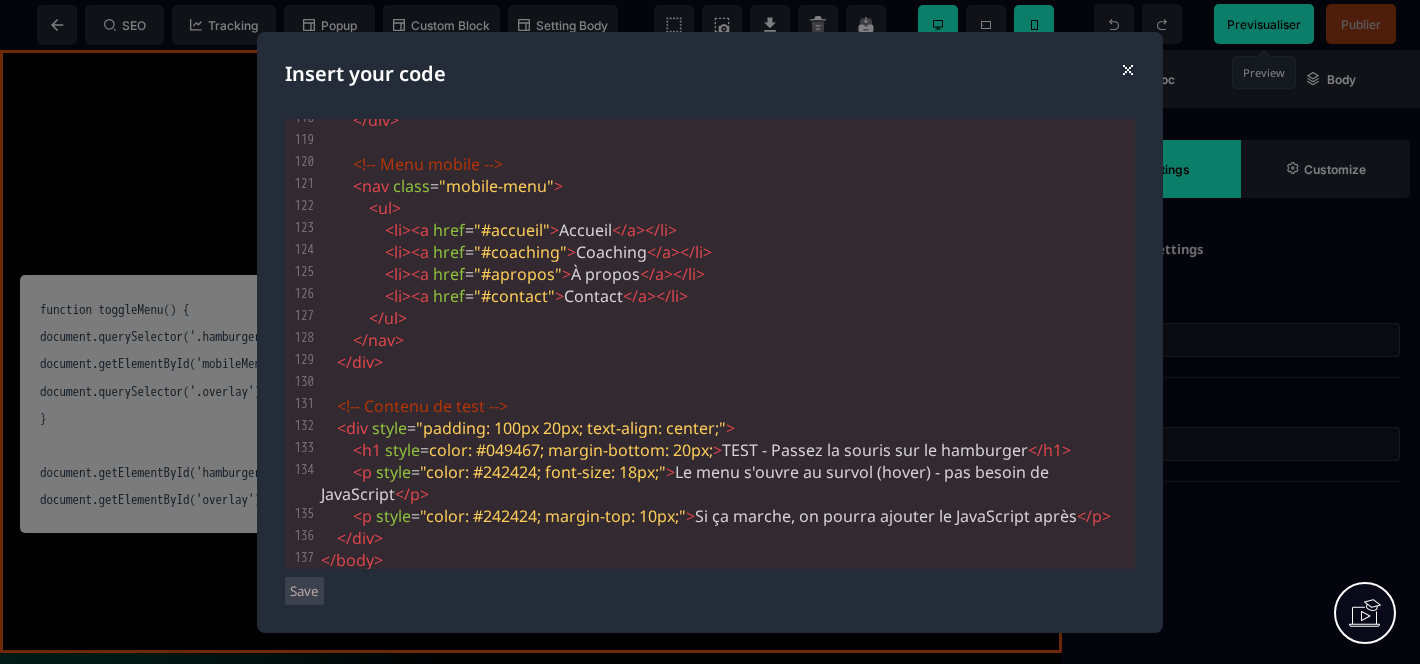 click on "Save" at bounding box center (304, 591) 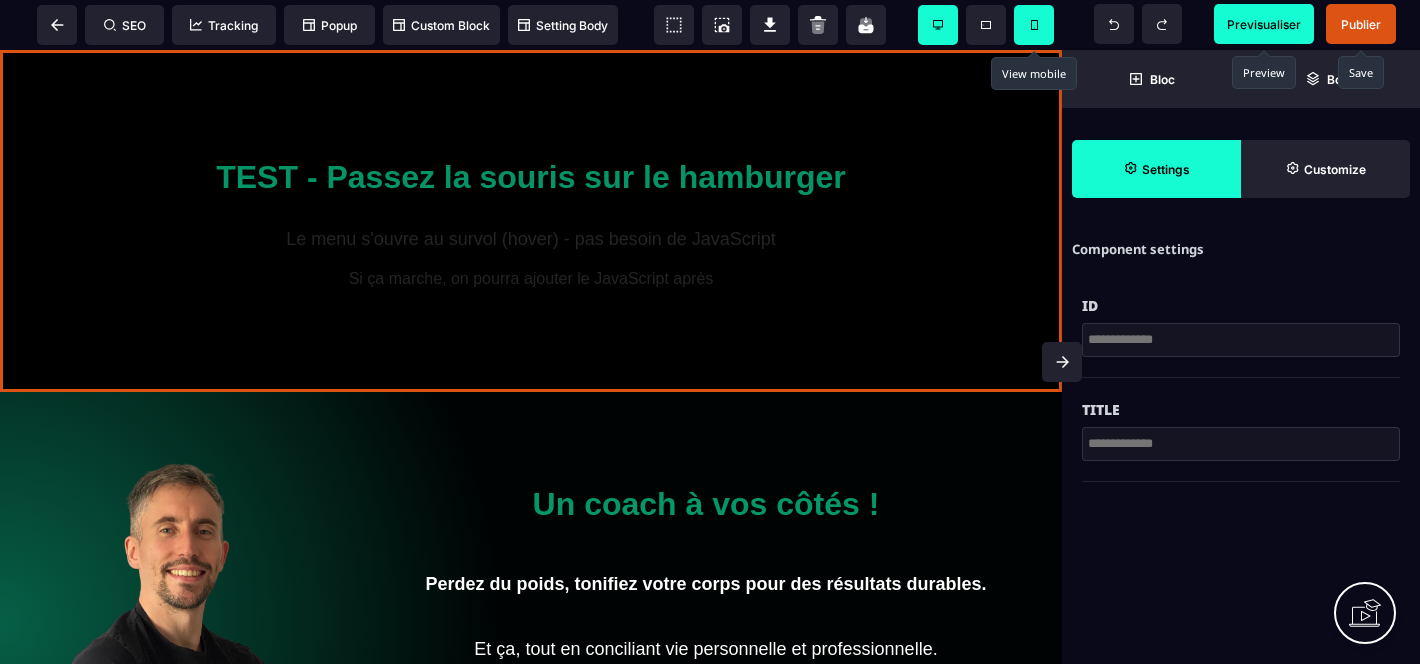 click on "Publier" at bounding box center [1361, 24] 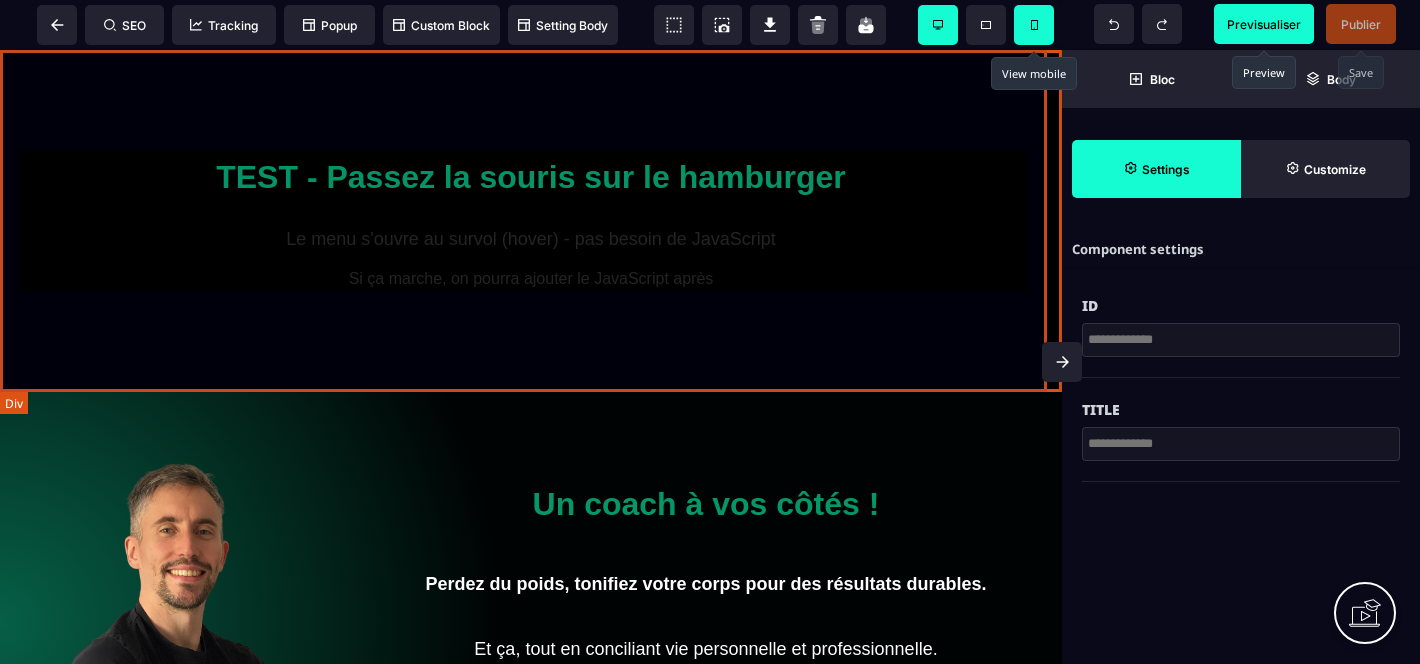 click on "TEST - Passez la souris sur le hamburger Le menu s'ouvre au survol (hover) - pas besoin de JavaScript Si ça marche, on pourra ajouter le JavaScript après" at bounding box center [531, 221] 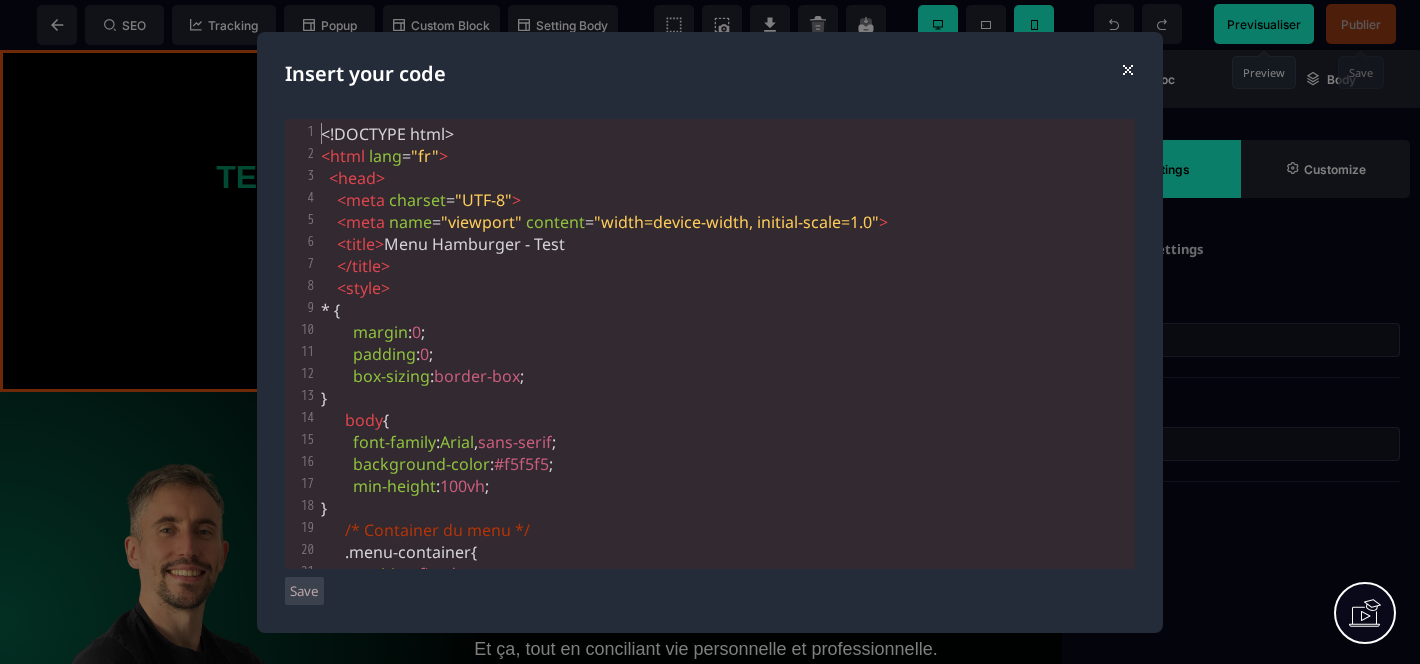 click on "< head >" at bounding box center [726, 178] 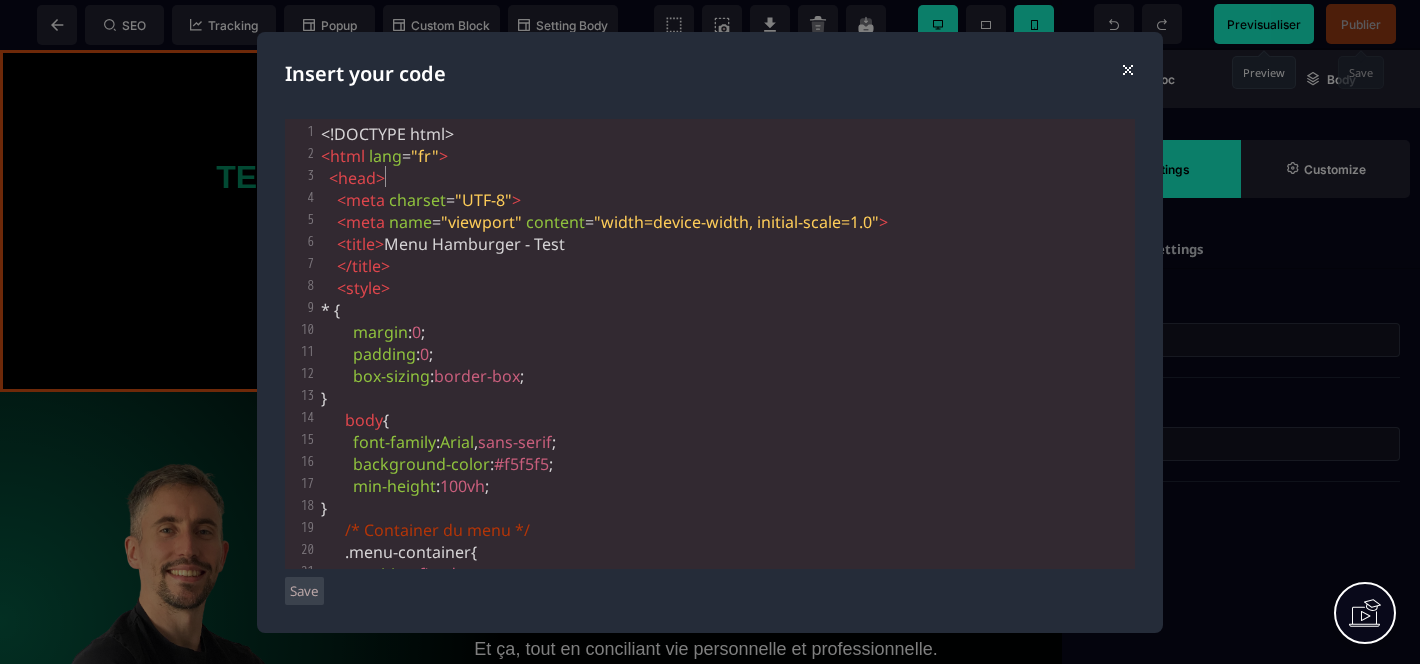 type on "**********" 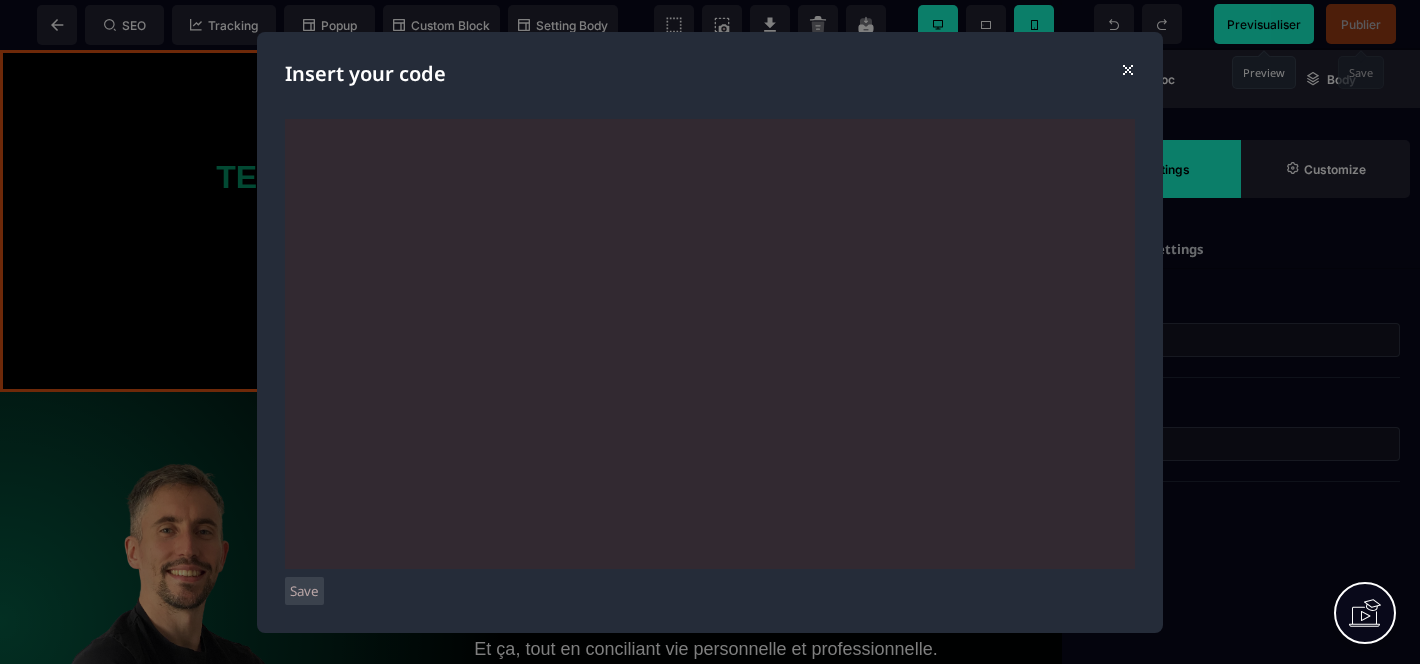 scroll, scrollTop: 2458, scrollLeft: 0, axis: vertical 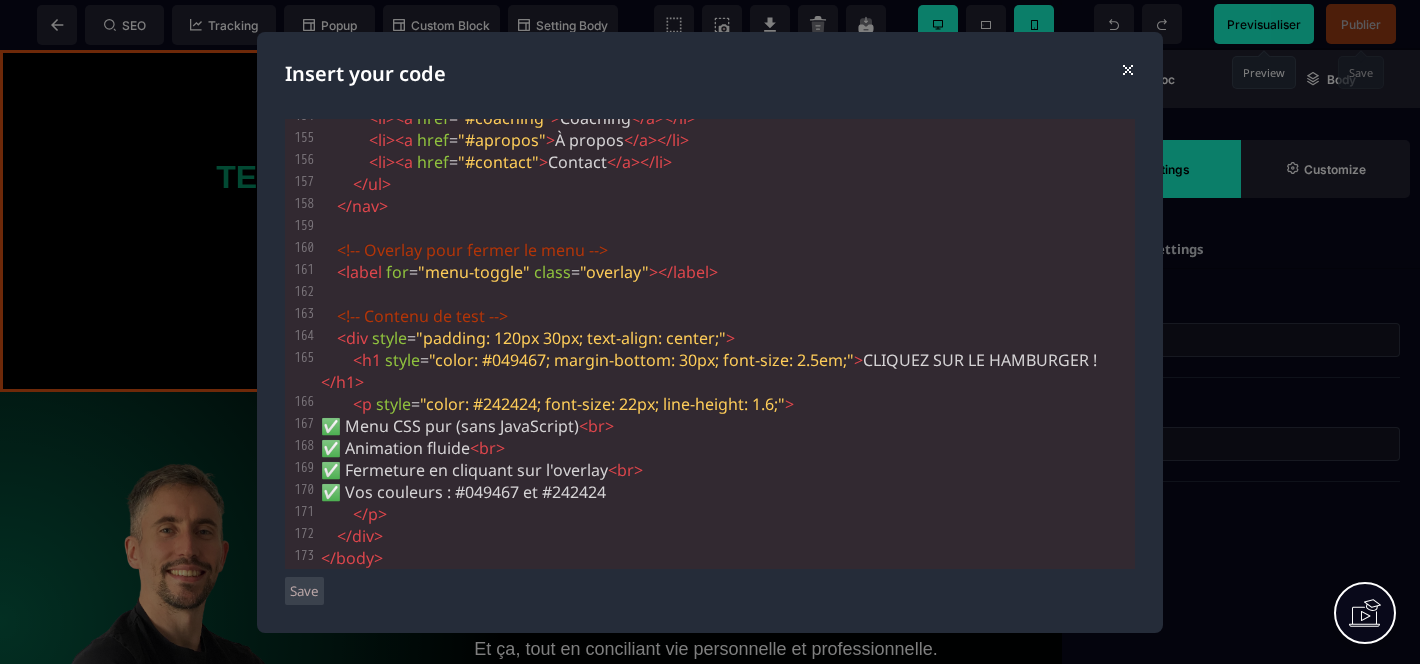 drag, startPoint x: 297, startPoint y: 603, endPoint x: 407, endPoint y: 503, distance: 148.66069 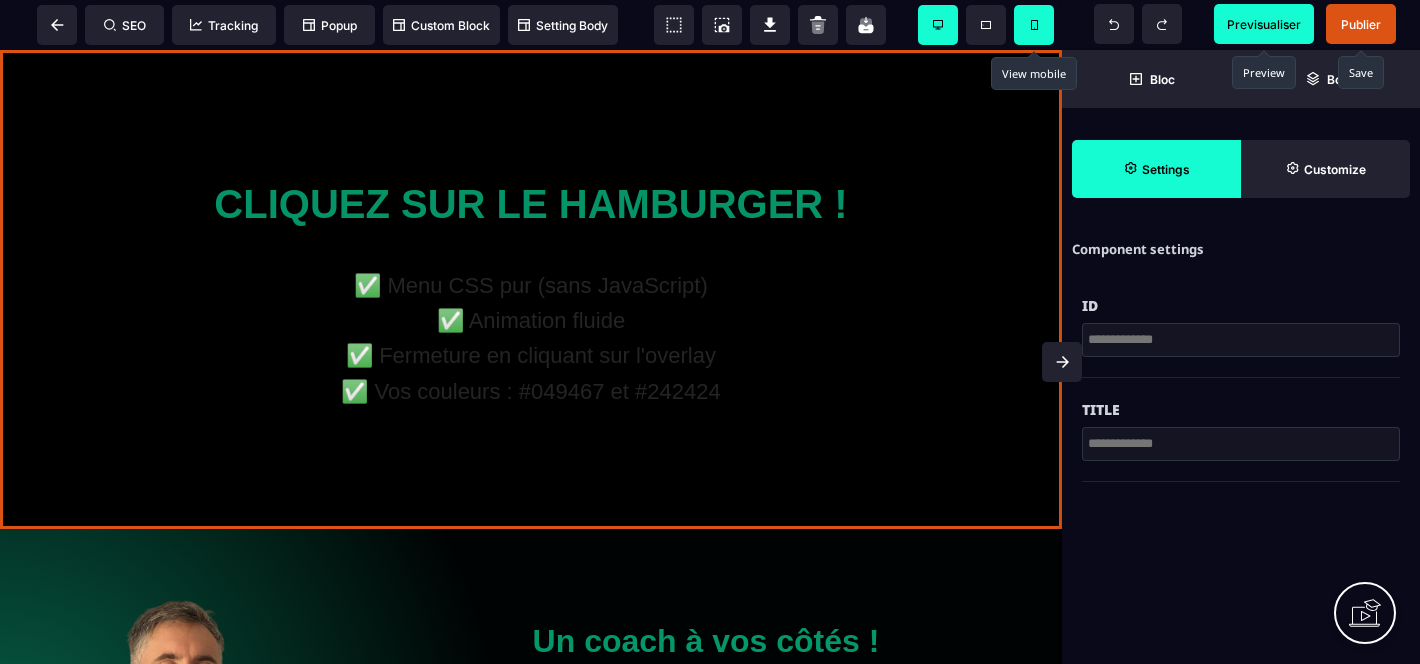 click on "Publier" at bounding box center (1361, 24) 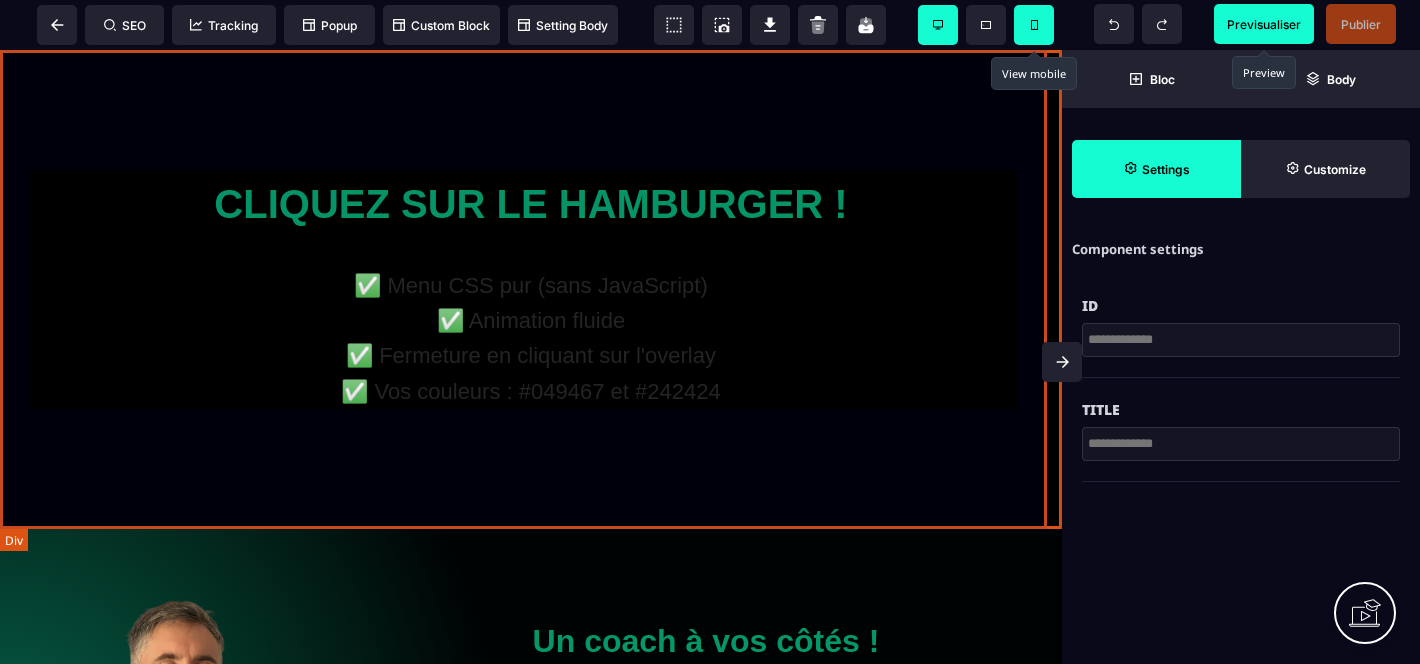 click on "CLIQUEZ SUR LE HAMBURGER !
✅ Menu CSS pur (sans JavaScript)
✅ Animation fluide
✅ Fermeture en cliquant sur l'overlay
✅ Vos couleurs : #049467 et #242424" at bounding box center (531, 289) 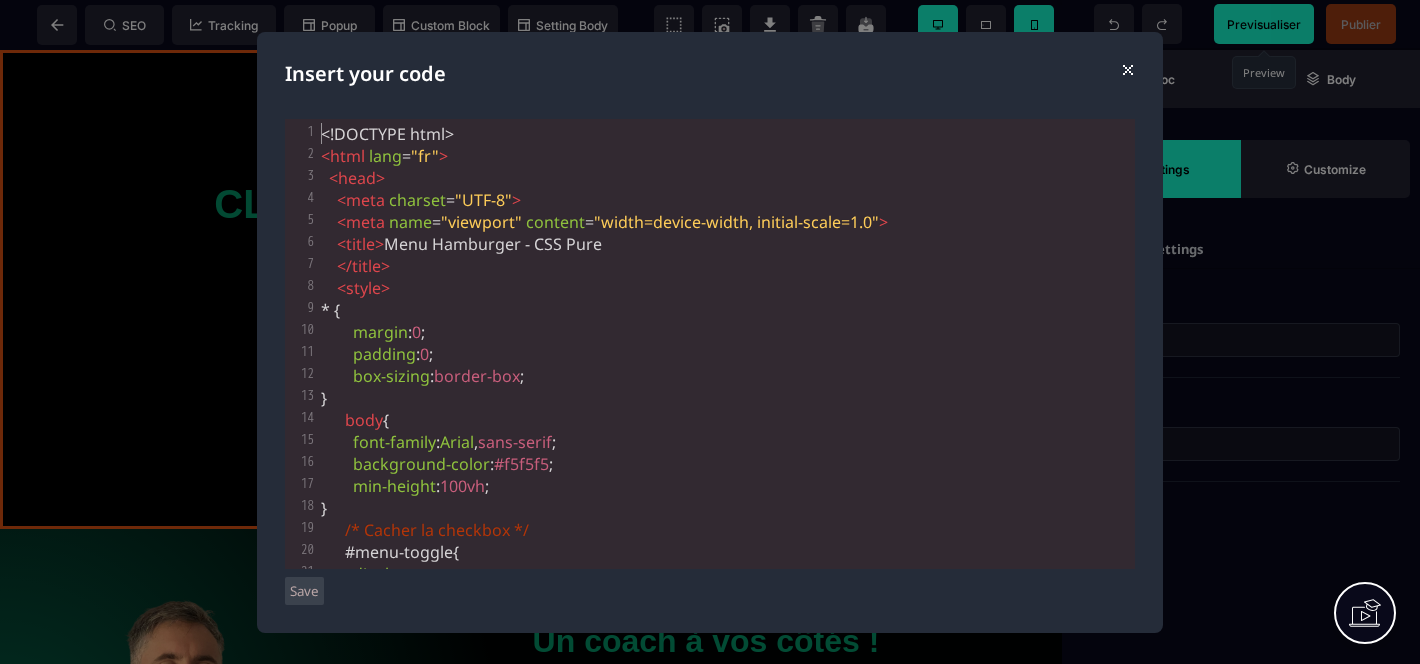 click on ""viewport"" at bounding box center [481, 222] 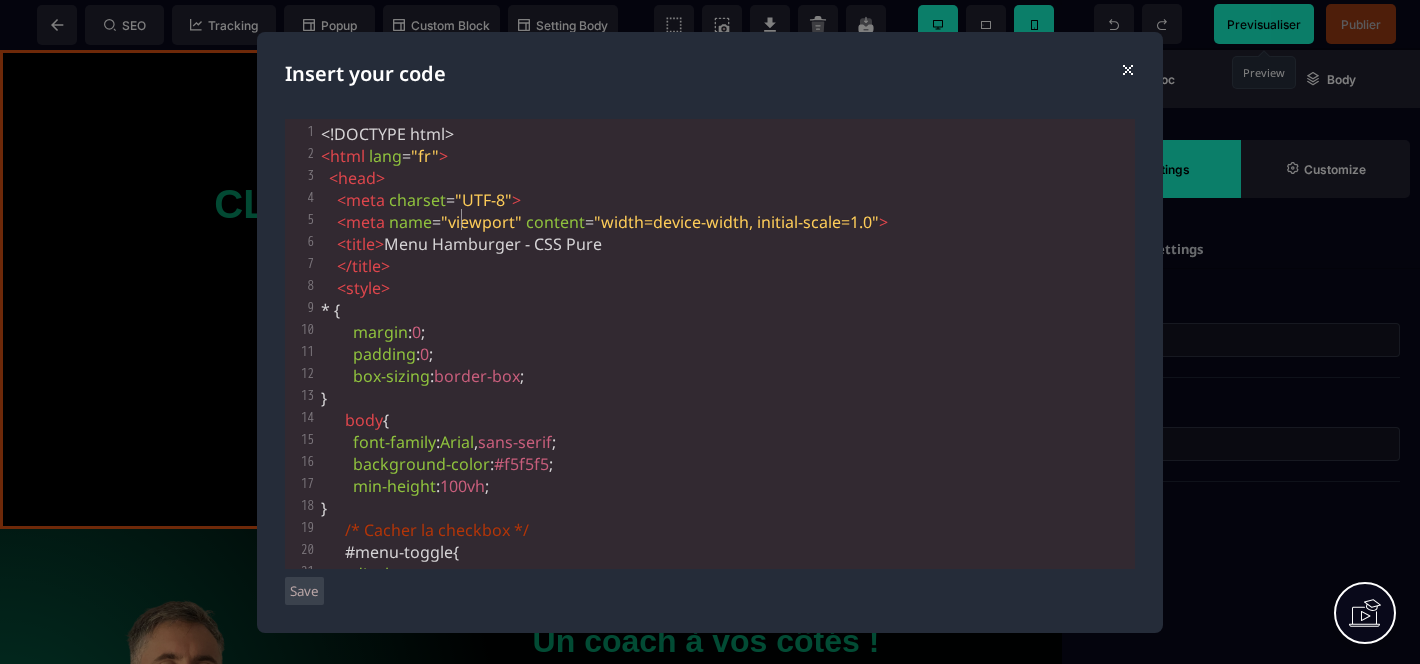 type on "**********" 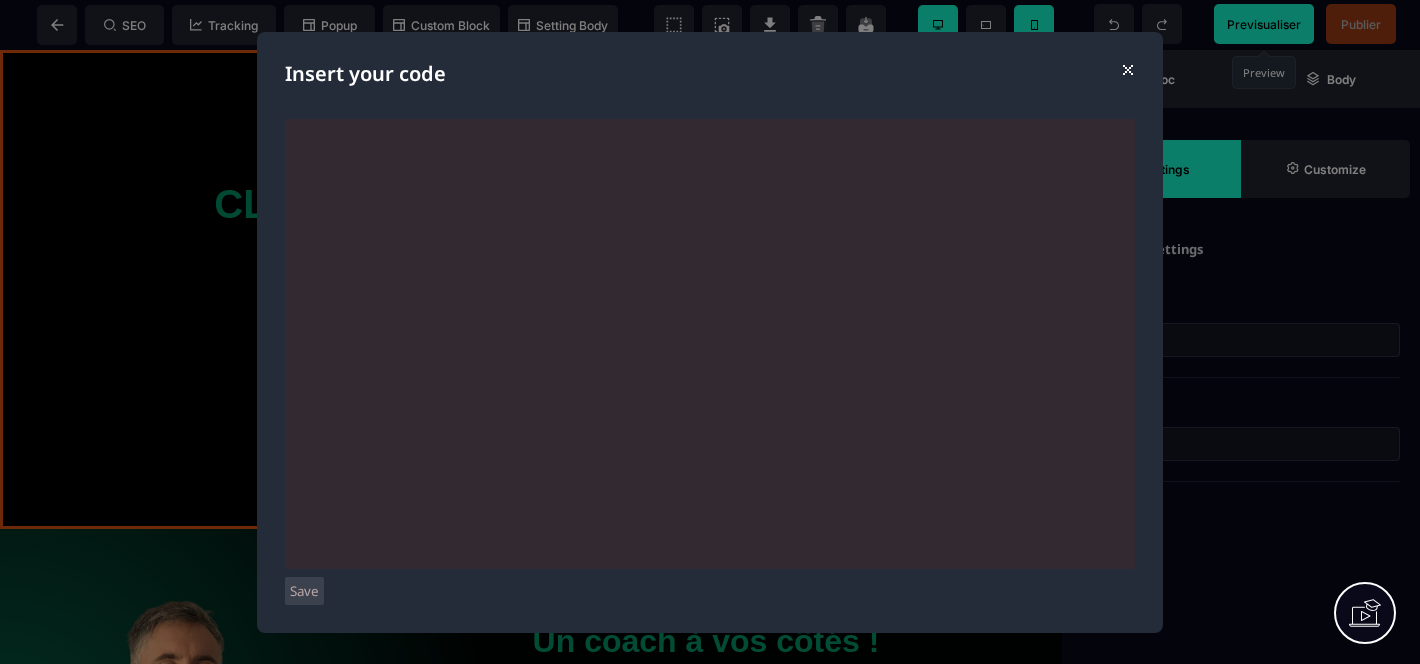 scroll, scrollTop: 2458, scrollLeft: 0, axis: vertical 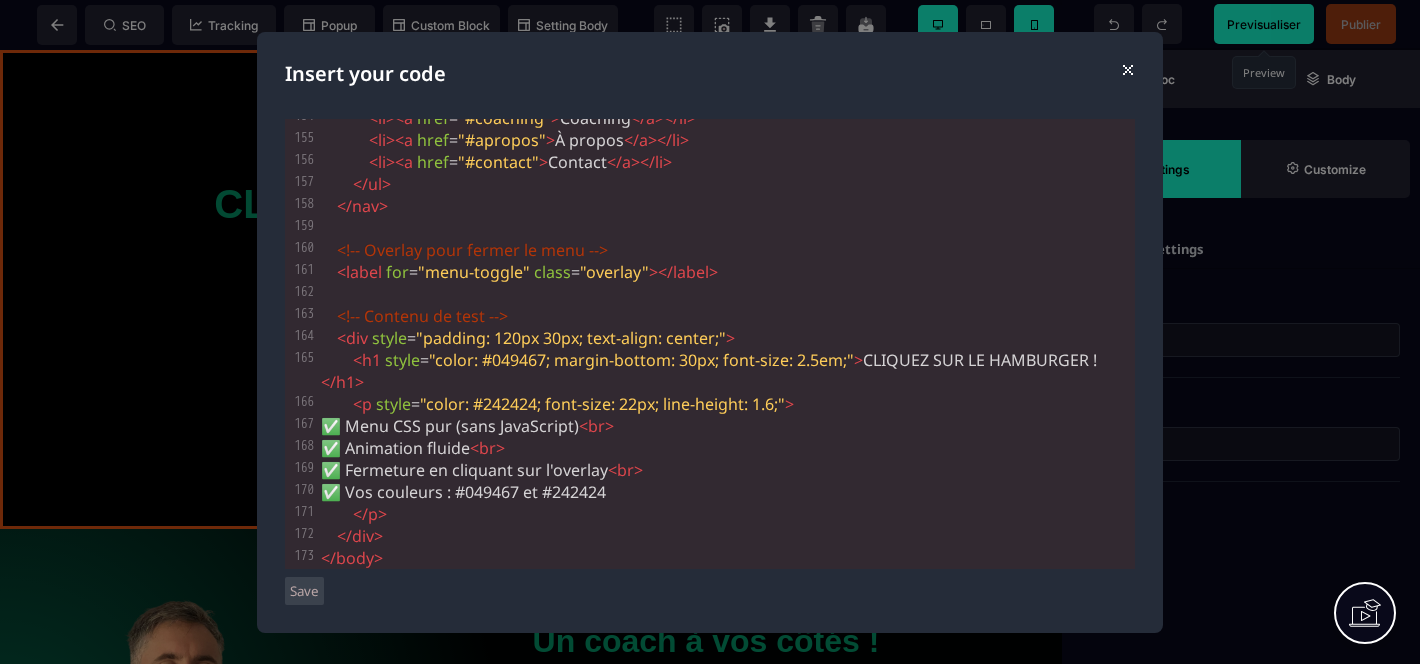 click on "Save" at bounding box center [304, 591] 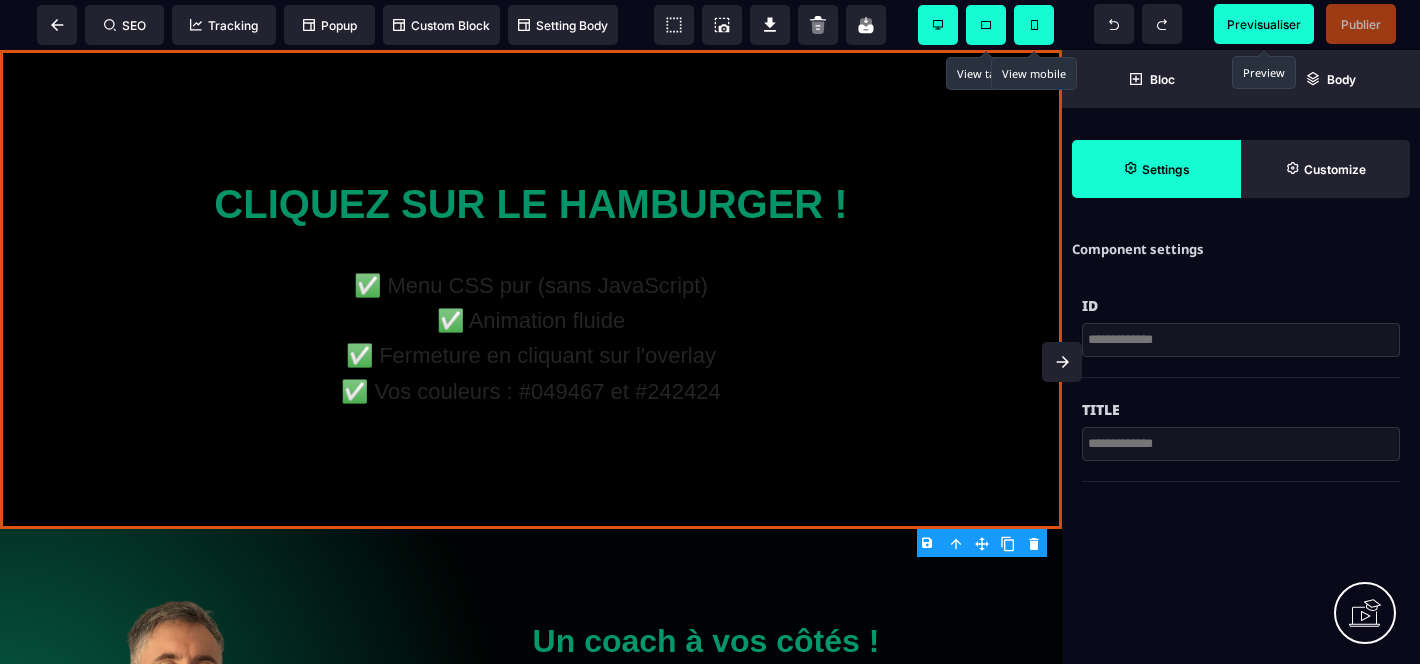 click 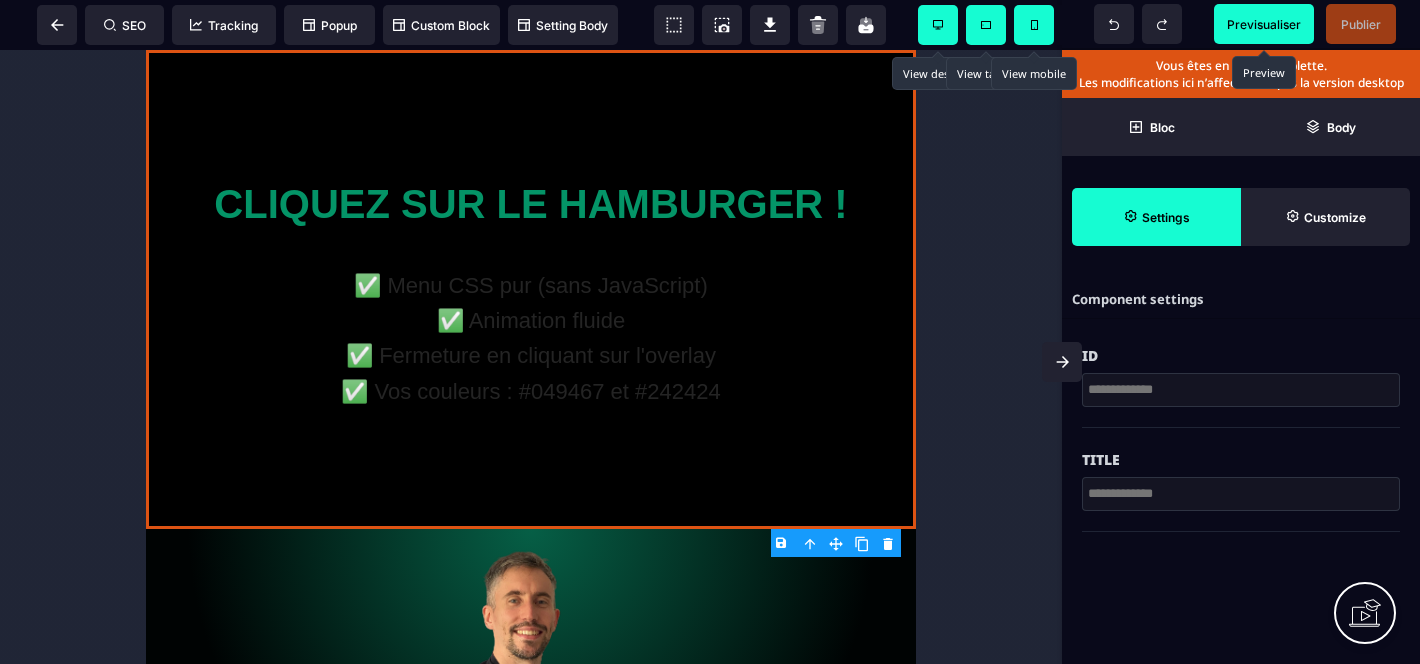 click 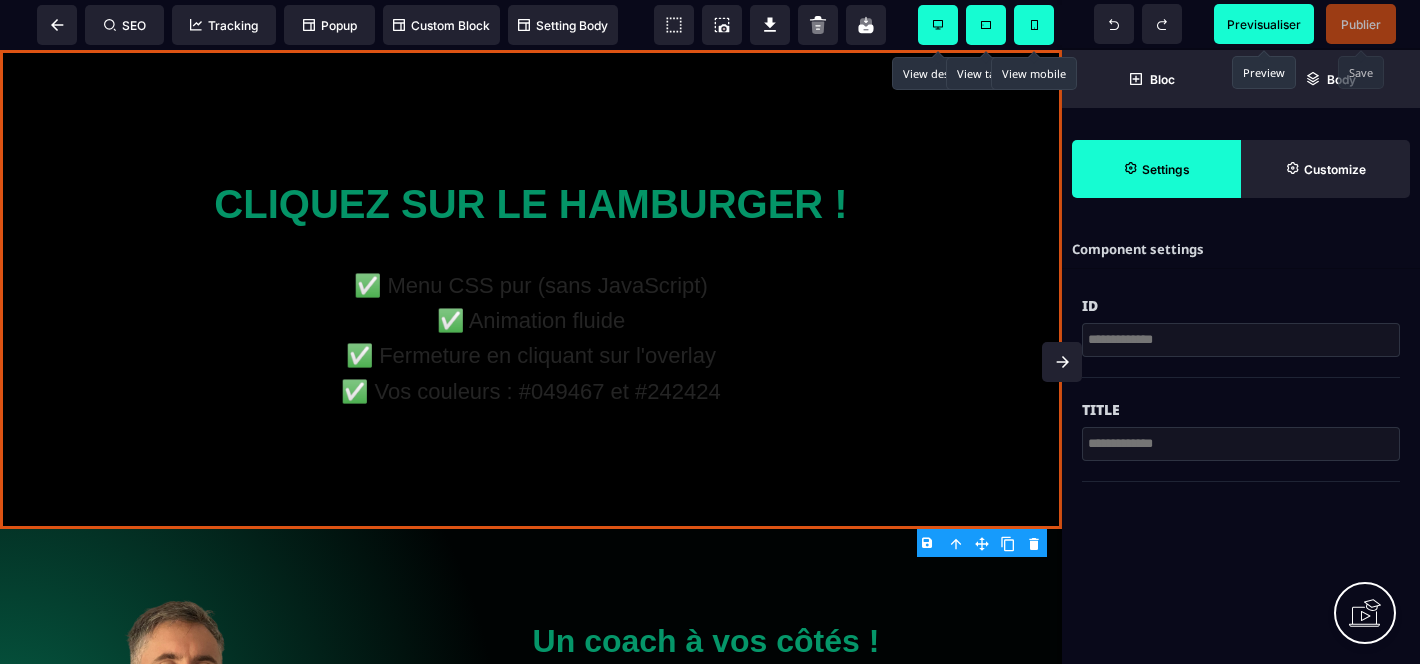 click on "Publier" at bounding box center (1361, 24) 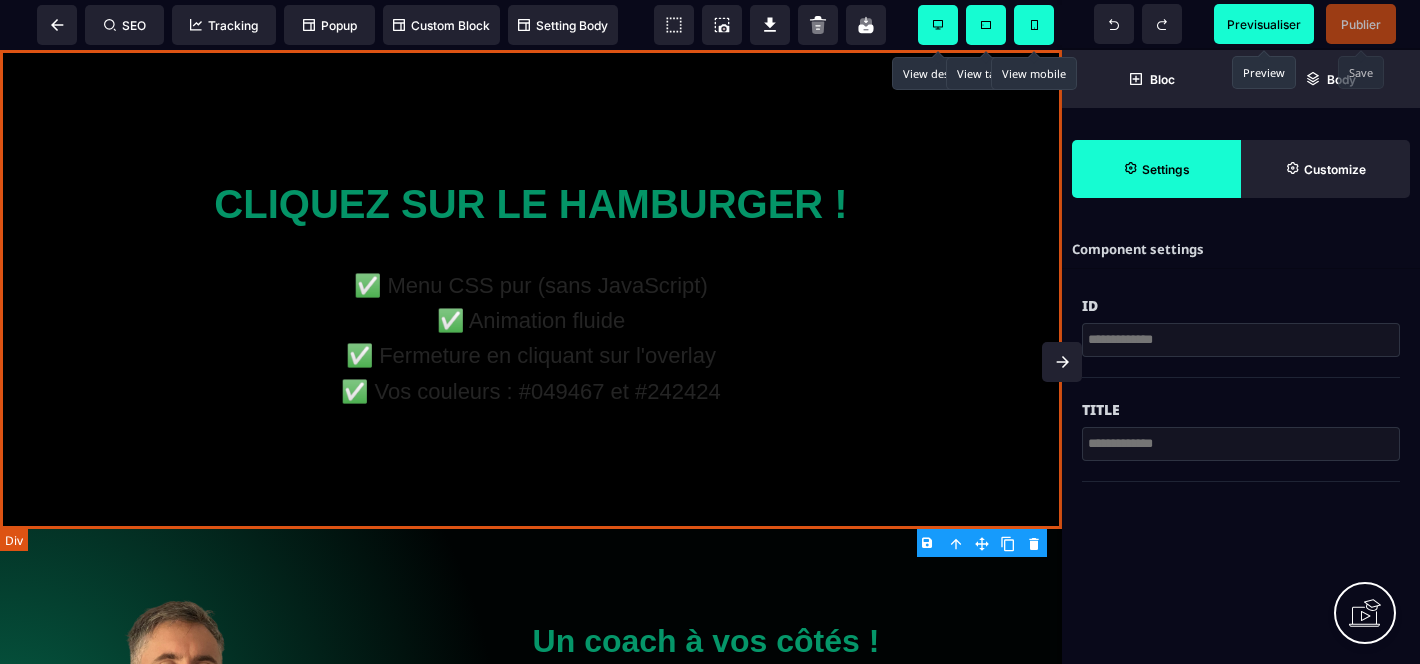 click on "CLIQUEZ SUR LE HAMBURGER !
✅ Menu CSS pur (sans JavaScript)
✅ Animation fluide
✅ Fermeture en cliquant sur l'overlay
✅ Vos couleurs : #049467 et #242424" at bounding box center [531, 289] 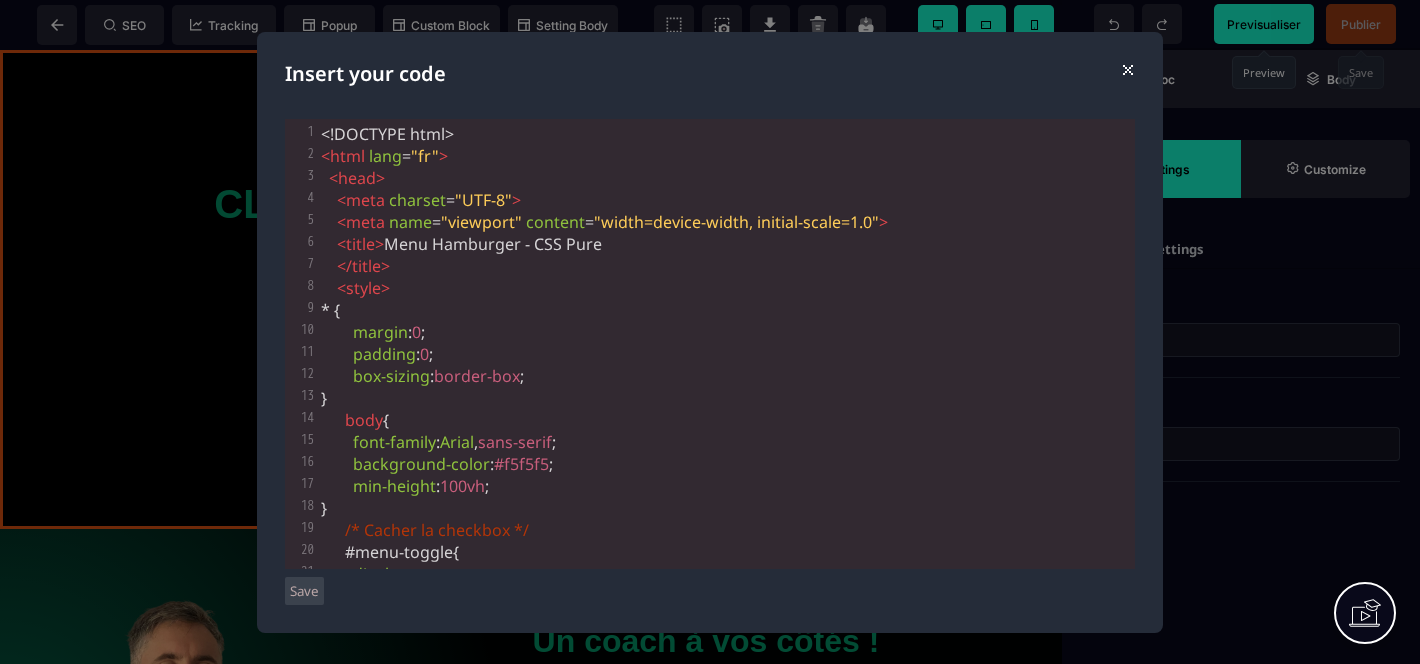 click on "< head >" at bounding box center [726, 178] 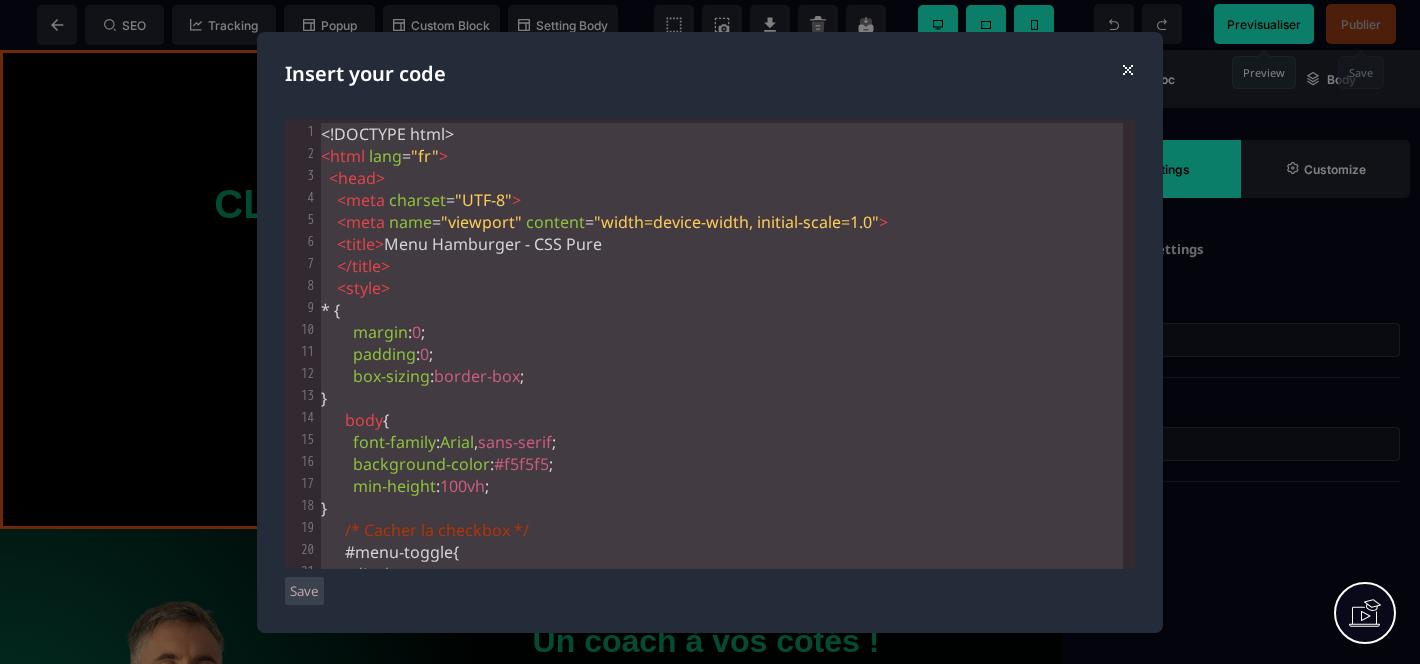 scroll, scrollTop: 2473, scrollLeft: 0, axis: vertical 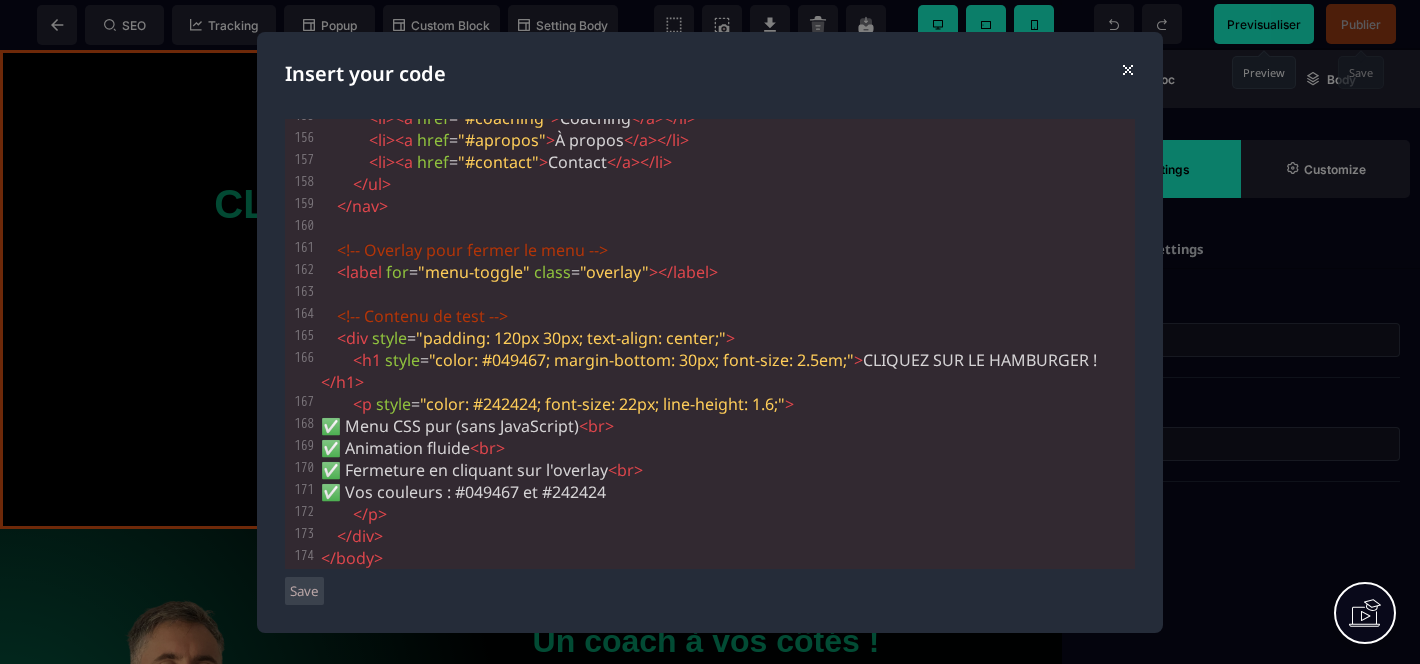 click on "Save" at bounding box center [304, 591] 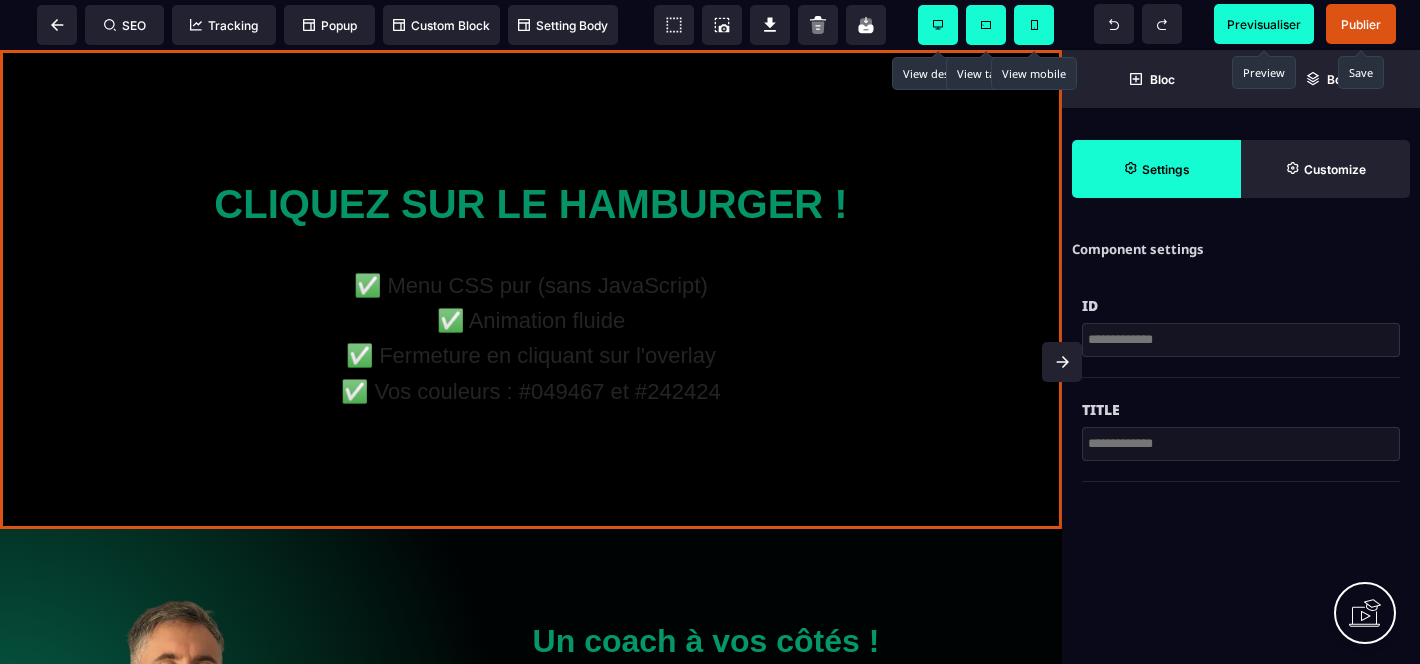 click on "Publier" at bounding box center (1361, 24) 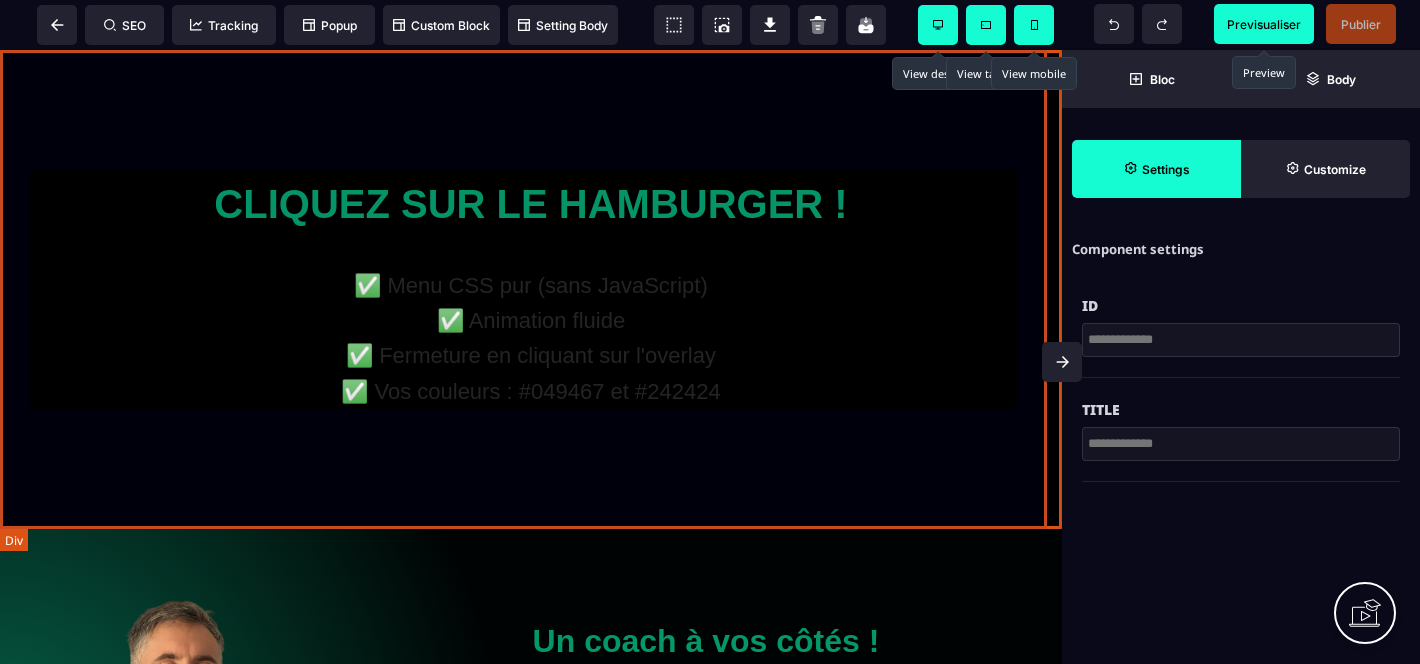 click on "CLIQUEZ SUR LE HAMBURGER !
✅ Menu CSS pur (sans JavaScript)
✅ Animation fluide
✅ Fermeture en cliquant sur l'overlay
✅ Vos couleurs : #049467 et #242424" at bounding box center [531, 289] 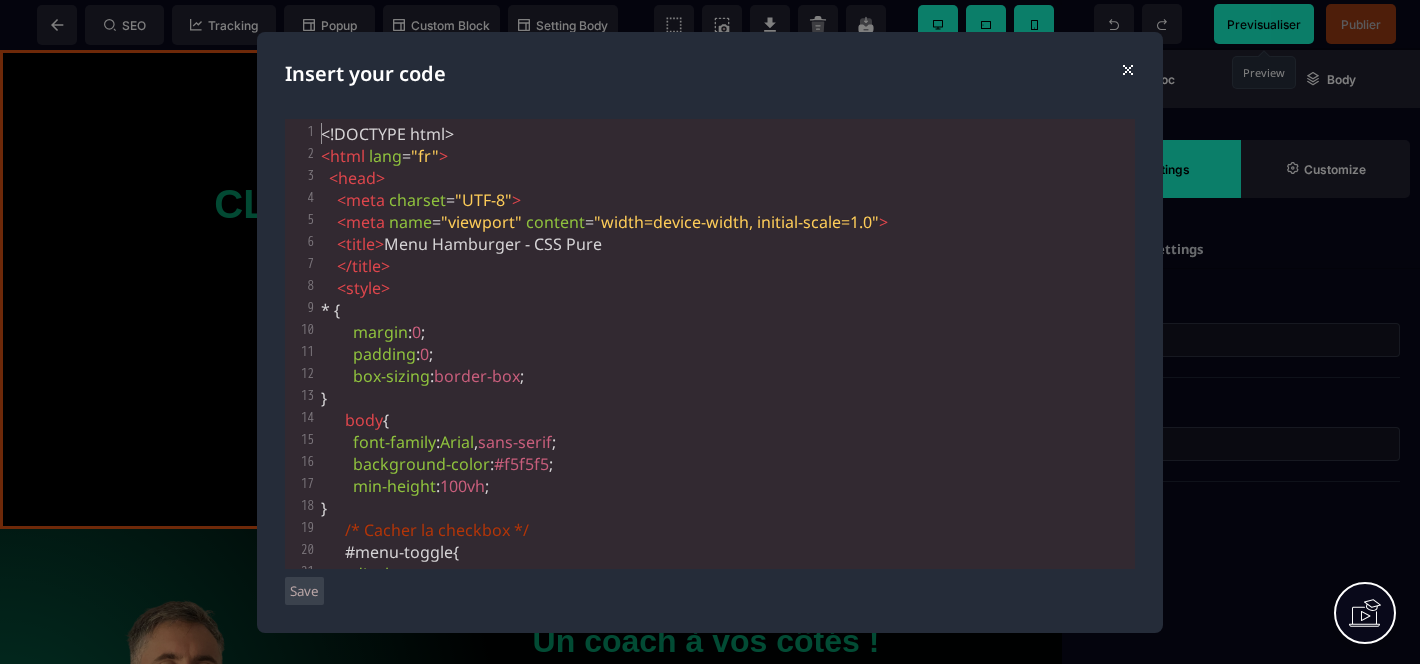 click on "< meta   charset = "UTF-8" >" at bounding box center [726, 200] 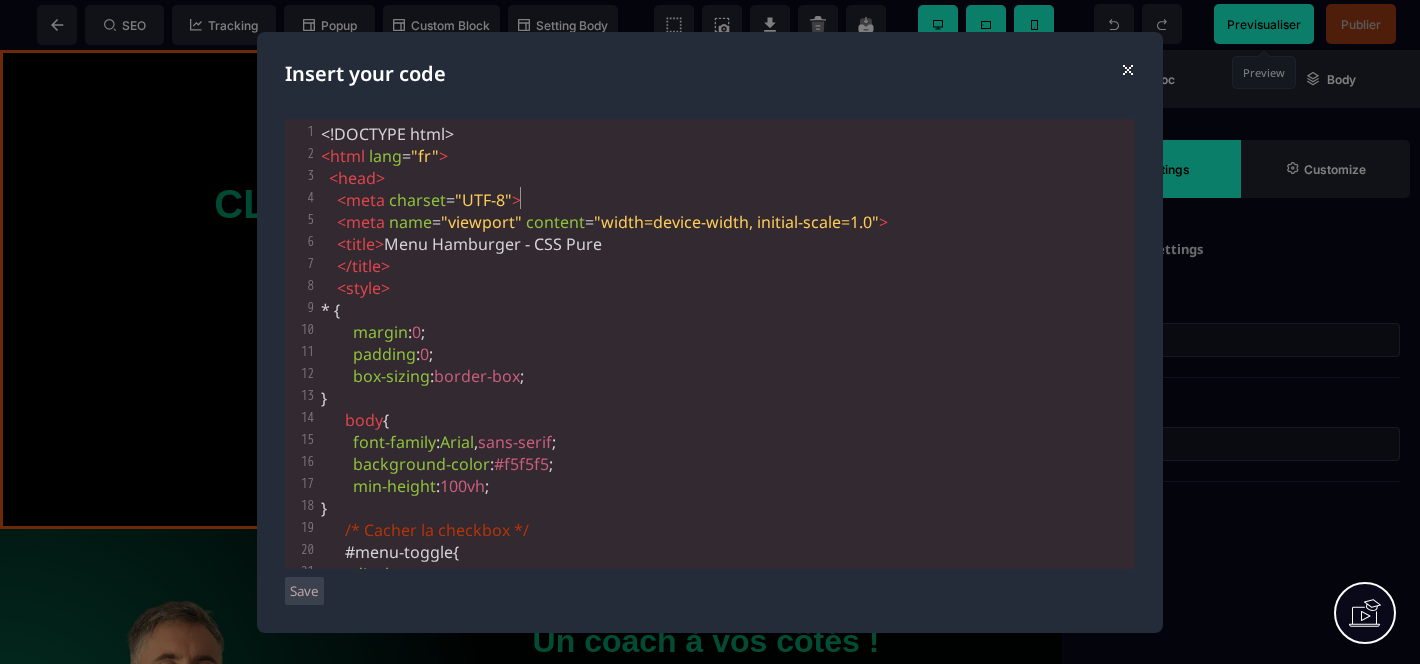 type on "**********" 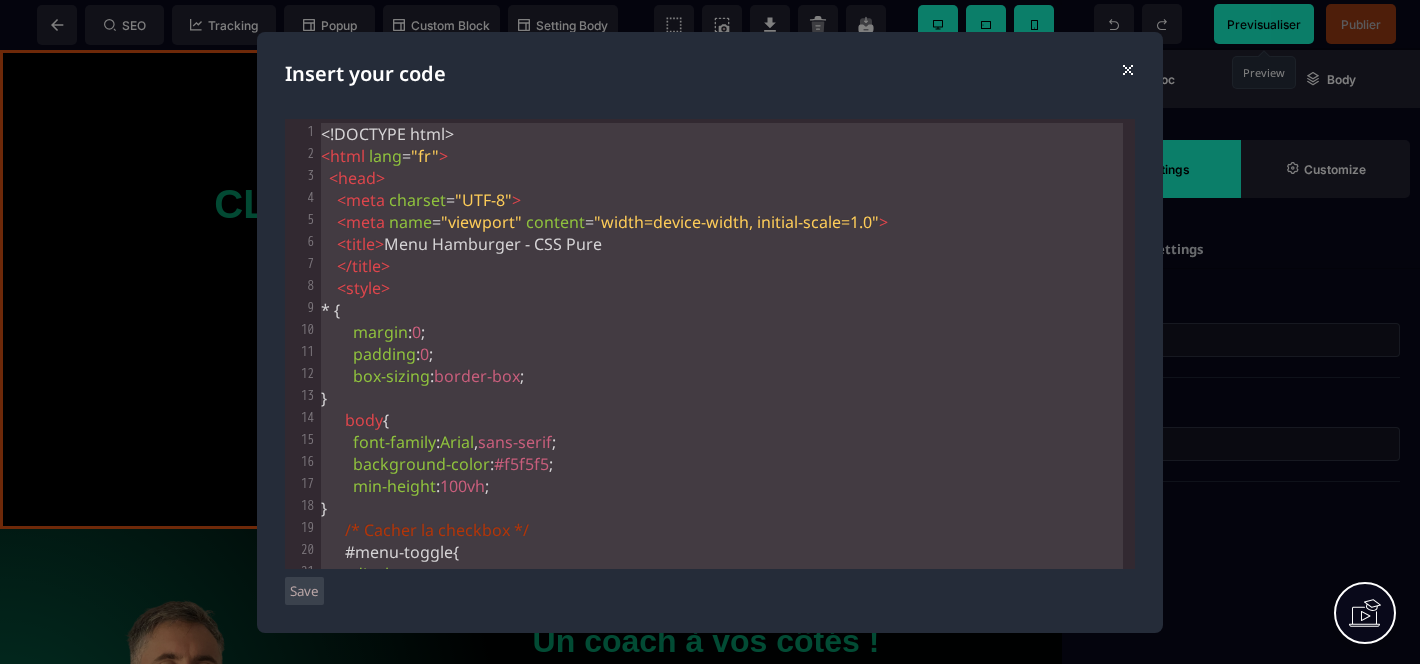 scroll, scrollTop: 2473, scrollLeft: 0, axis: vertical 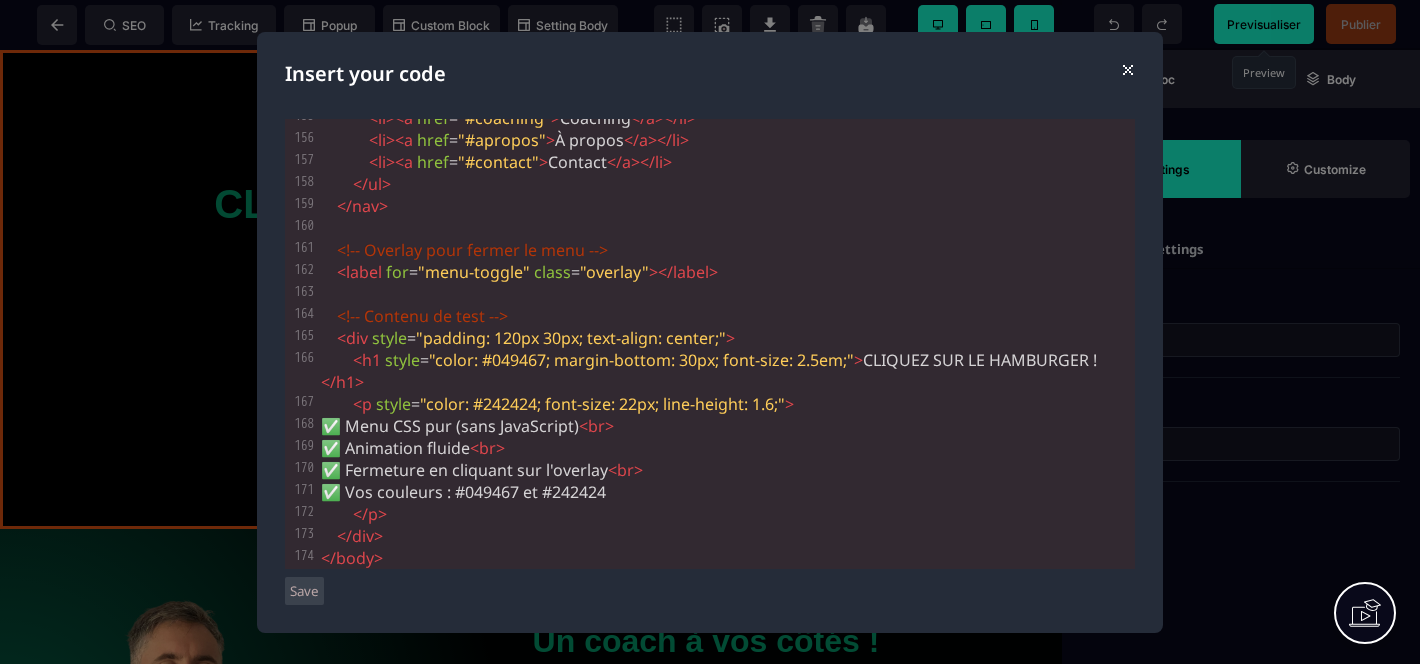 click on "Save" at bounding box center [304, 591] 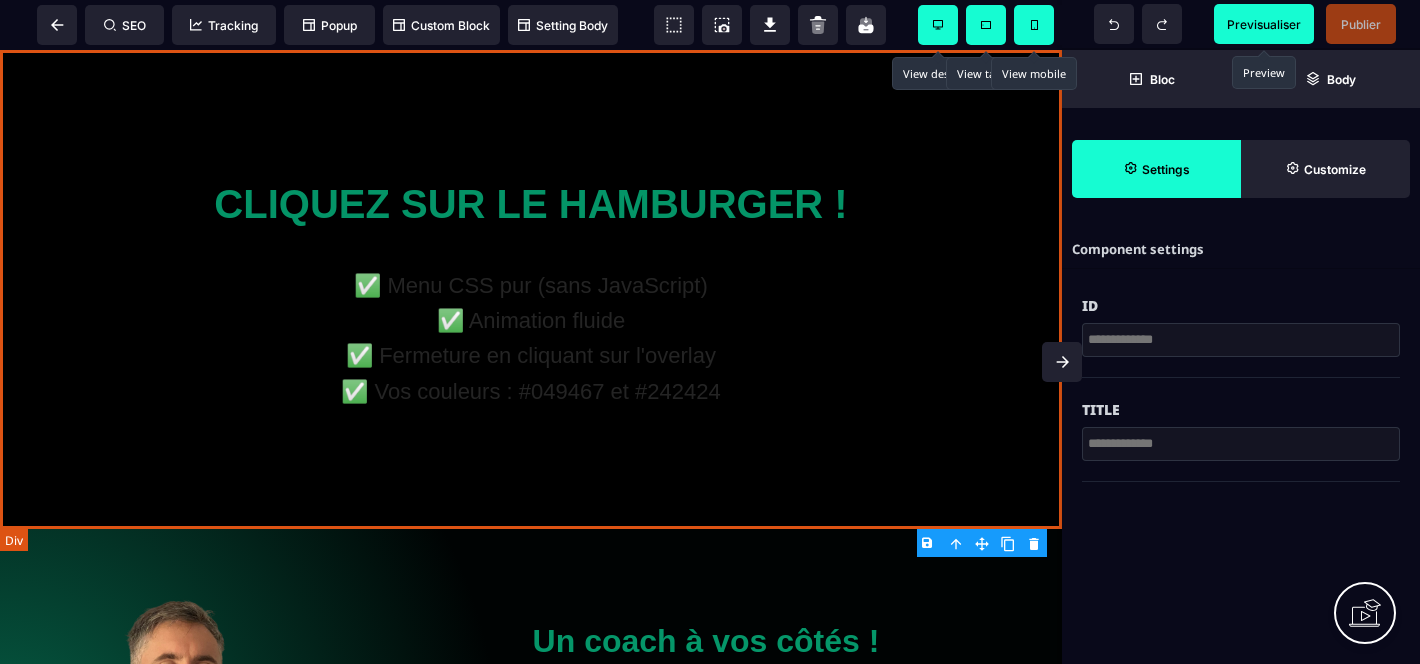 click on "CLIQUEZ SUR LE HAMBURGER !
✅ Menu CSS pur (sans JavaScript)
✅ Animation fluide
✅ Fermeture en cliquant sur l'overlay
✅ Vos couleurs : #049467 et #242424" at bounding box center [531, 289] 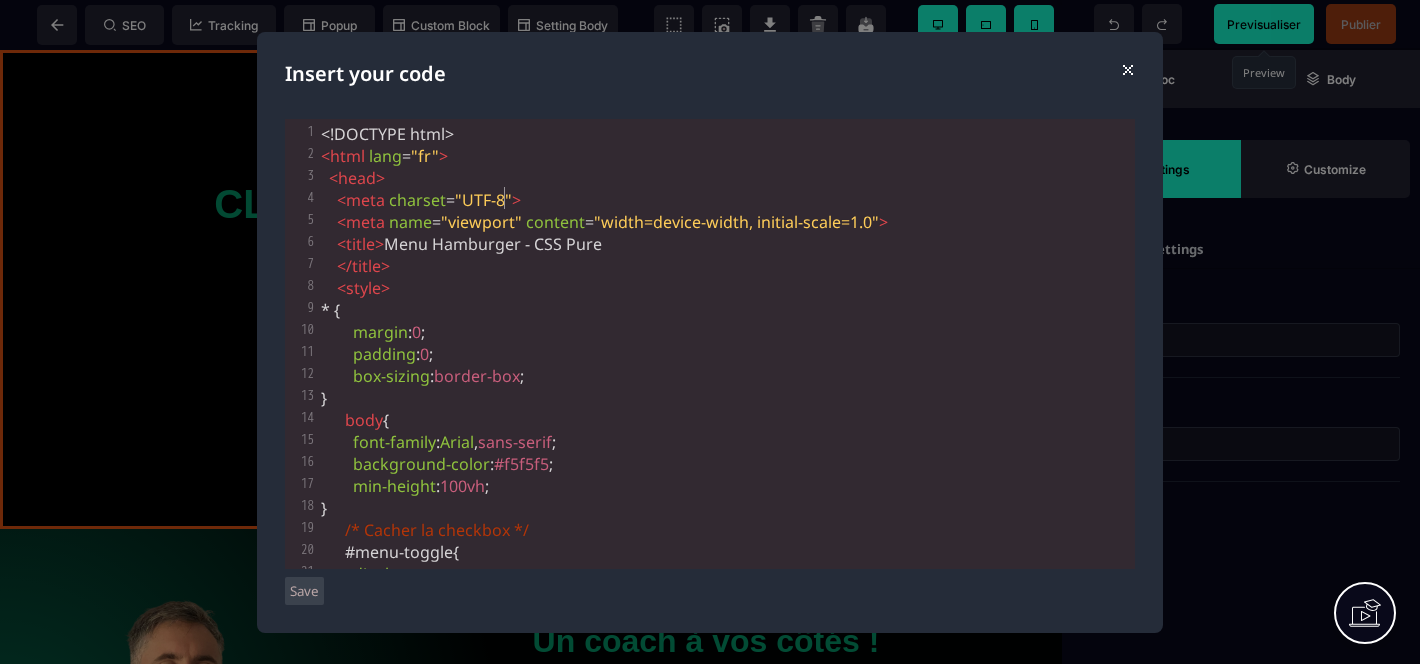 click on ""UTF-8"" at bounding box center (483, 200) 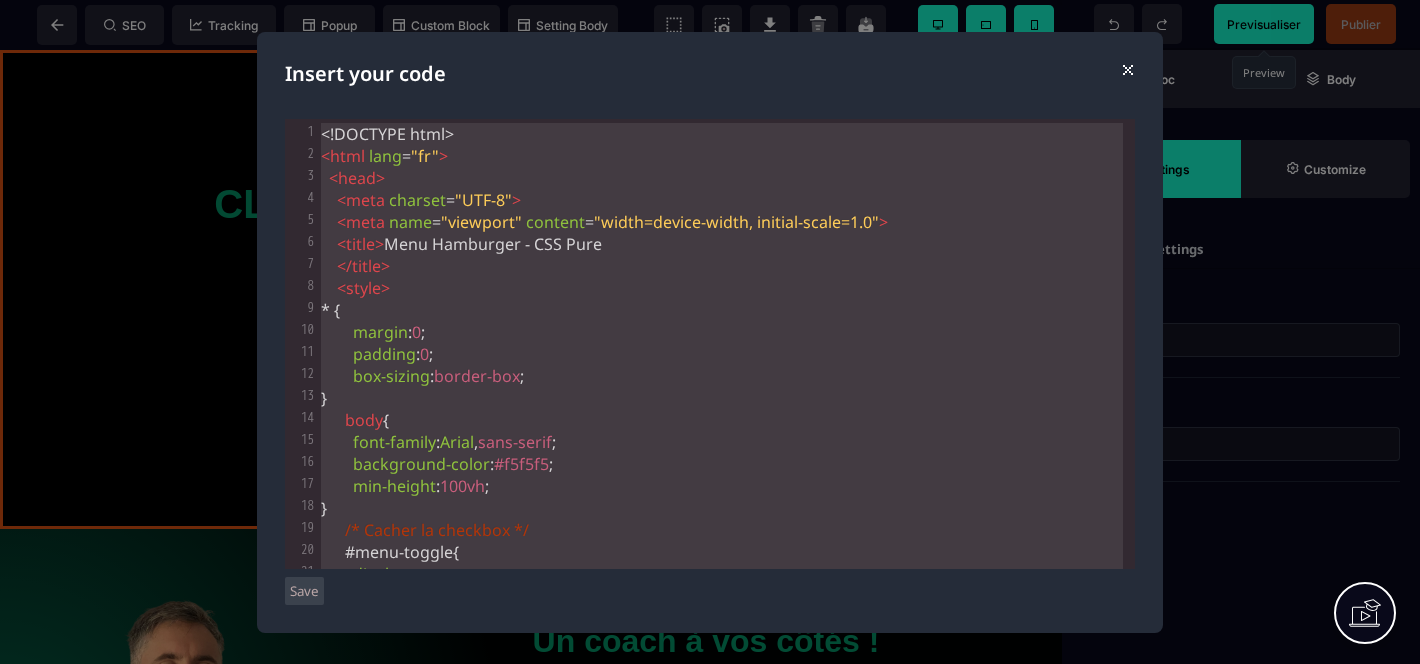 scroll, scrollTop: 3687, scrollLeft: 0, axis: vertical 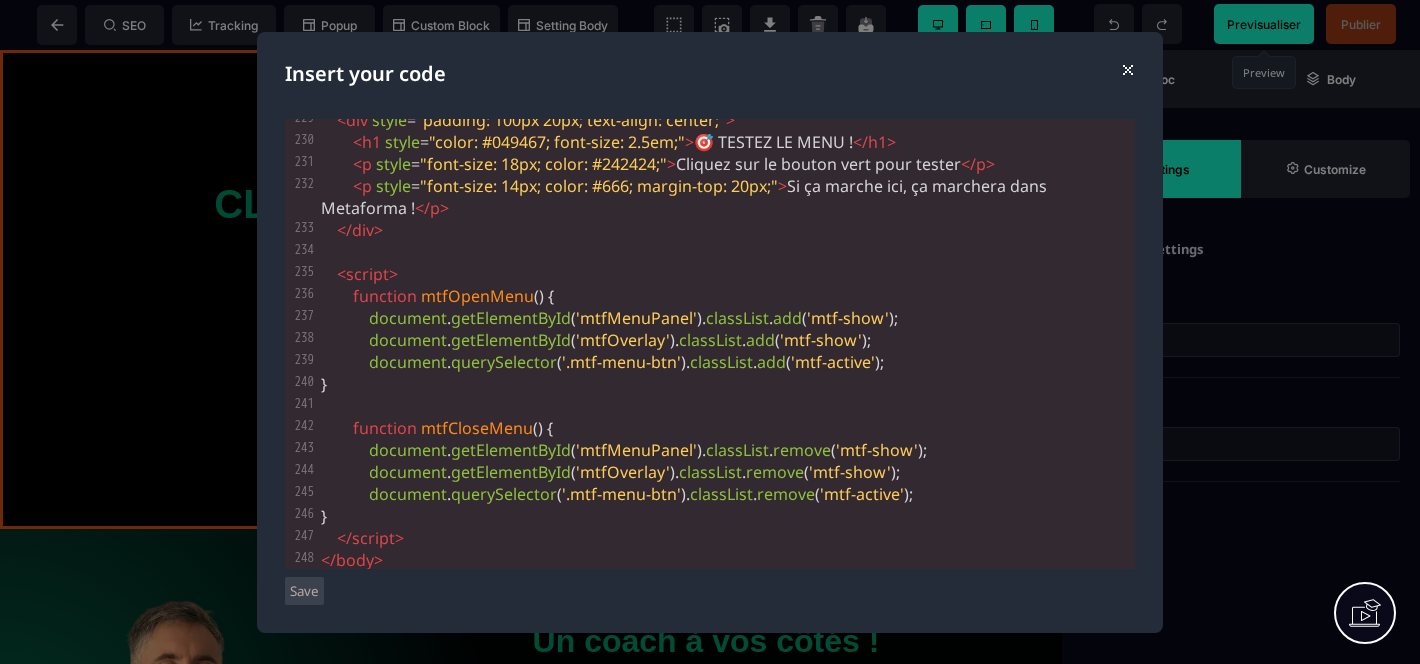 click on "Save" at bounding box center (304, 591) 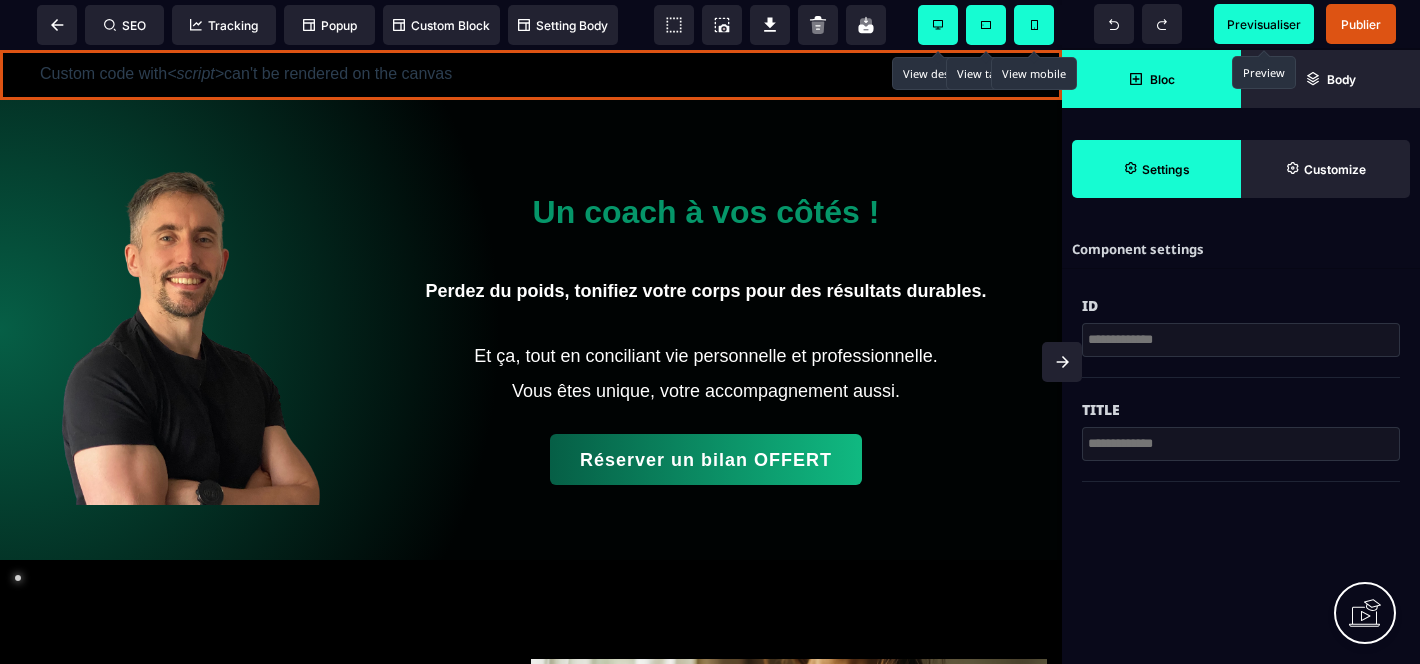 click on "Bloc" at bounding box center [1151, 79] 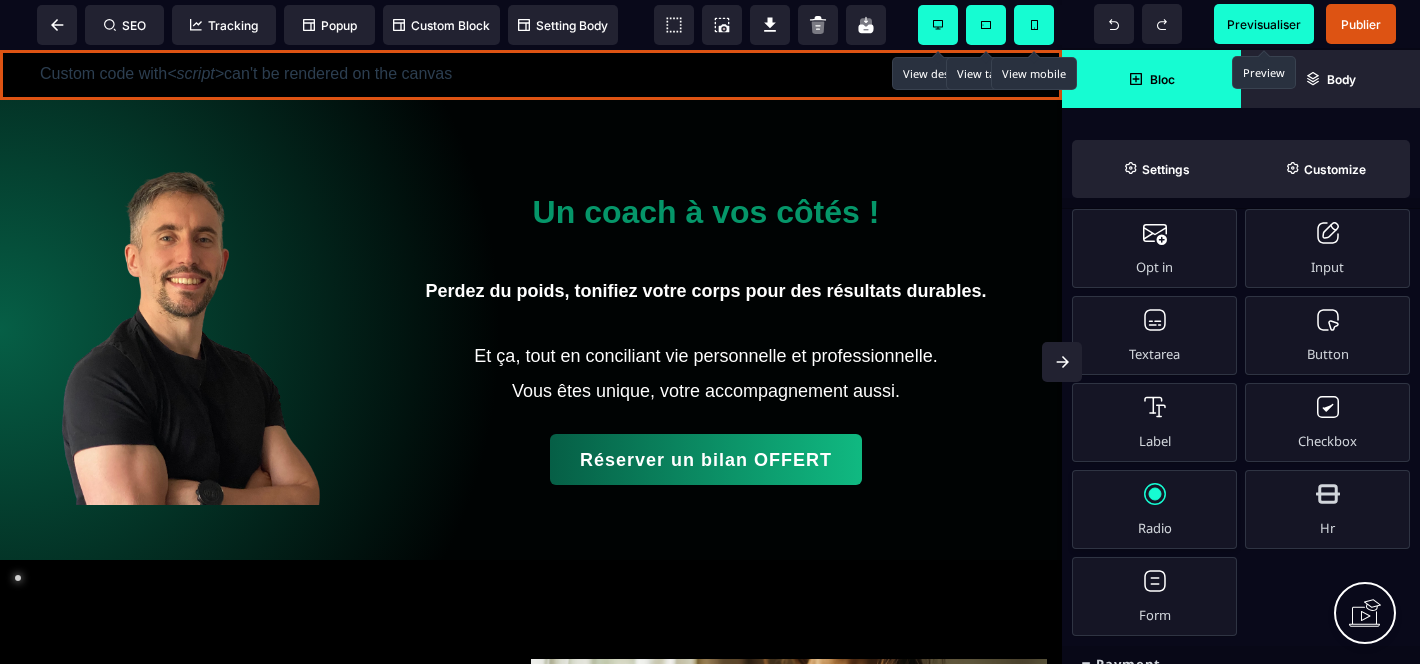 scroll, scrollTop: 1515, scrollLeft: 0, axis: vertical 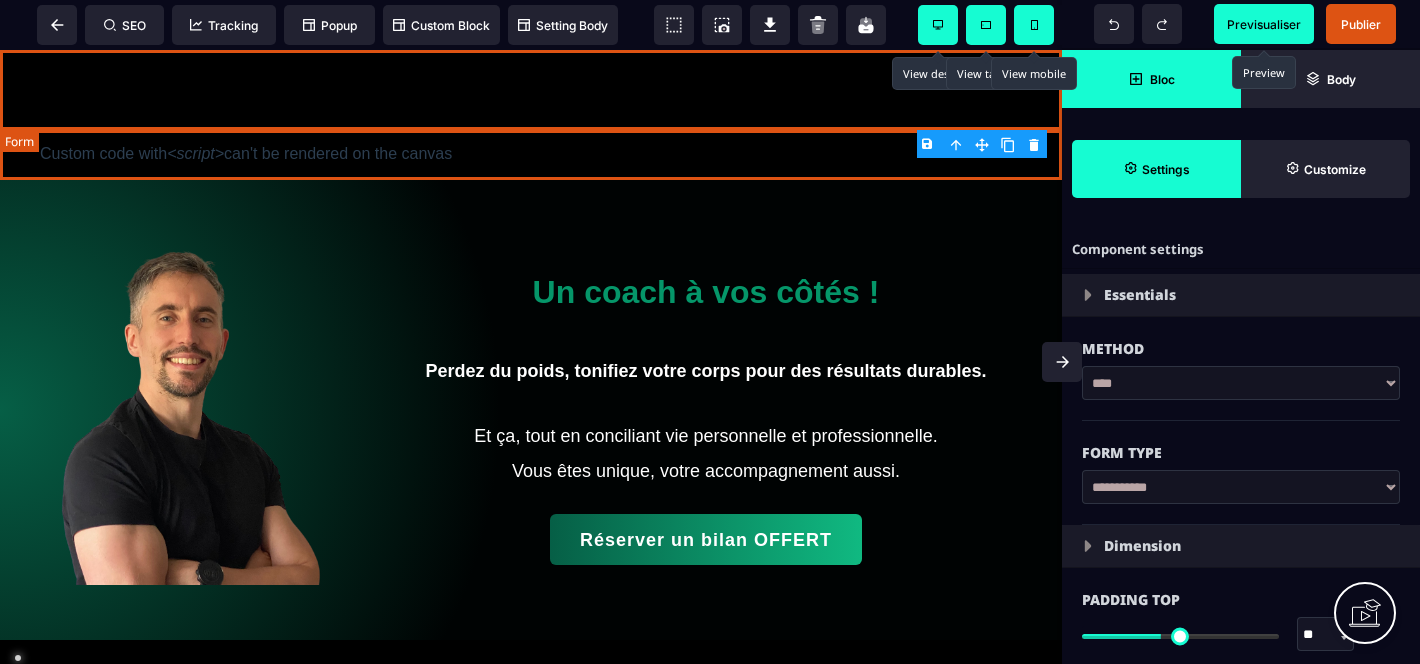 click at bounding box center [531, 90] 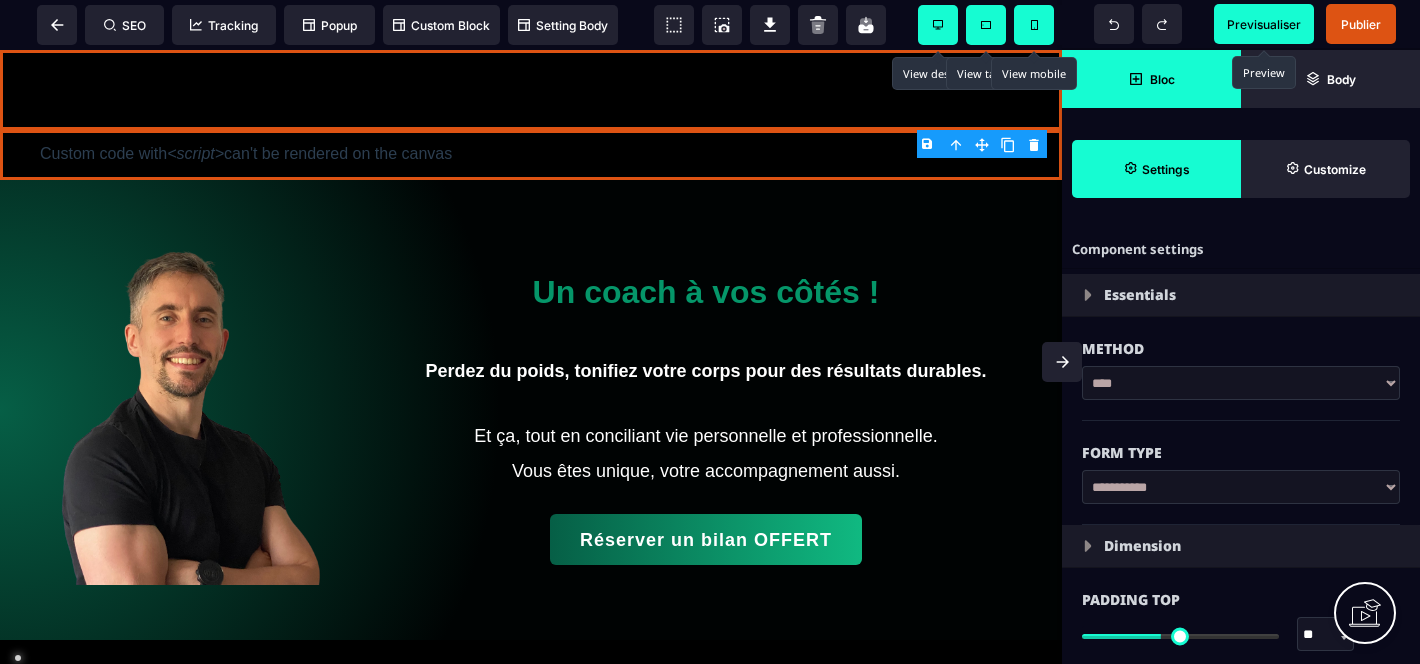 click on "B I U S
A *******
Form
SEO
Tracking
Popup" at bounding box center (710, 332) 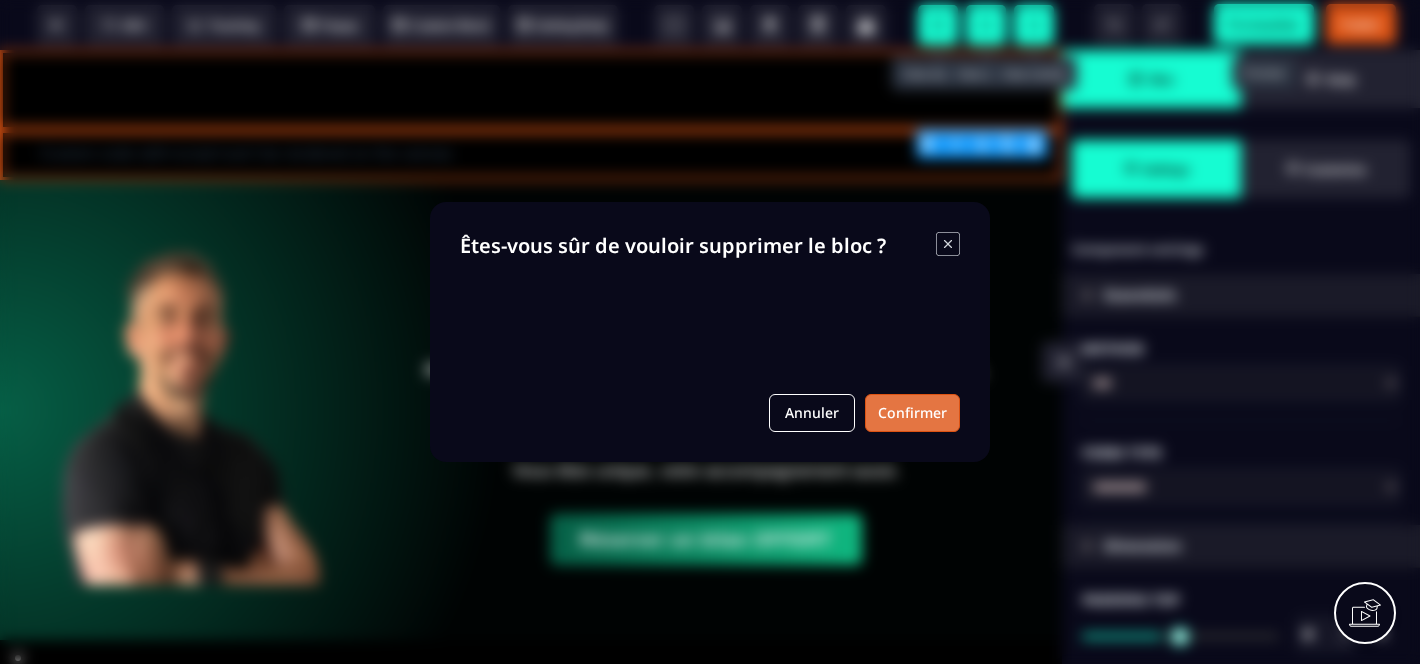 click on "Confirmer" at bounding box center (912, 413) 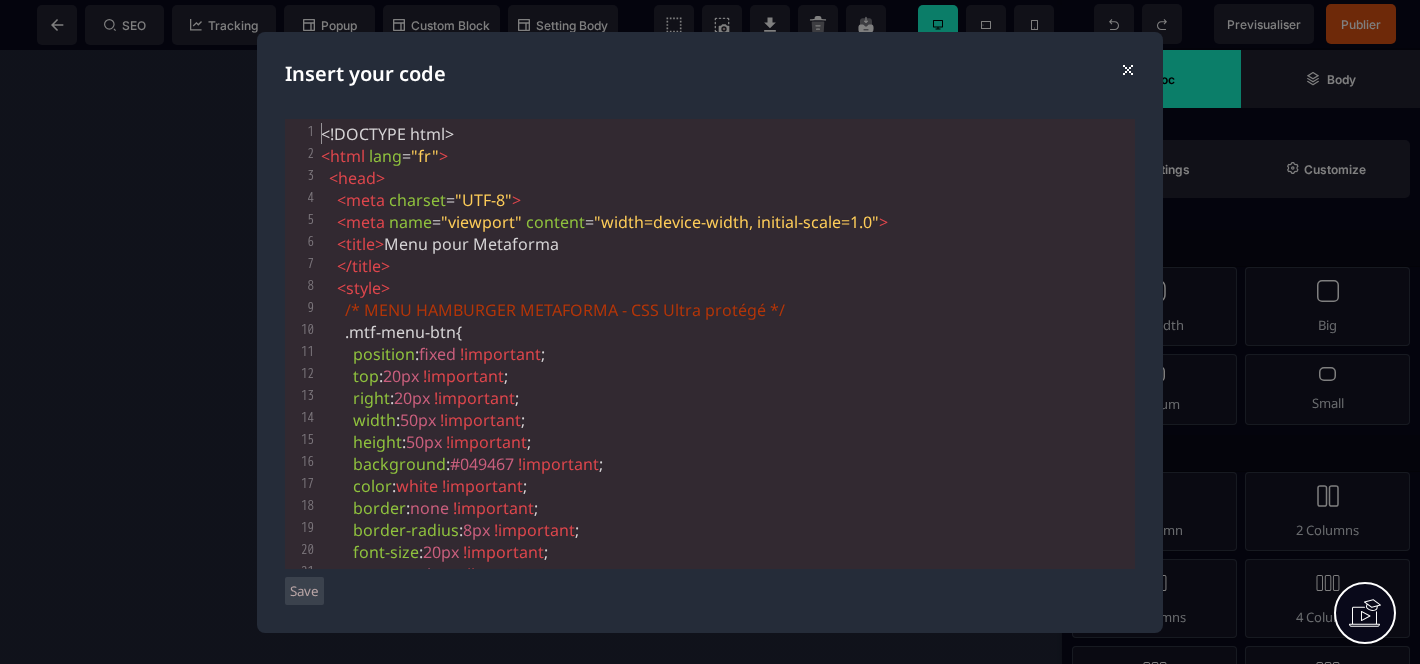 scroll, scrollTop: 0, scrollLeft: 0, axis: both 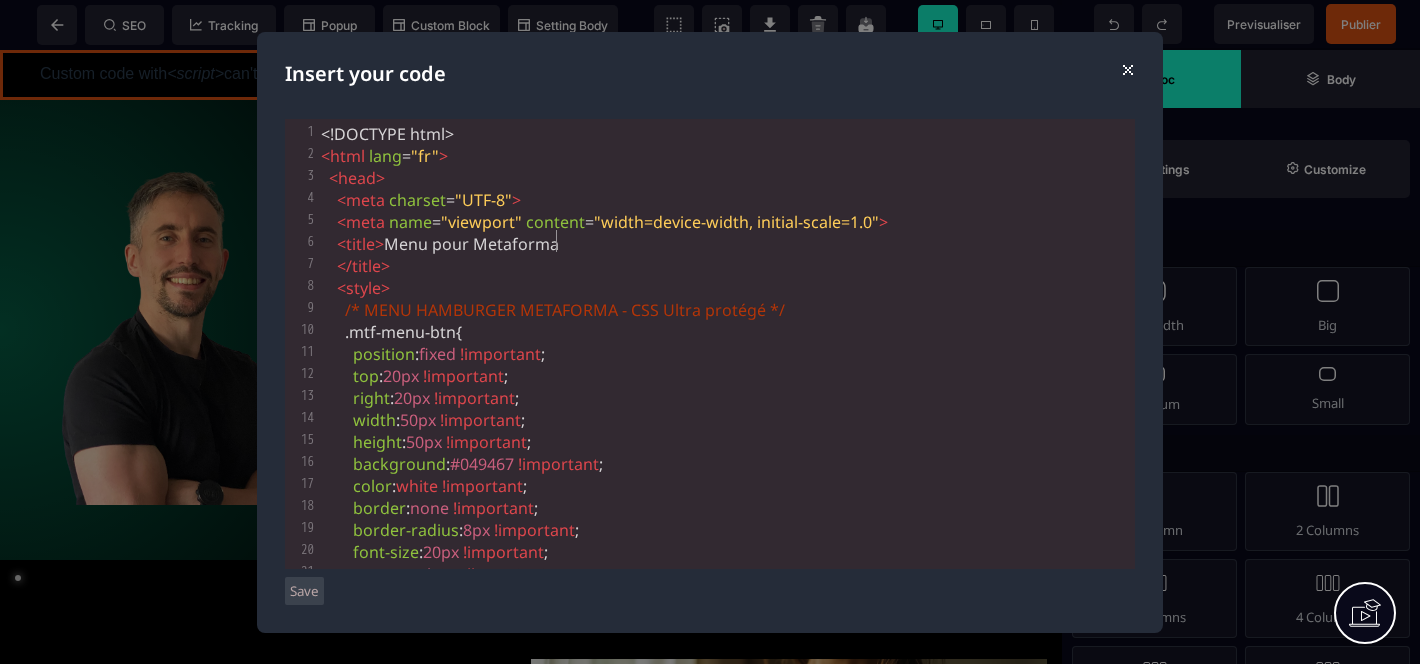click on "< title > Menu pour Metaforma" at bounding box center (726, 244) 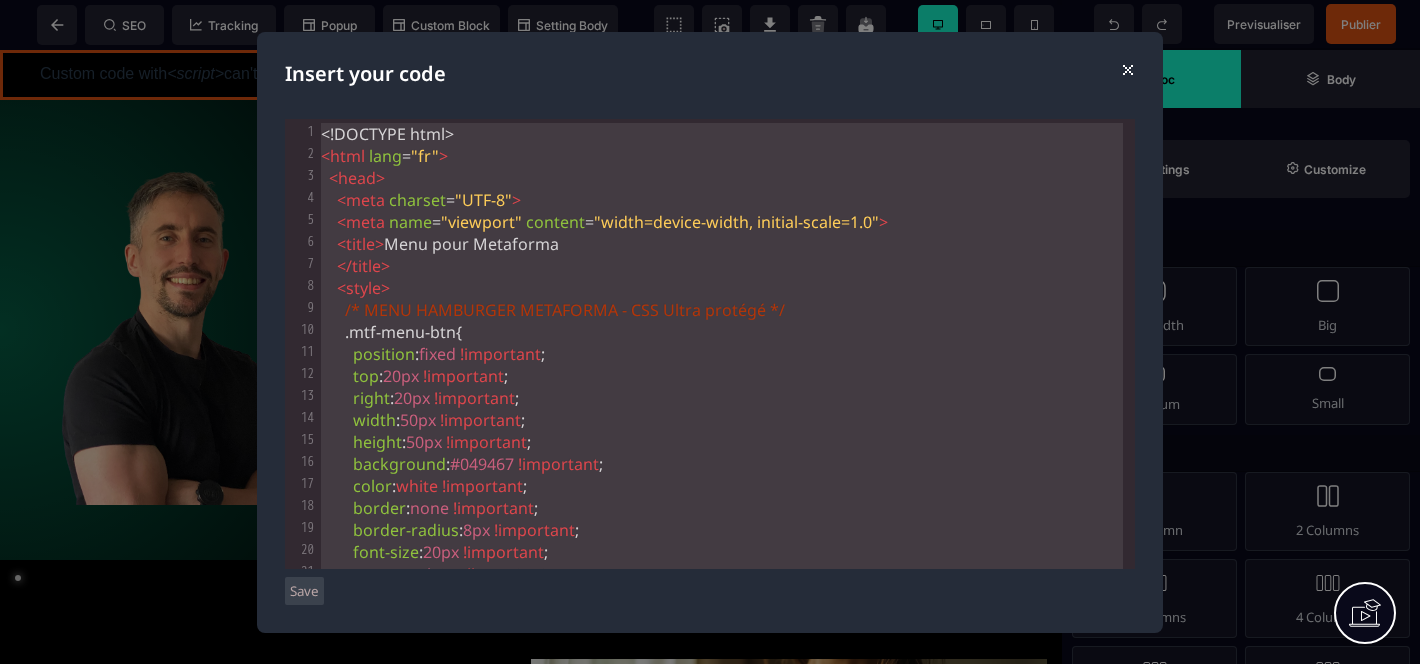 scroll, scrollTop: 3950, scrollLeft: 0, axis: vertical 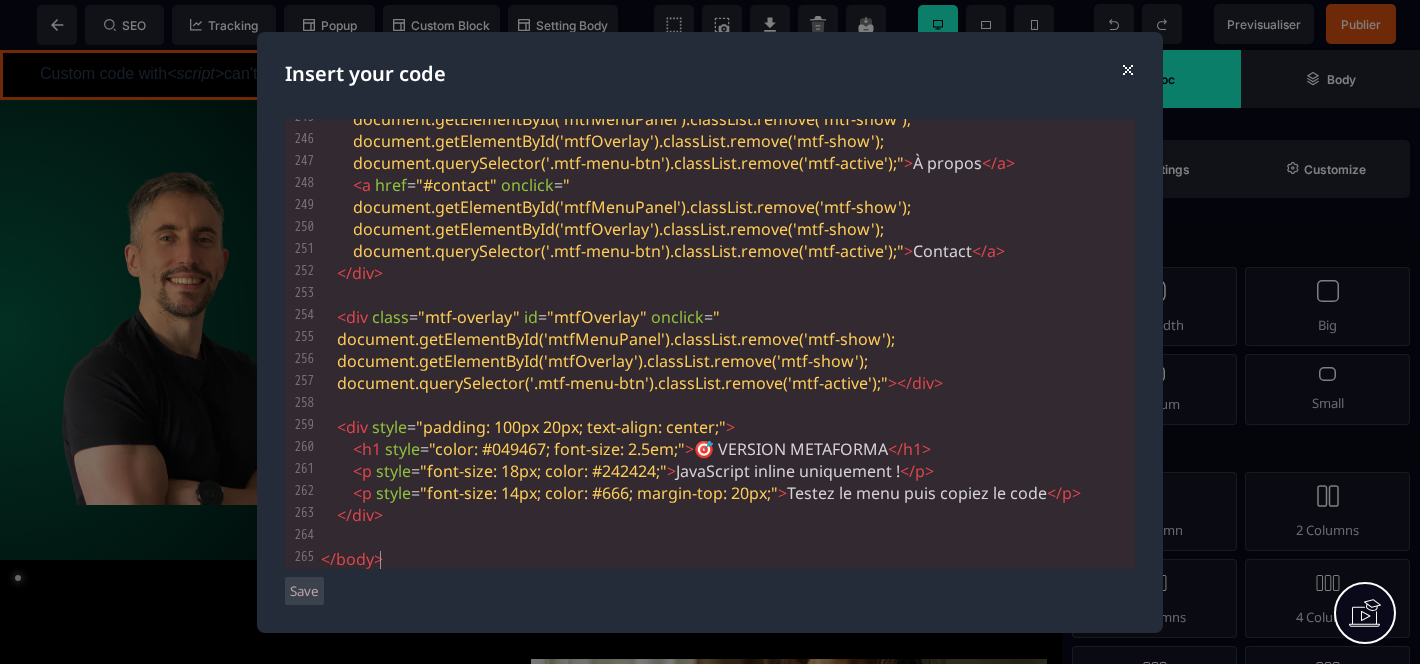click on "Insert your code
⨯
x </ html >   227              < span ></ span > 228          </ div > 229      </ button > 230 ​ 231      < div   class = "mtf-menu-panel"   id = "mtfMenuPanel" > 232          < button   class = "mtf-close-btn"   onclick = " 233          document.getElementById('mtfMenuPanel').classList.remove('mtf-show'); 234          document.getElementById('mtfOverlay').classList.remove('mtf-show'); 235          document.querySelector('.mtf-menu-btn').classList.remove('mtf-active');" > × </ button > 236          < a   href = "#accueil"   onclick = " 237          document.getElementById('mtfMenuPanel').classList.remove('mtf-show'); 238          document.getElementById('mtfOverlay').classList.remove('mtf-show'); 239          document.querySelector('.mtf-menu-btn').classList.remove('mtf-active');" > Accueil </ a > 240          < a   href = "#coaching"   onclick = " 241          242" at bounding box center (710, 332) 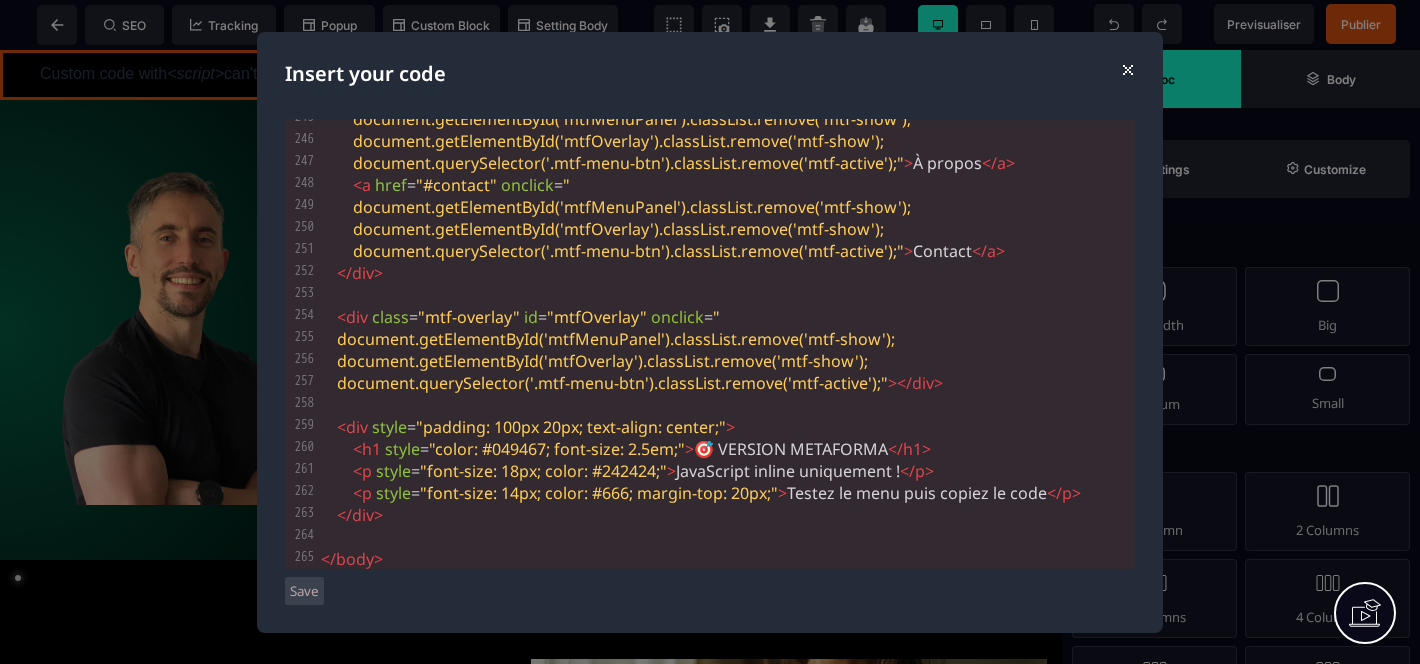 click on "Save" at bounding box center (304, 591) 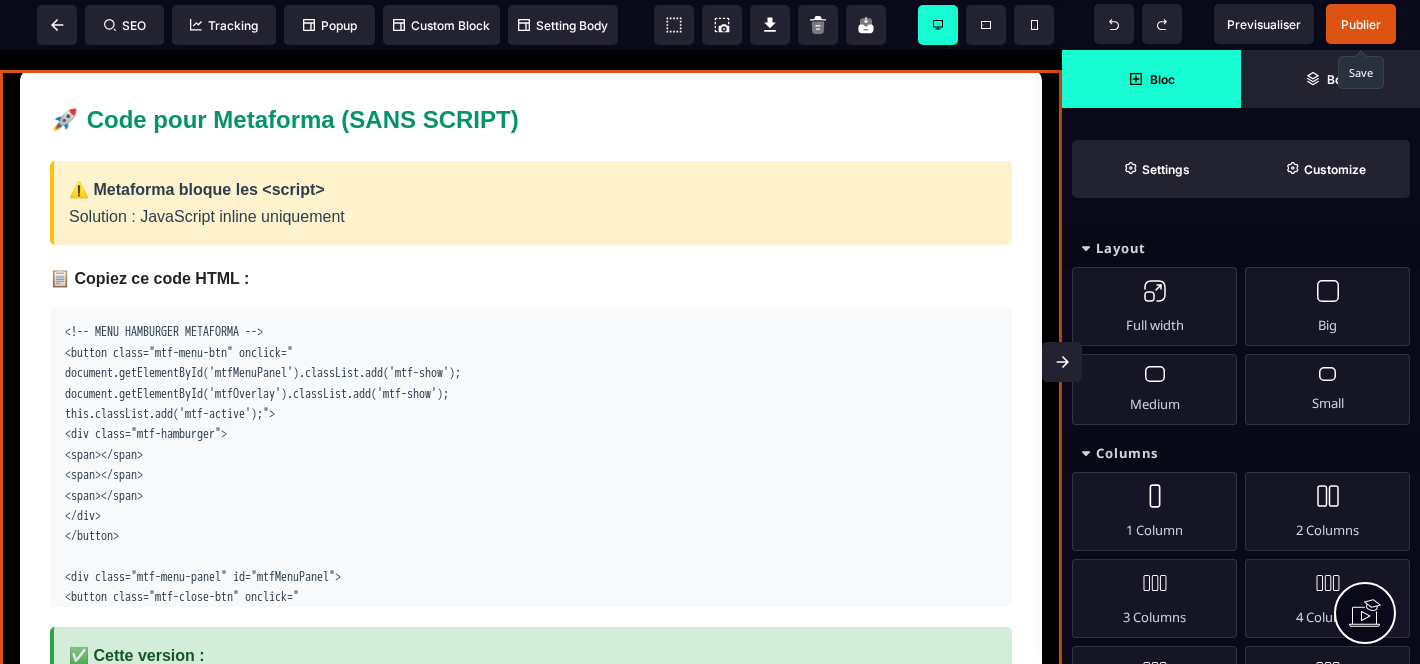 click on "Publier" at bounding box center [1361, 24] 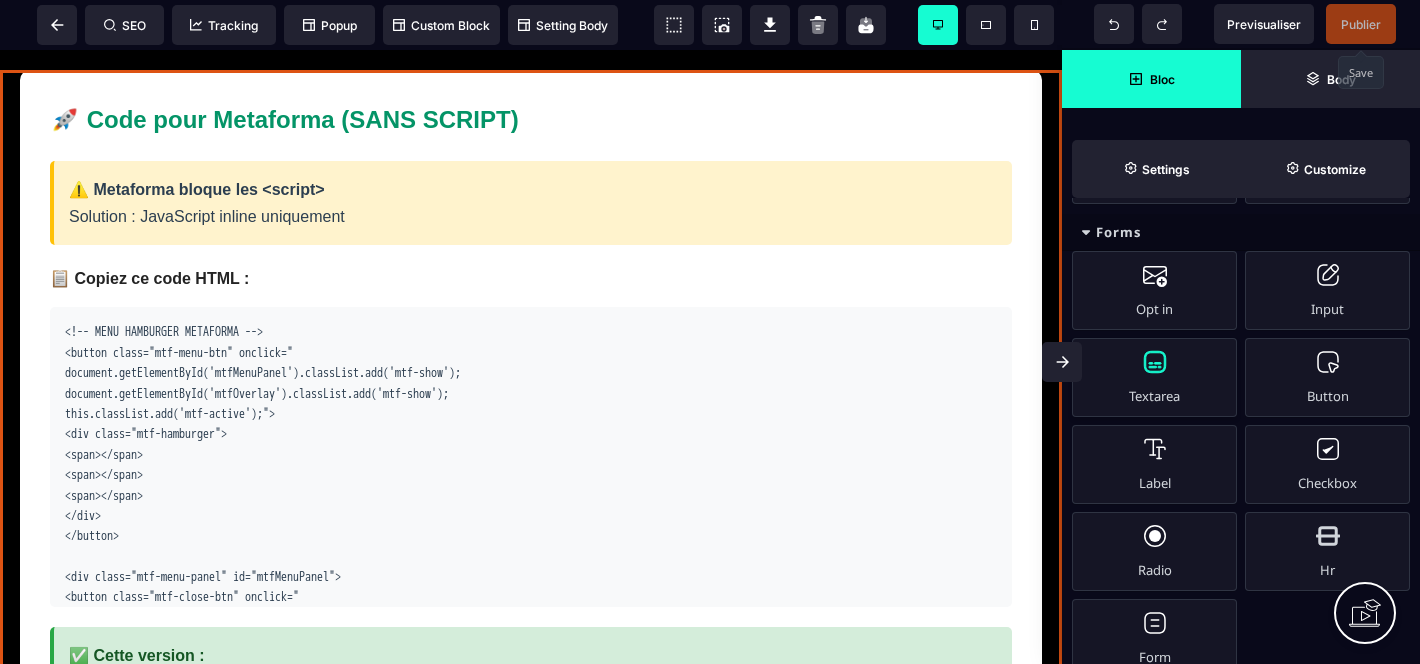 scroll, scrollTop: 1438, scrollLeft: 0, axis: vertical 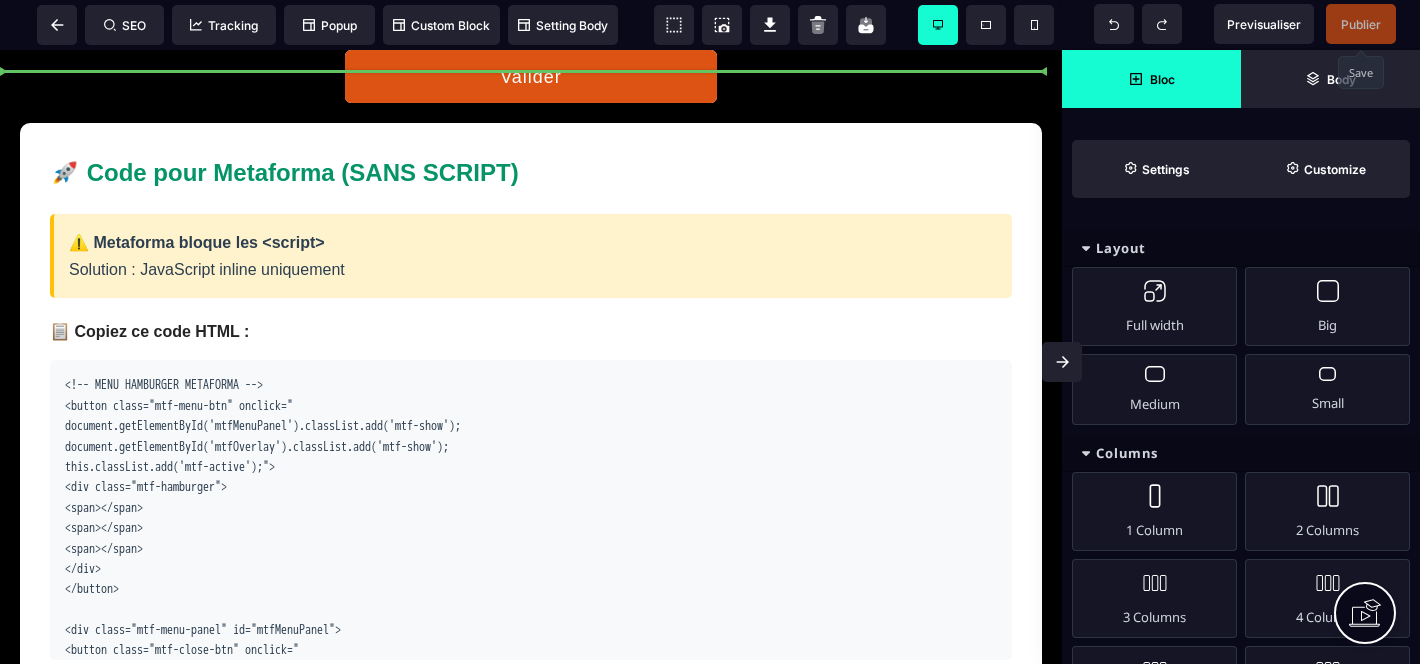 select on "***" 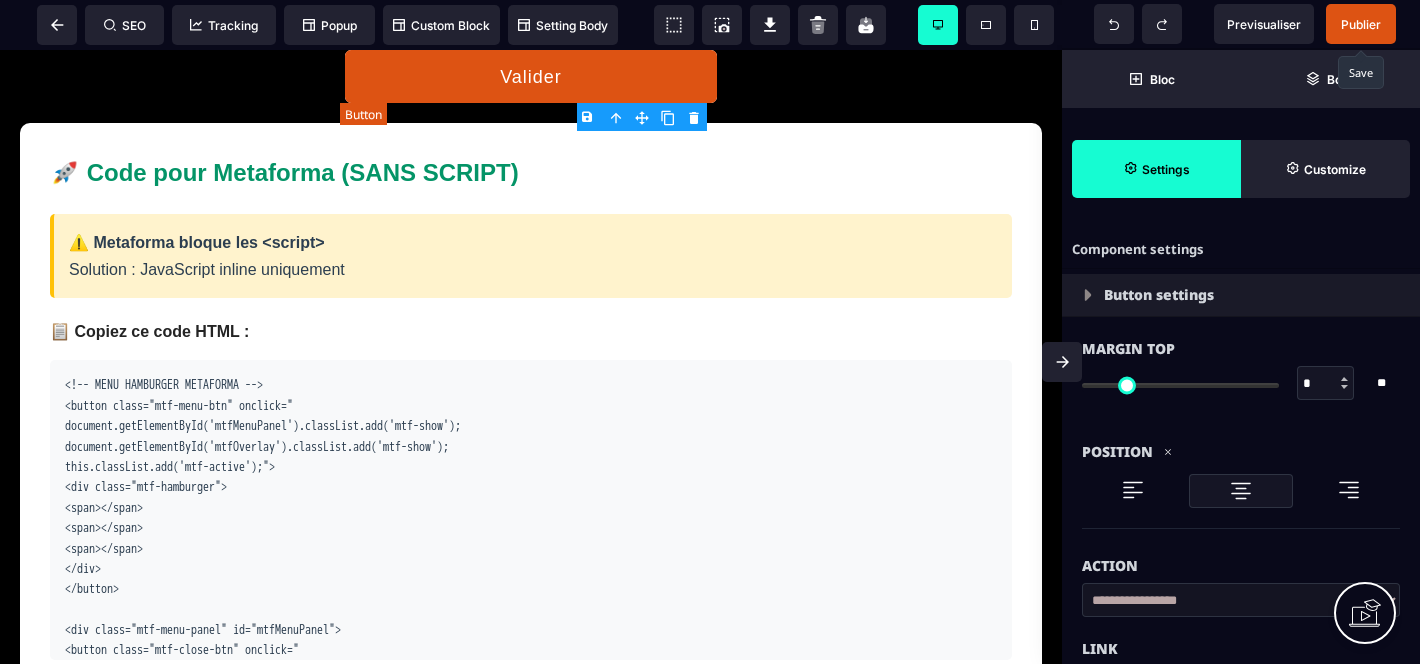 click on "Valider" at bounding box center [531, 77] 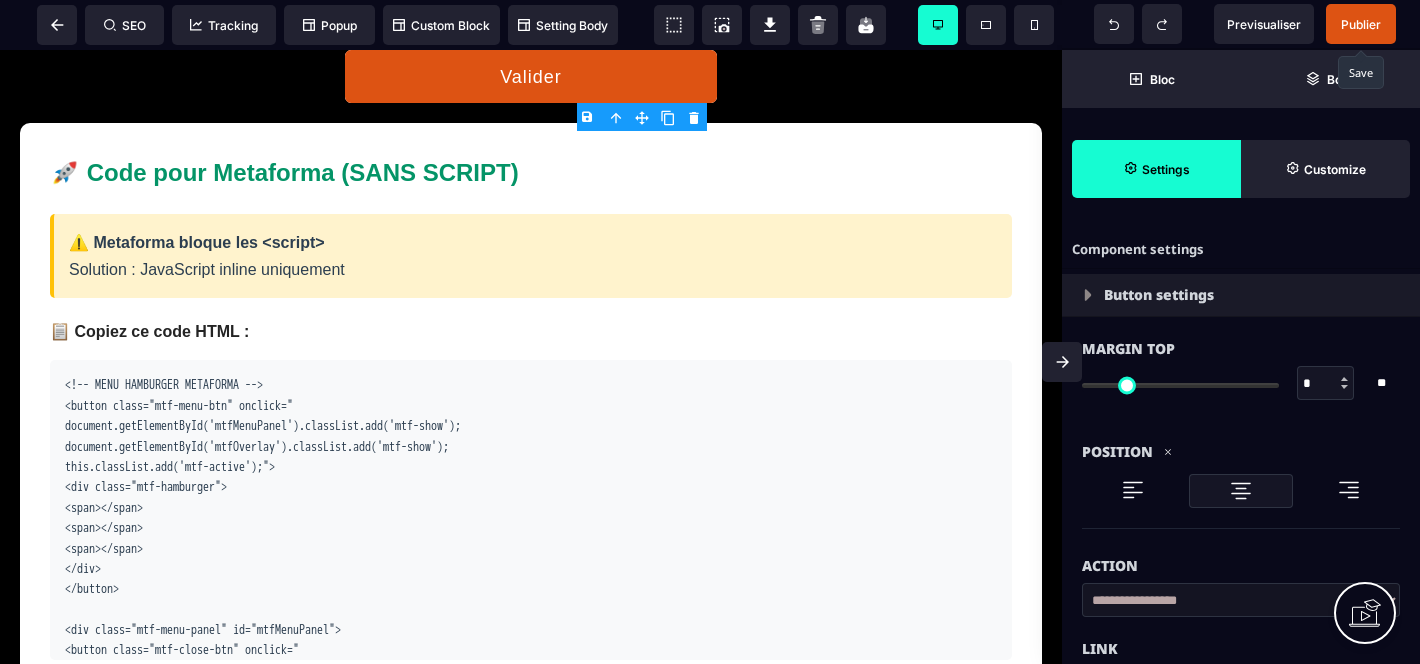 click on "Valider Menu Metaforma - Sans Script 🚀 Code pour Metaforma (SANS SCRIPT) ⚠️ Metaforma bloque les <script>
Solution : JavaScript inline uniquement
📋 Copiez ce code HTML :
<!-- MENU HAMBURGER METAFORMA -->
<button class="mtf-menu-btn" onclick="
document.getElementById('mtfMenuPanel').classList.add('mtf-show');
document.getElementById('mtfOverlay').classList.add('mtf-show');
this.classList.add('mtf-active');">
<div class="mtf-hamburger">
<span></span>
<span></span>
<span></span>
</div>
</button>
<div class="mtf-menu-panel" id="mtfMenuPanel">
<button class="mtf-close-btn" onclick="
document.getElementById('mtfMenuPanel').classList.remove('mtf-show');
document.getElementById('mtfOverlay').classList.remove('mtf-show');
document.querySelector('.mtf-menu-btn').classList.remove('mtf-active');">×</button>
<a href="#accueil" onclick="
document.getElementById('mtfMenuPanel').classList.remove('mtf-show');
</div> ×" at bounding box center (531, 1623) 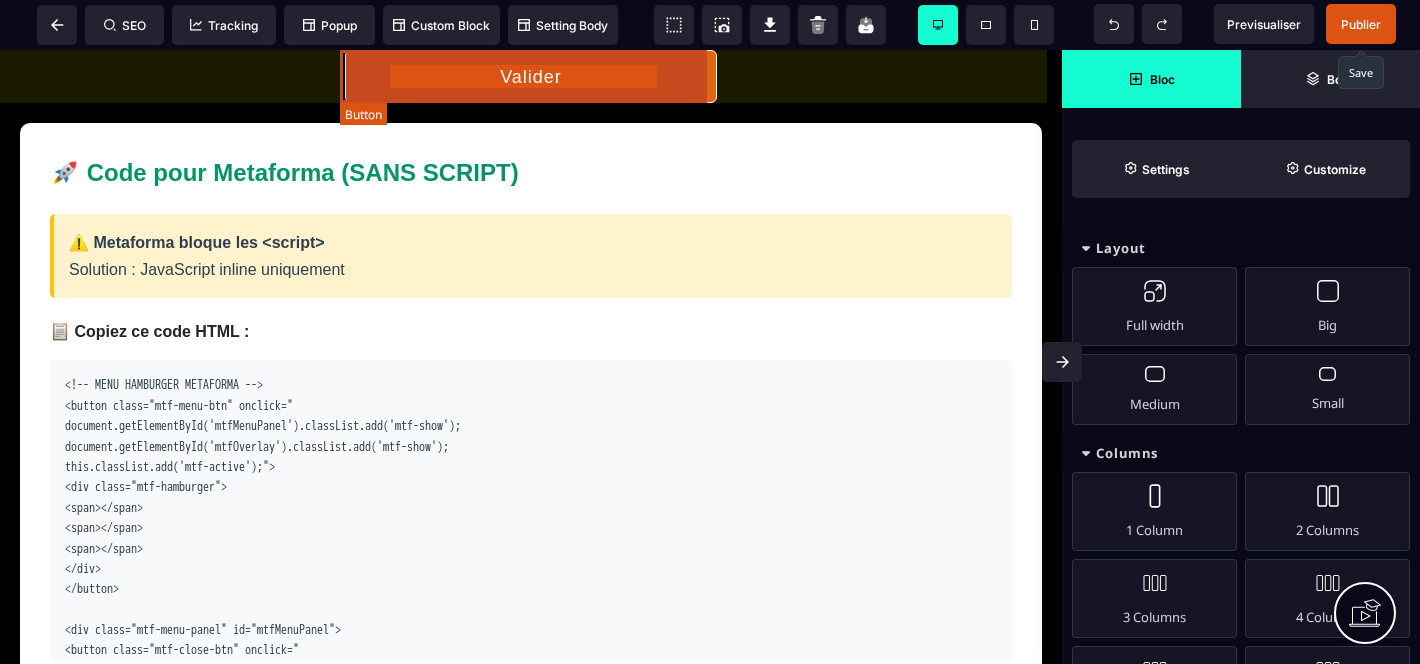 click on "Valider" at bounding box center [531, 76] 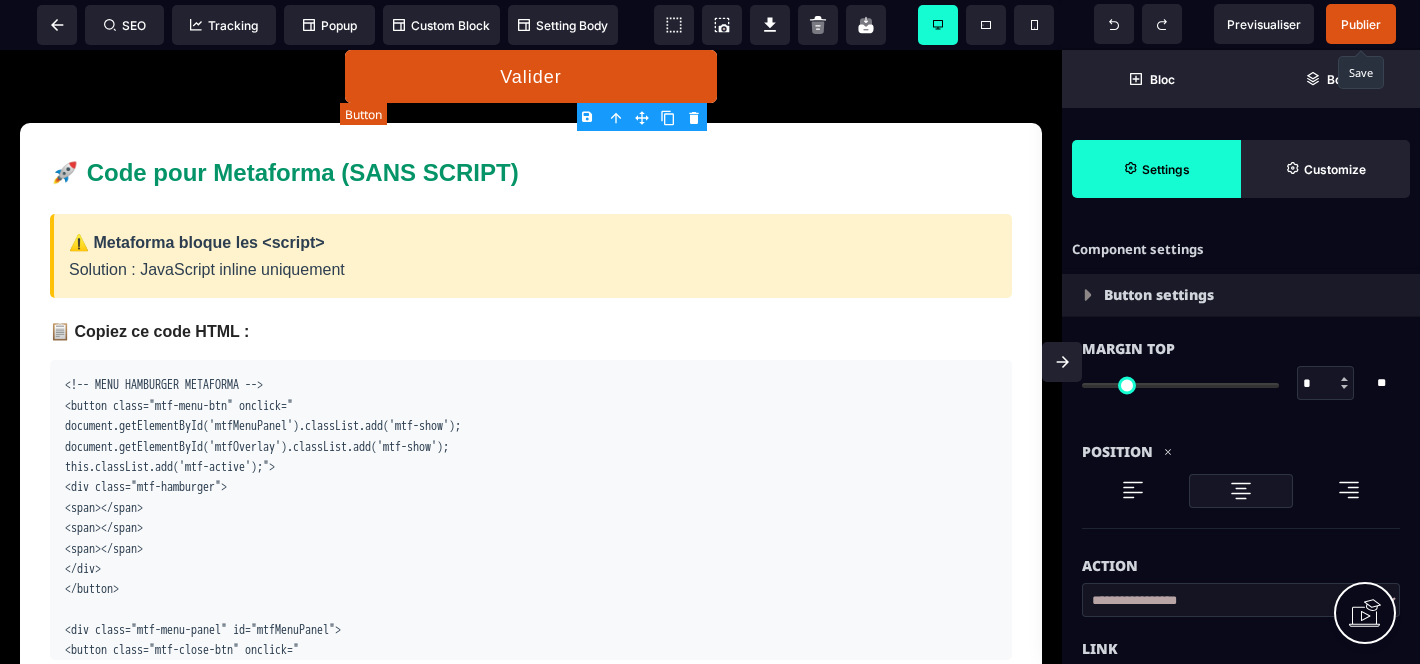 click on "Valider" at bounding box center [531, 77] 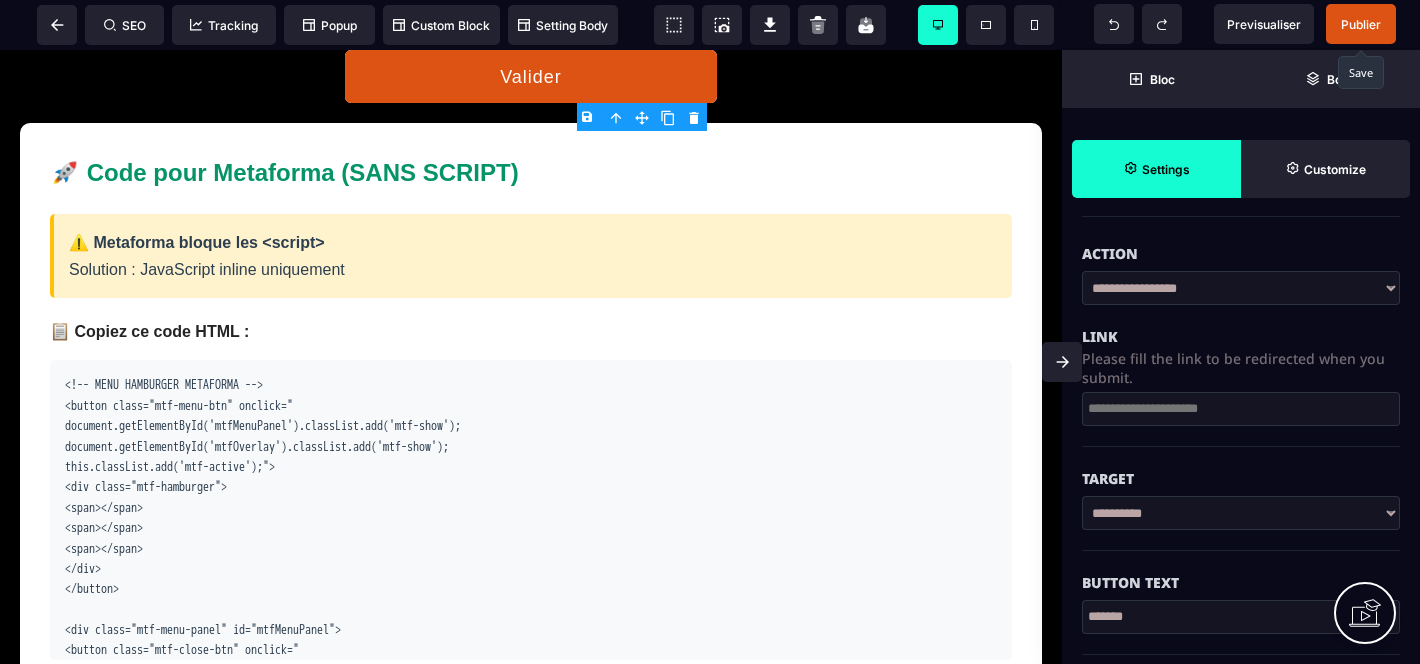 scroll, scrollTop: 331, scrollLeft: 0, axis: vertical 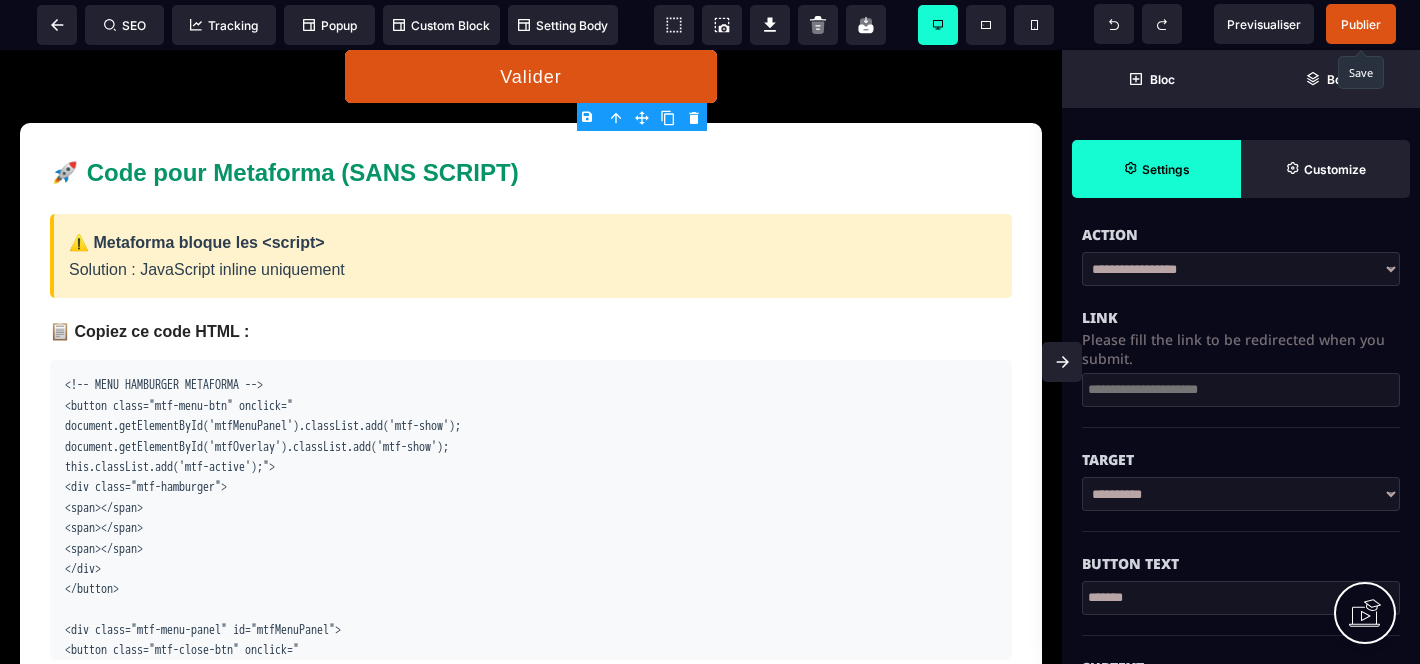 click on "**********" at bounding box center (1241, 494) 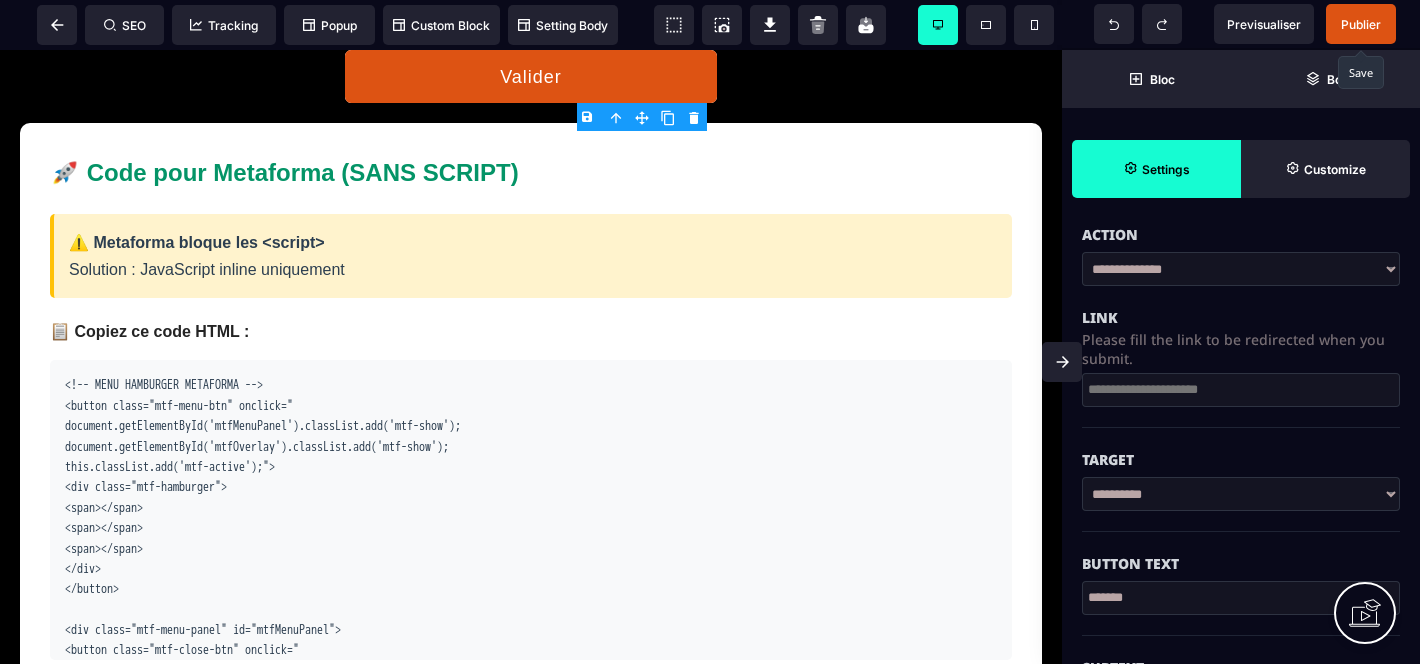 scroll, scrollTop: 71, scrollLeft: 0, axis: vertical 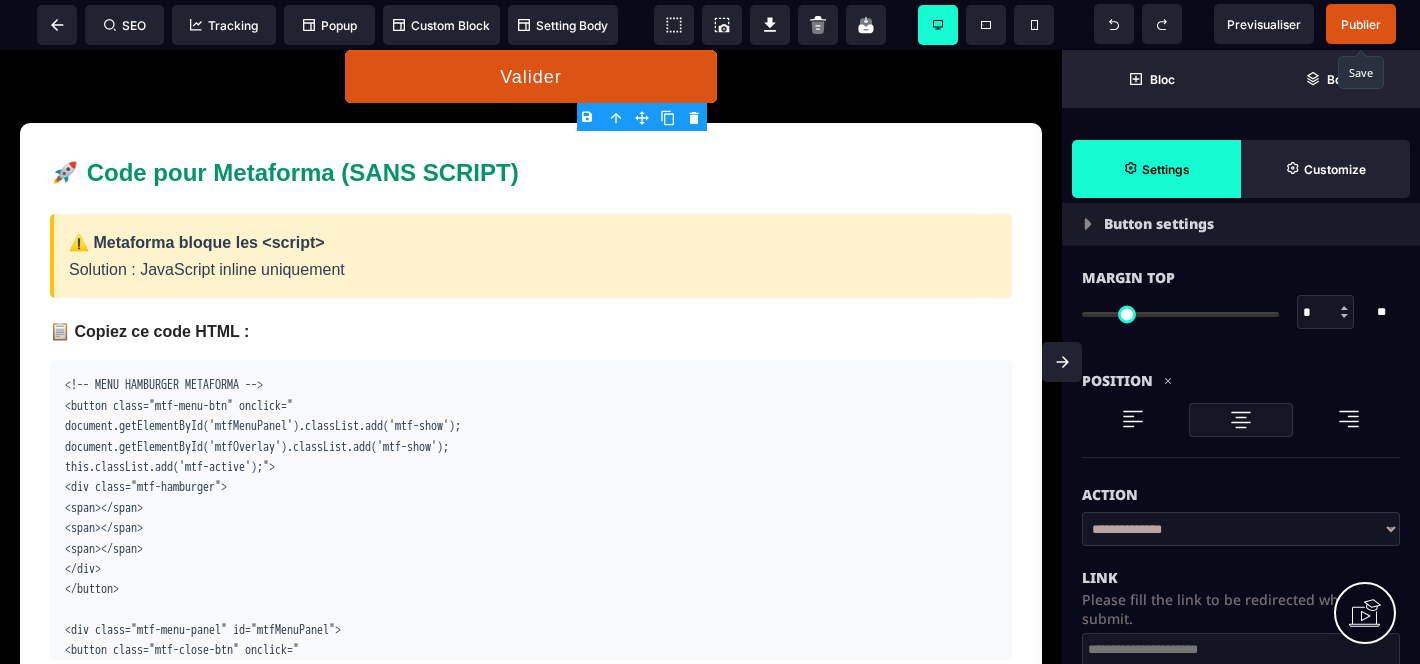 select on "*****" 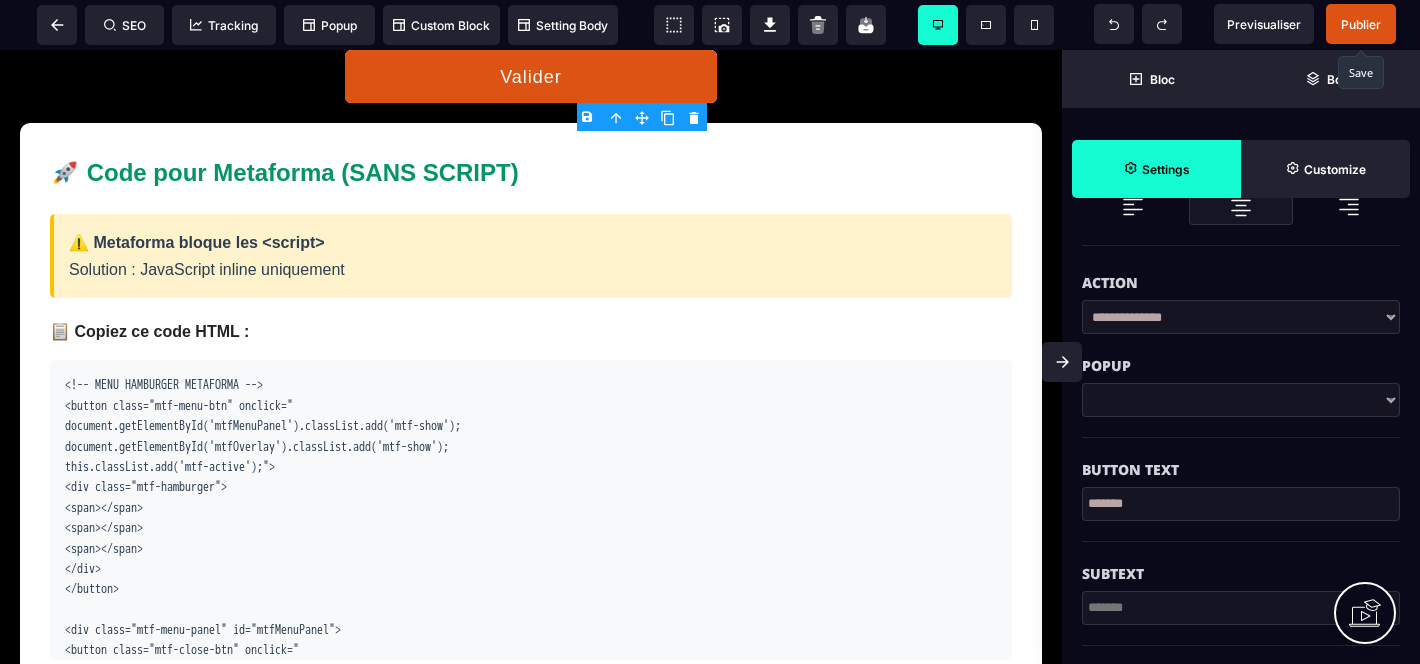 scroll, scrollTop: 283, scrollLeft: 0, axis: vertical 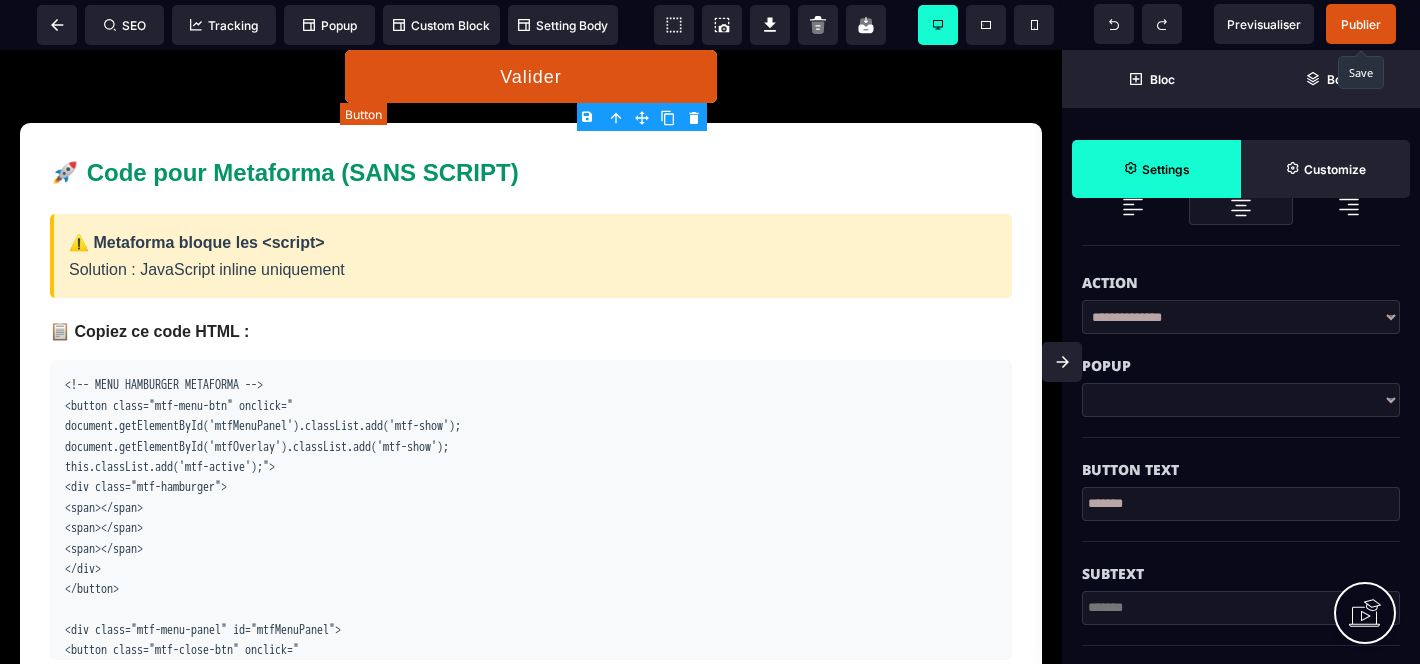 click on "Valider" at bounding box center [531, 76] 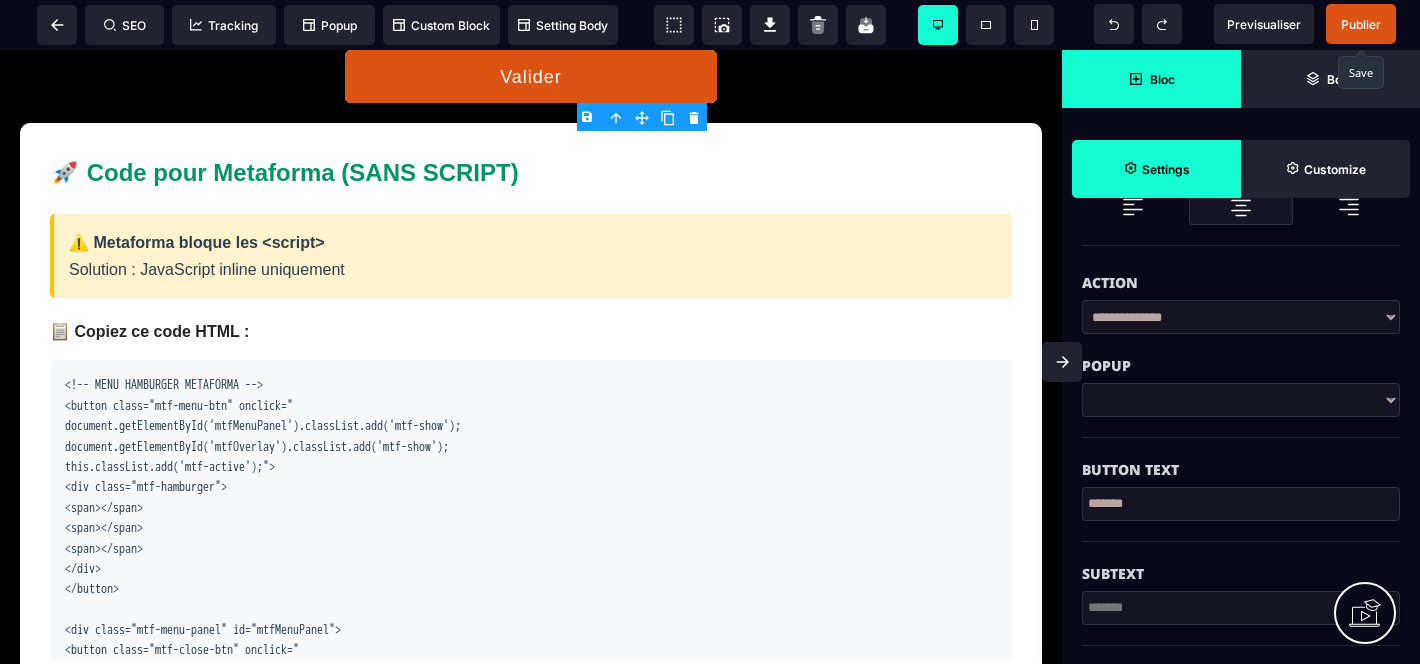click on "Bloc" at bounding box center (1151, 79) 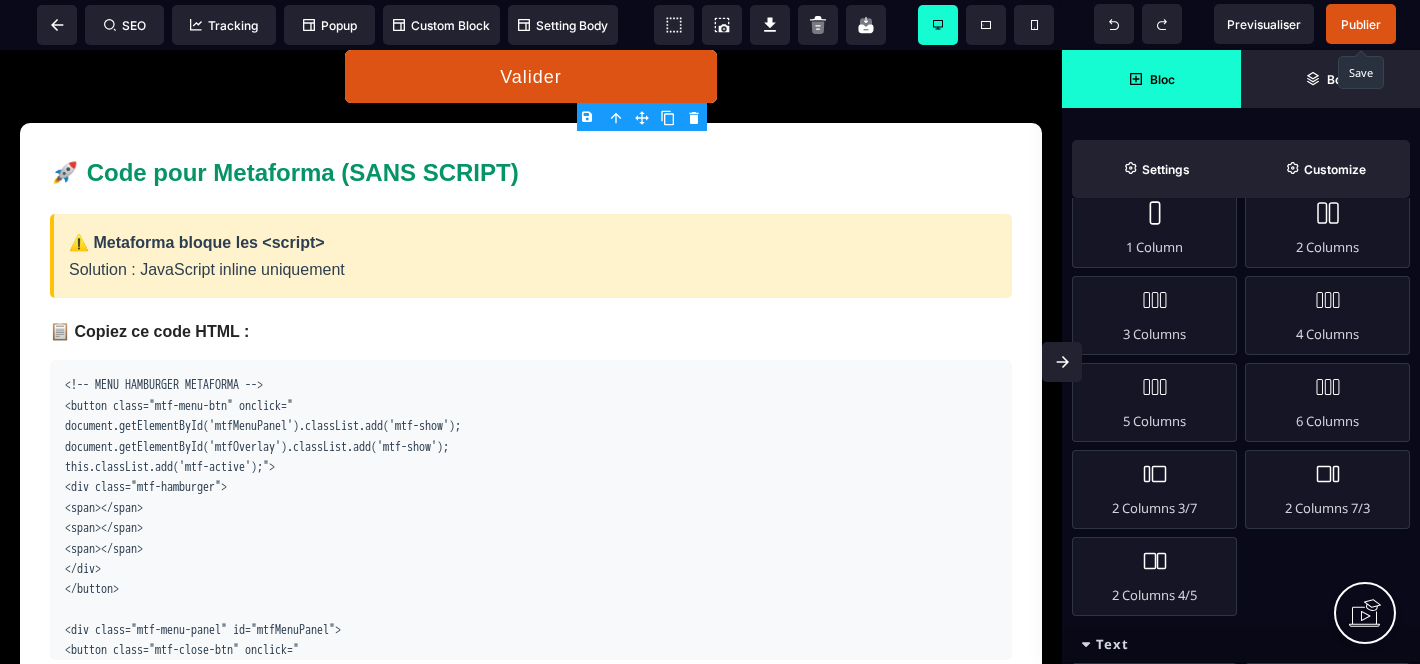scroll, scrollTop: 1615, scrollLeft: 0, axis: vertical 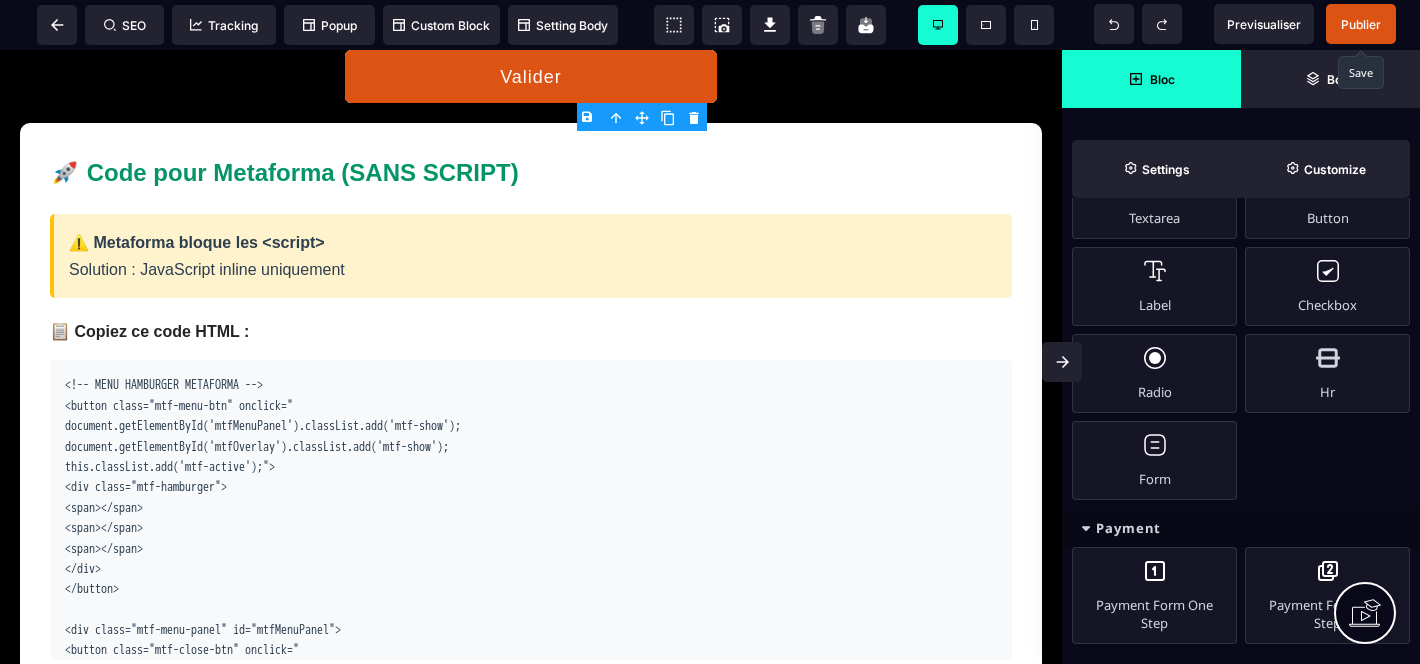 click on "Opt in
Input
Textarea
Button
Label
Checkbox
Radio
Hr
Form" at bounding box center (1241, 291) 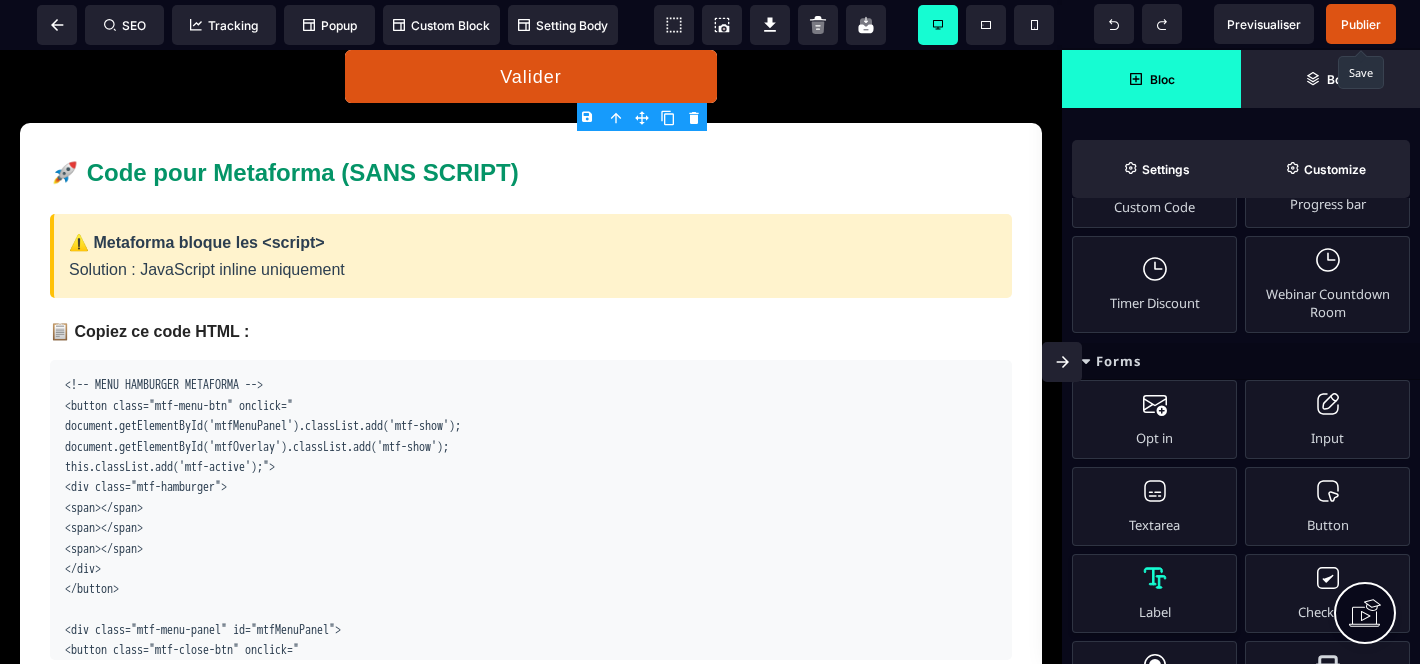 scroll, scrollTop: 1401, scrollLeft: 0, axis: vertical 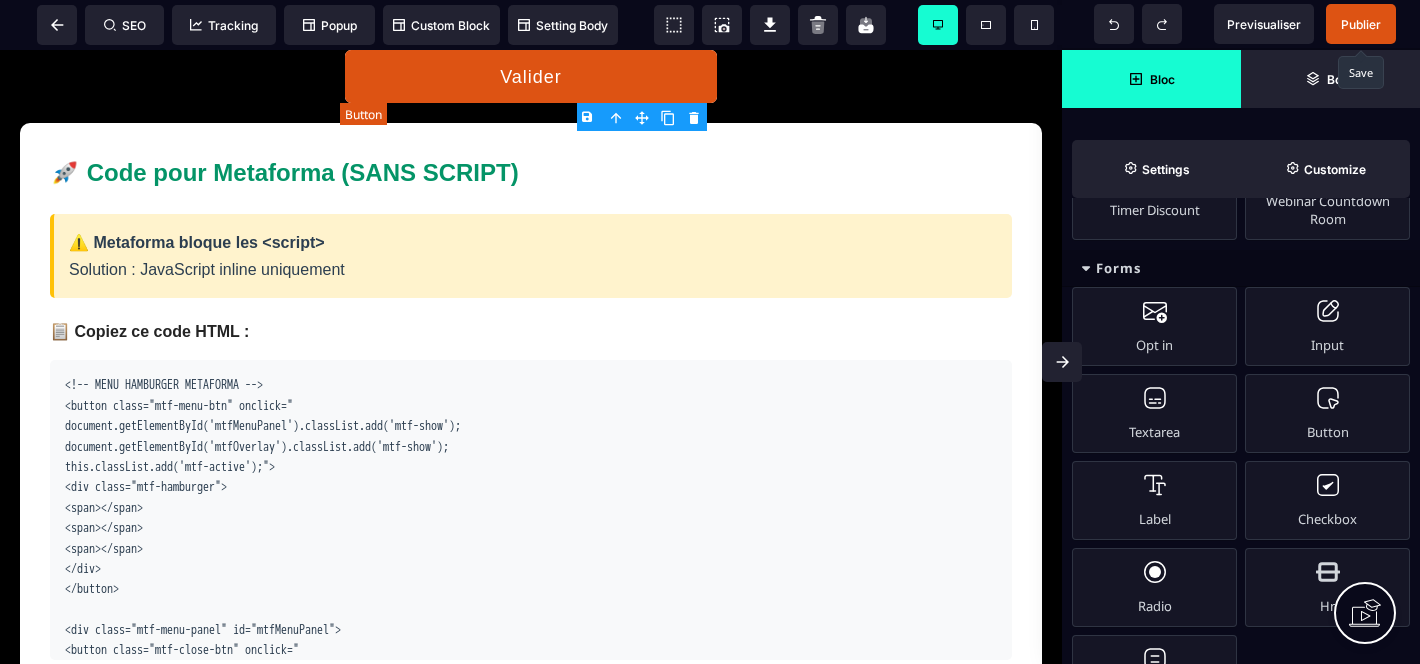 click on "Valider" at bounding box center [531, 76] 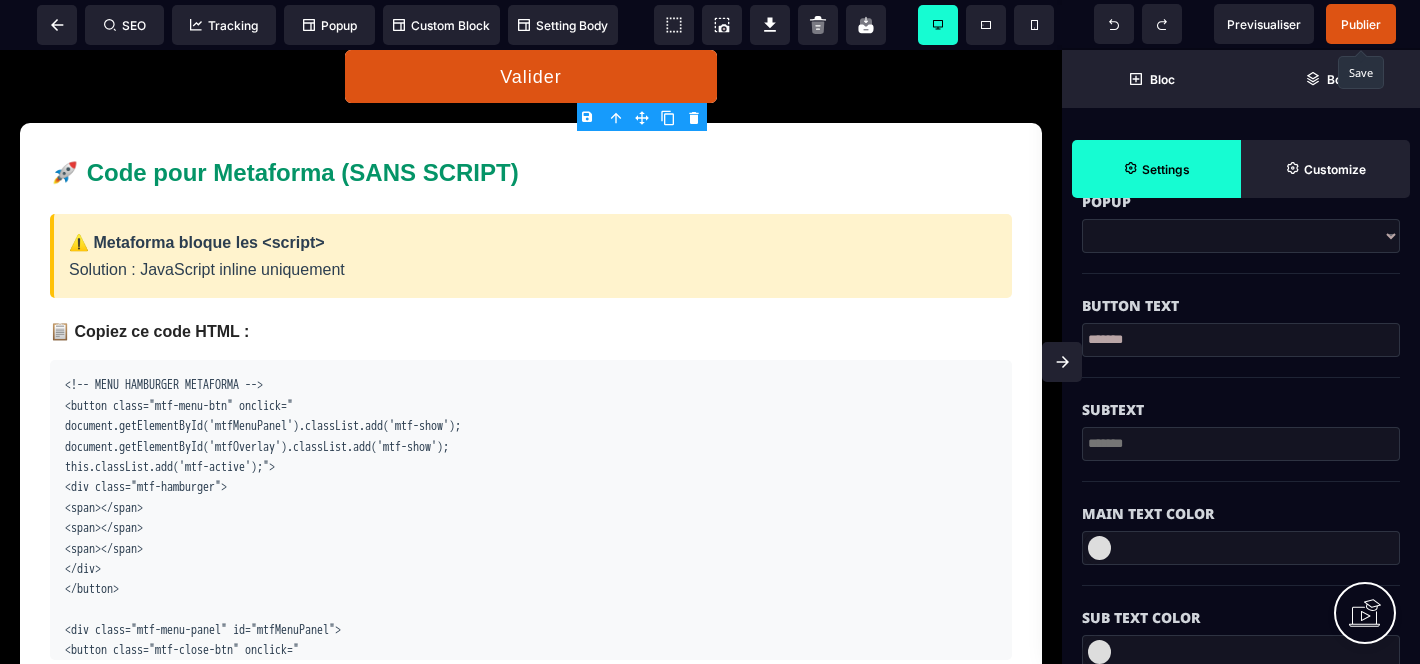 scroll, scrollTop: 0, scrollLeft: 0, axis: both 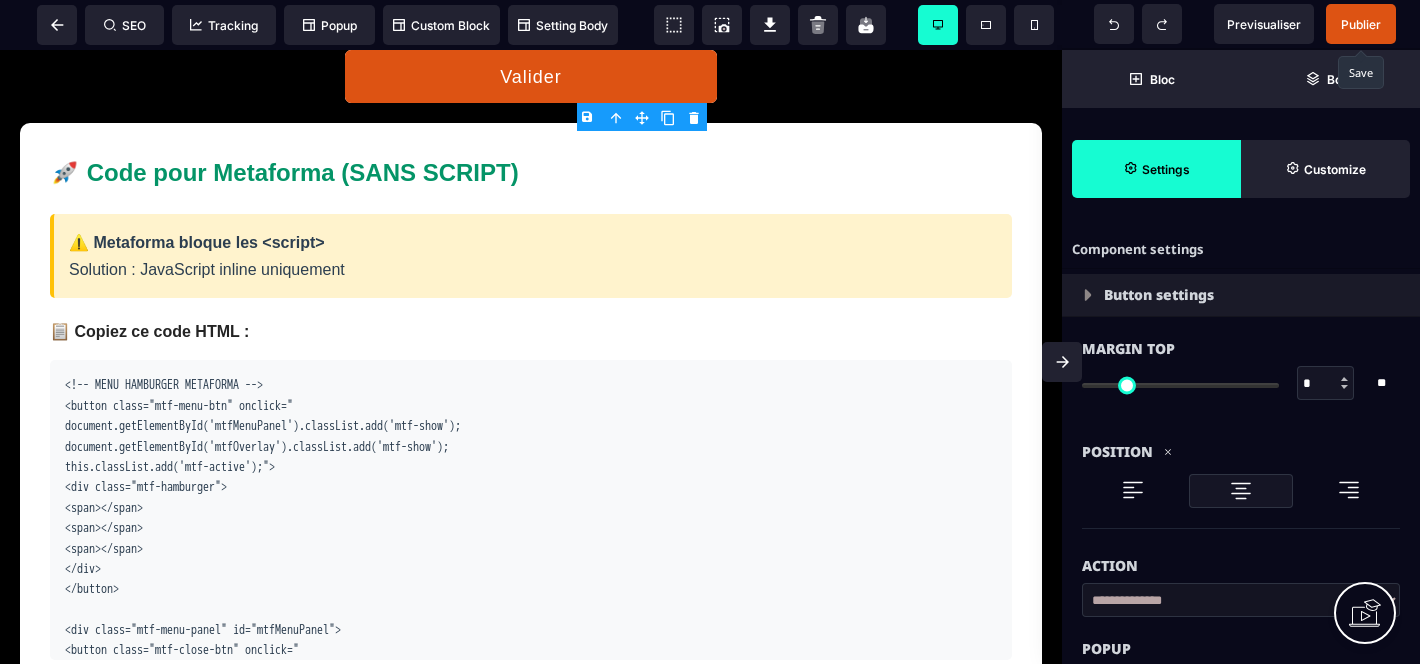 click on "Button settings" at bounding box center [1159, 295] 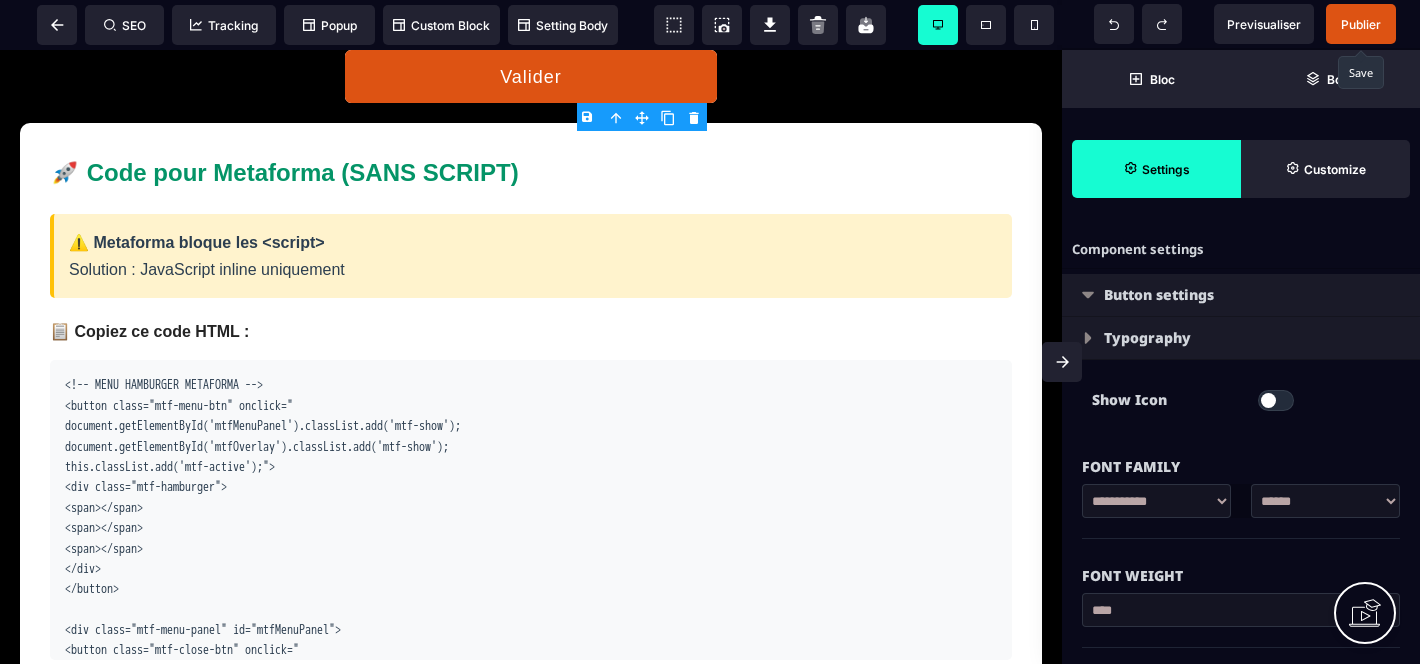 type on "*" 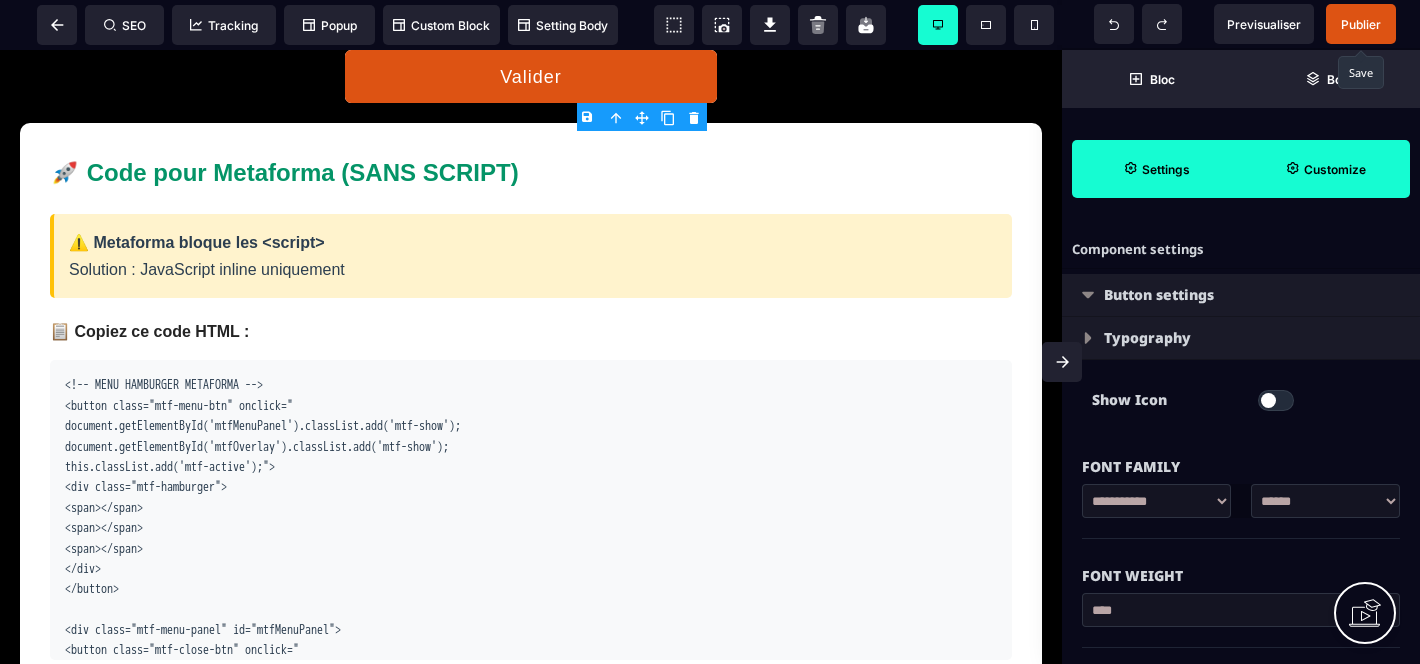 click on "Customize" at bounding box center [1325, 169] 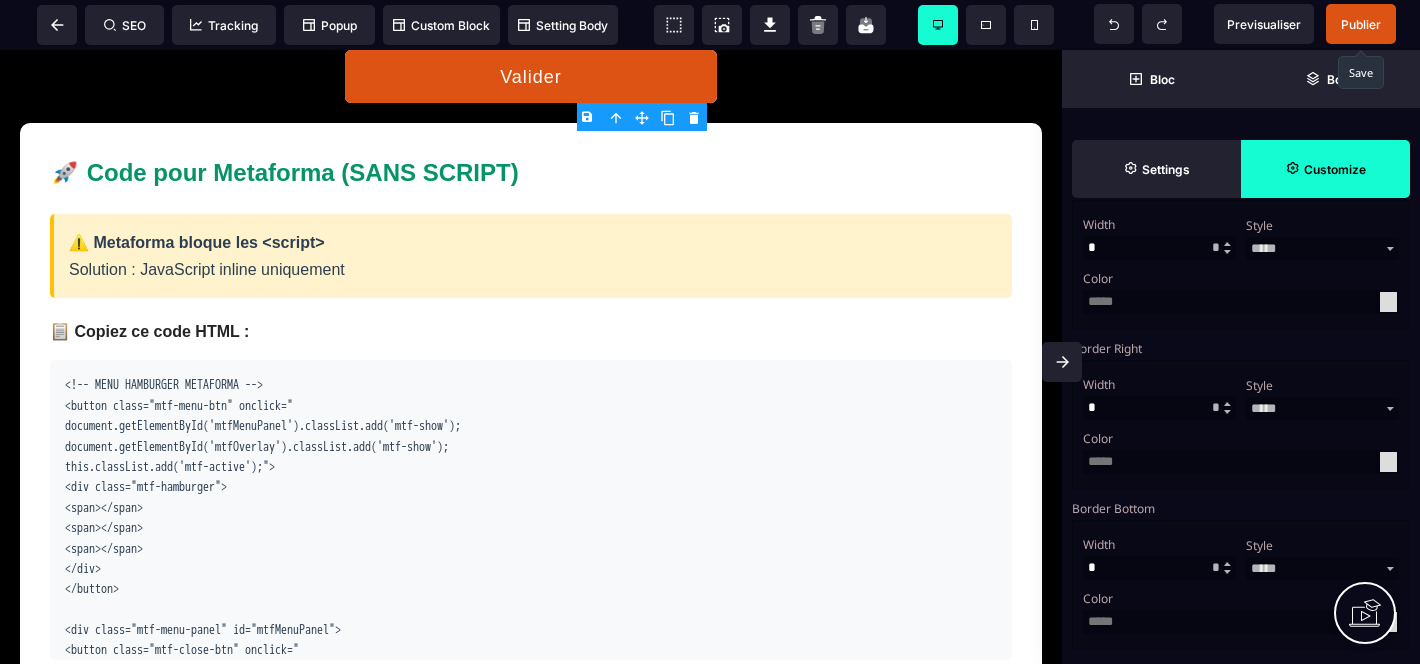 scroll, scrollTop: 1210, scrollLeft: 0, axis: vertical 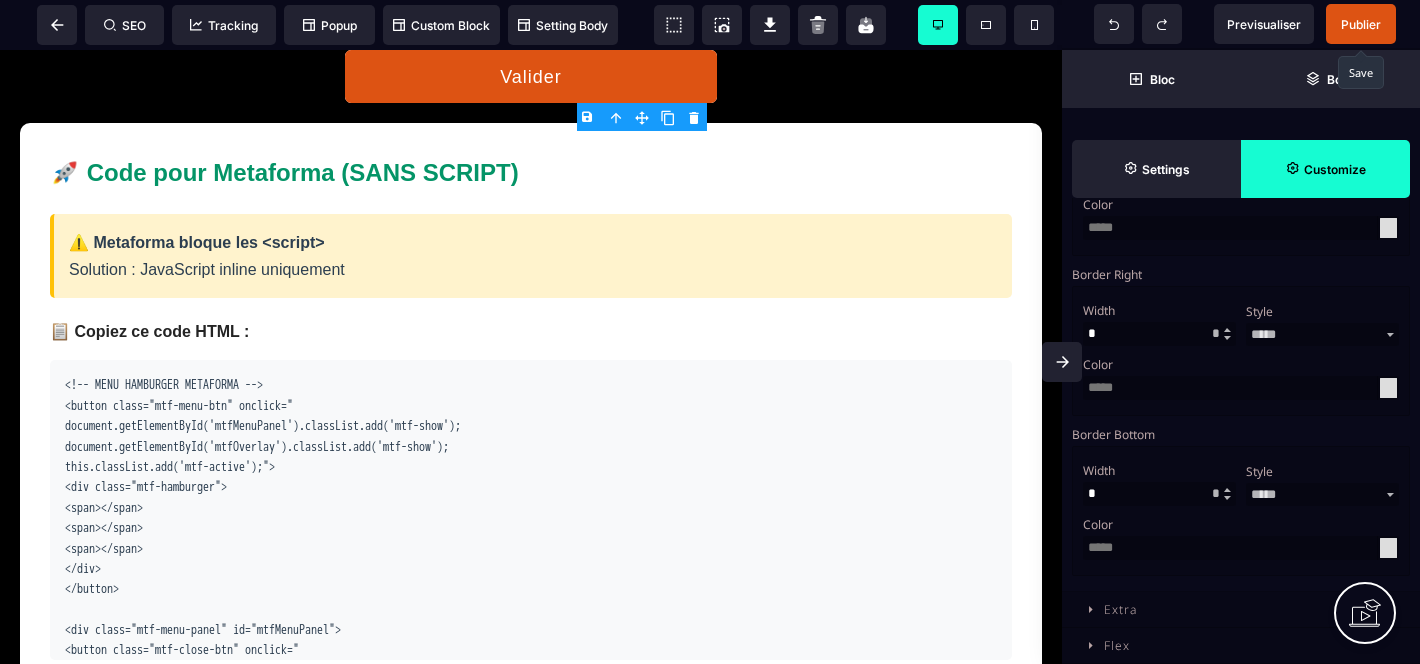 click on "Extra" at bounding box center (1120, 609) 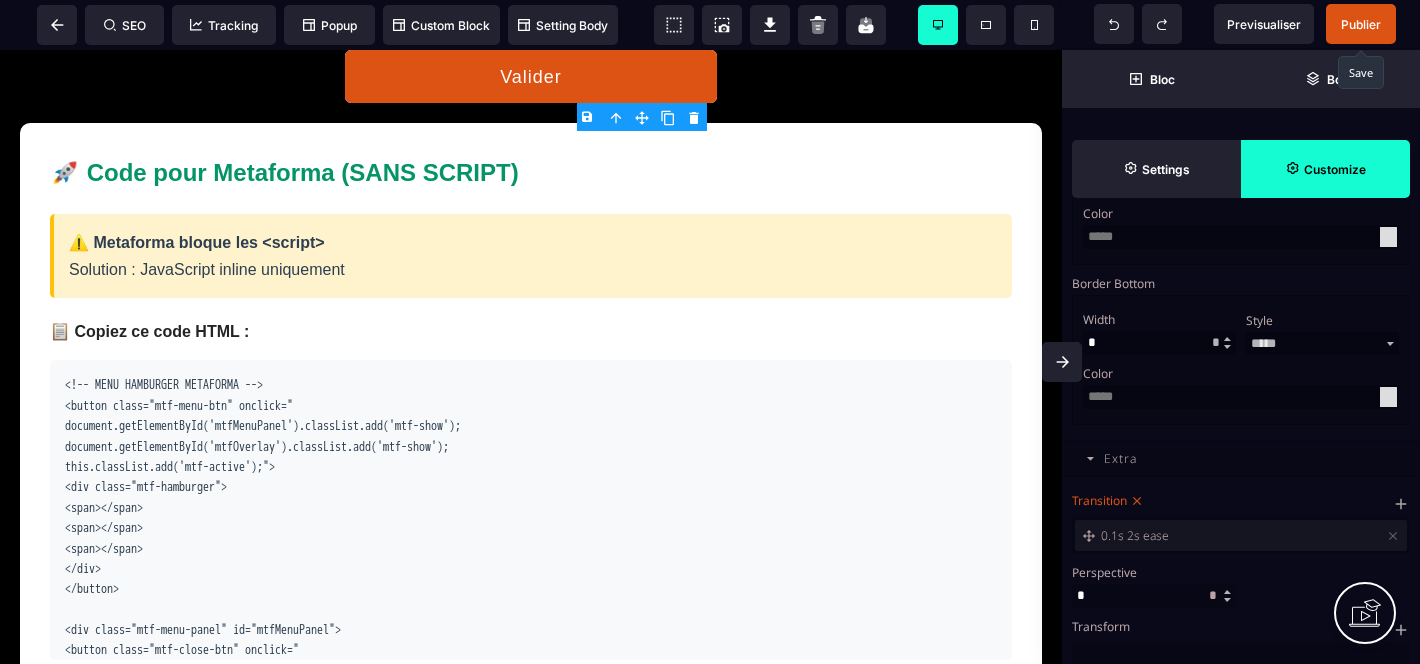scroll, scrollTop: 1424, scrollLeft: 0, axis: vertical 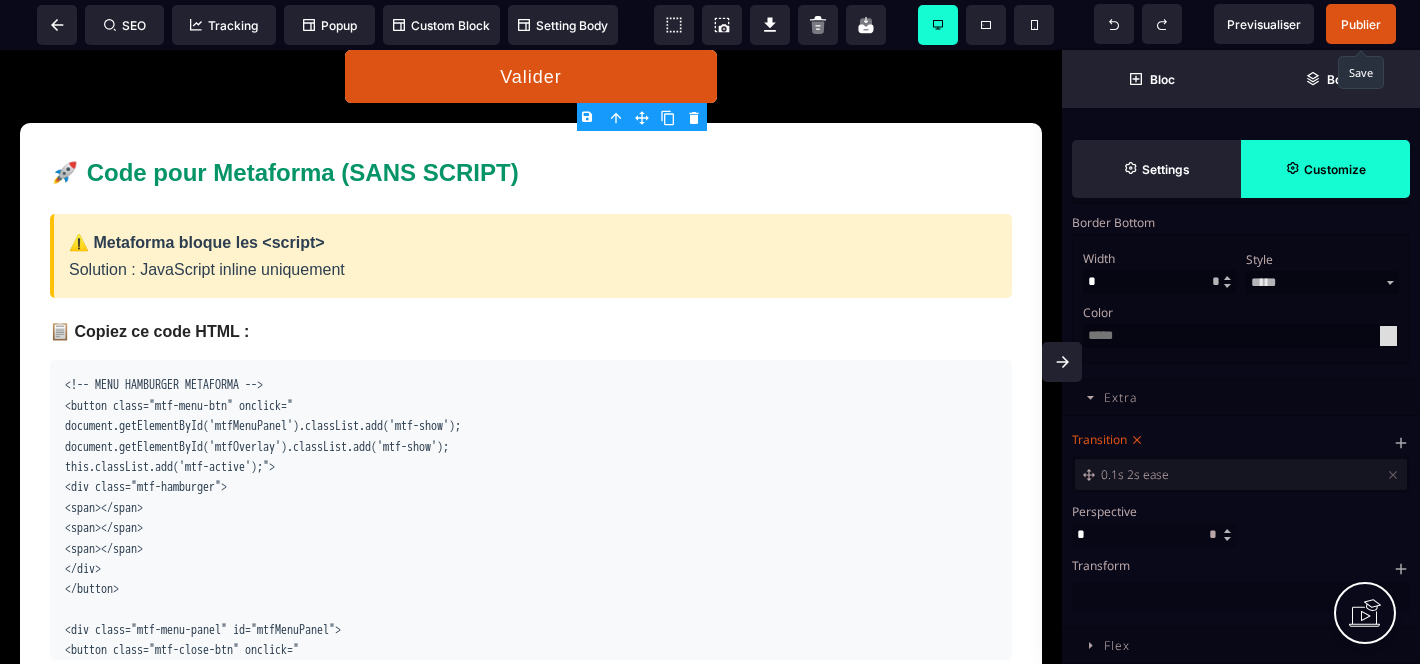 click on "Flex" at bounding box center [1117, 645] 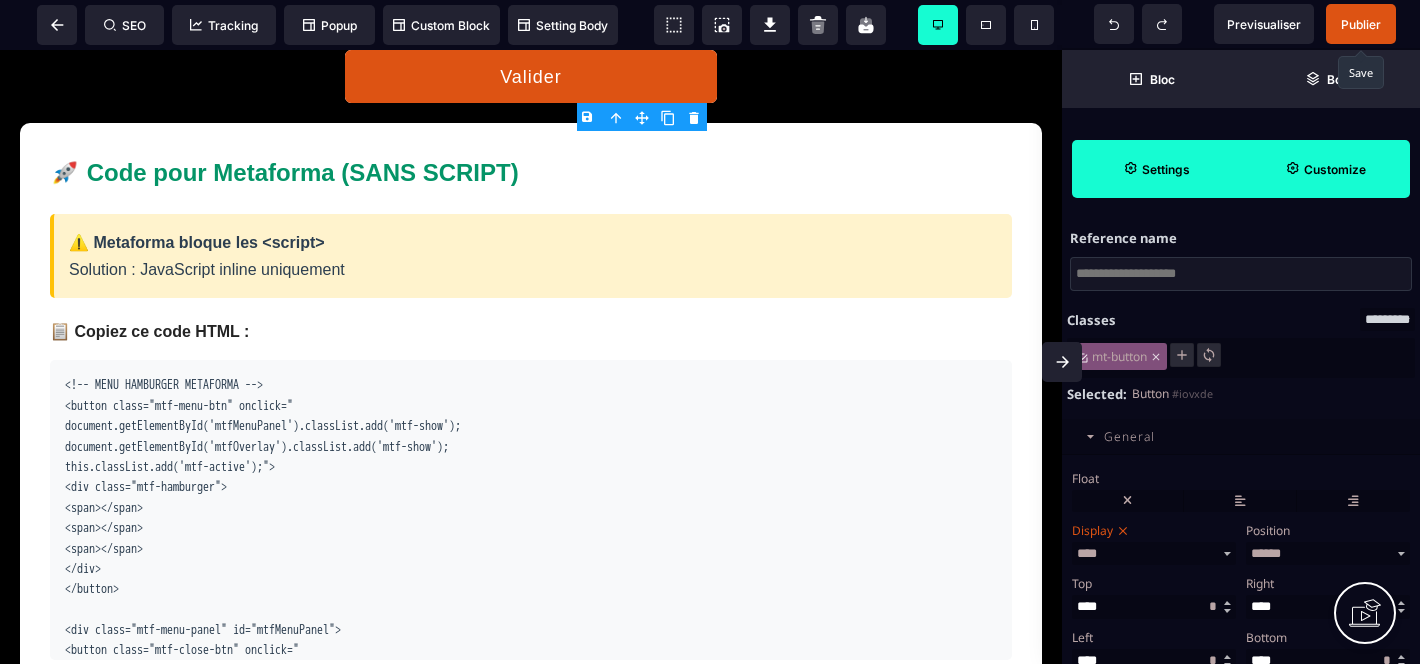 scroll, scrollTop: 0, scrollLeft: 0, axis: both 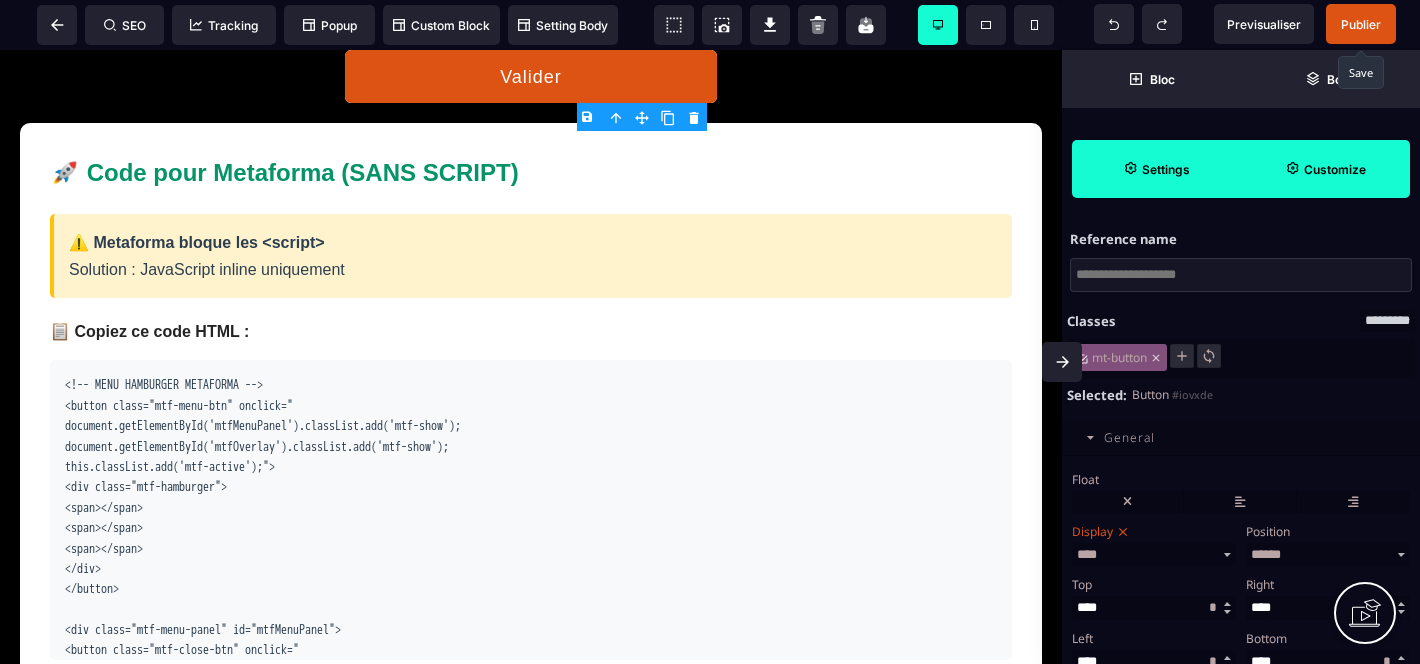 click on "Settings" at bounding box center [1166, 169] 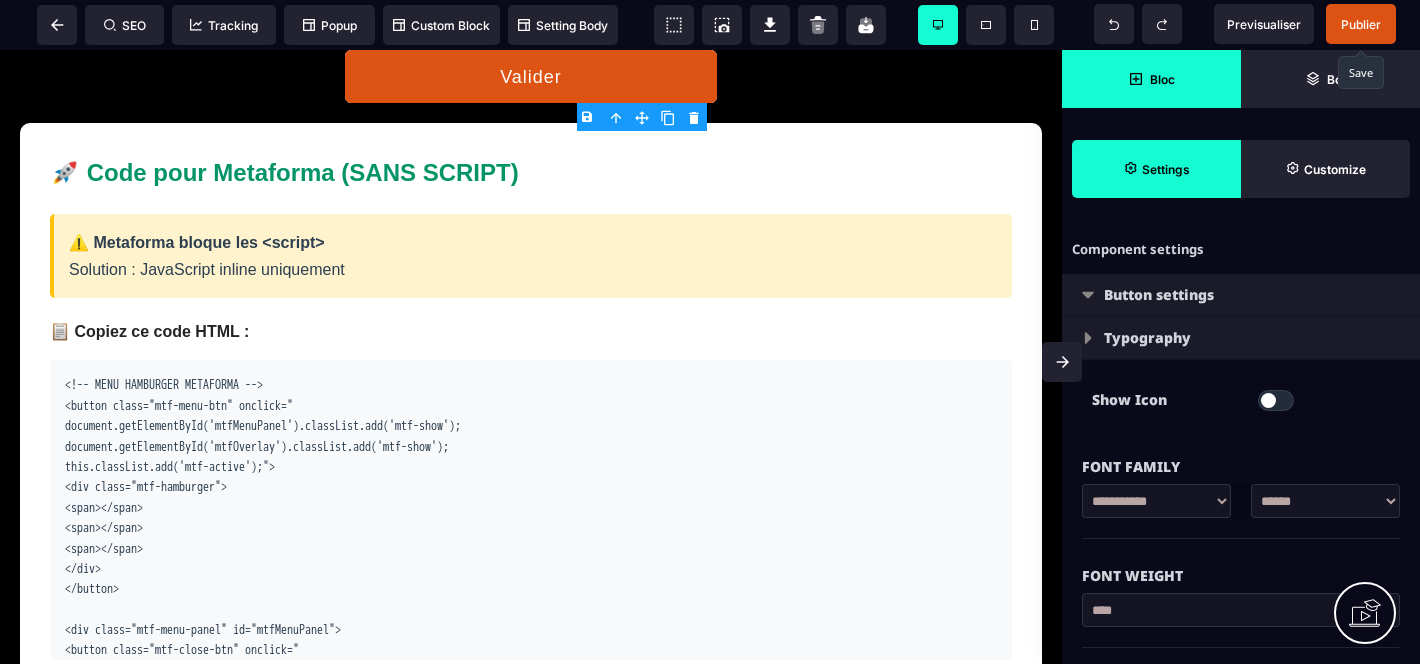 click on "Bloc" at bounding box center (1151, 79) 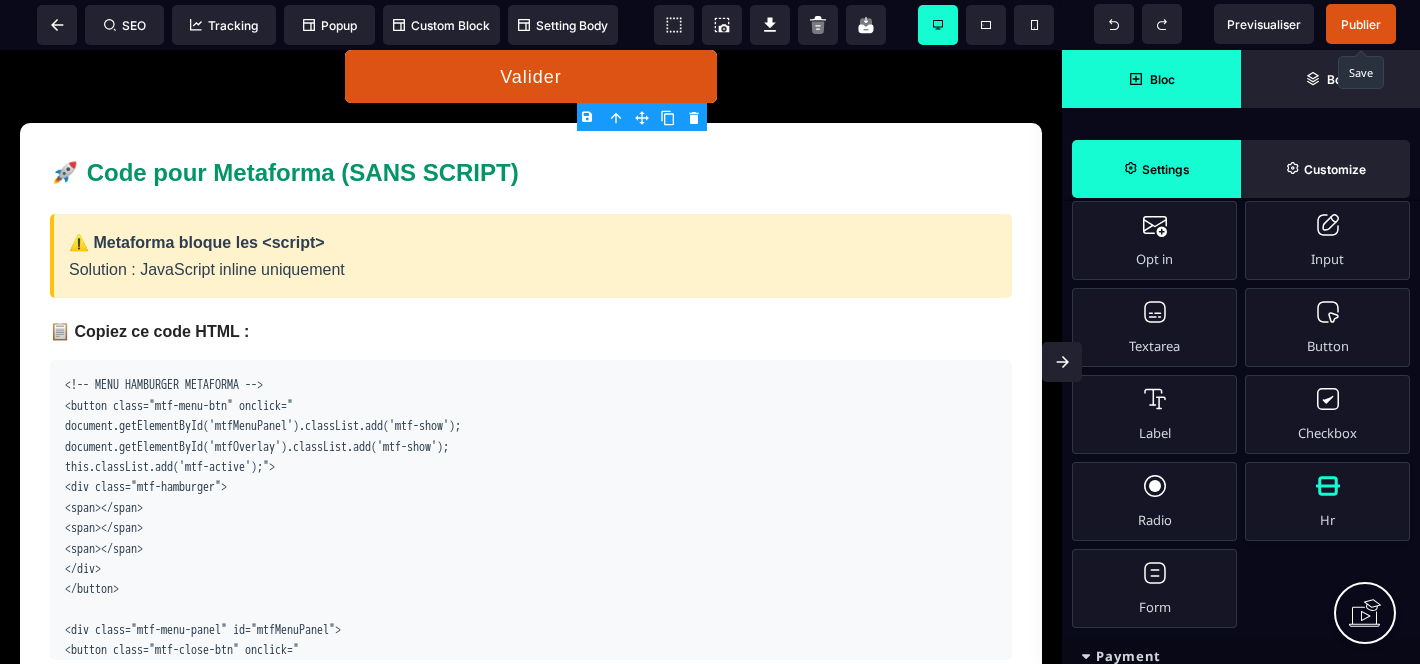 scroll, scrollTop: 1487, scrollLeft: 0, axis: vertical 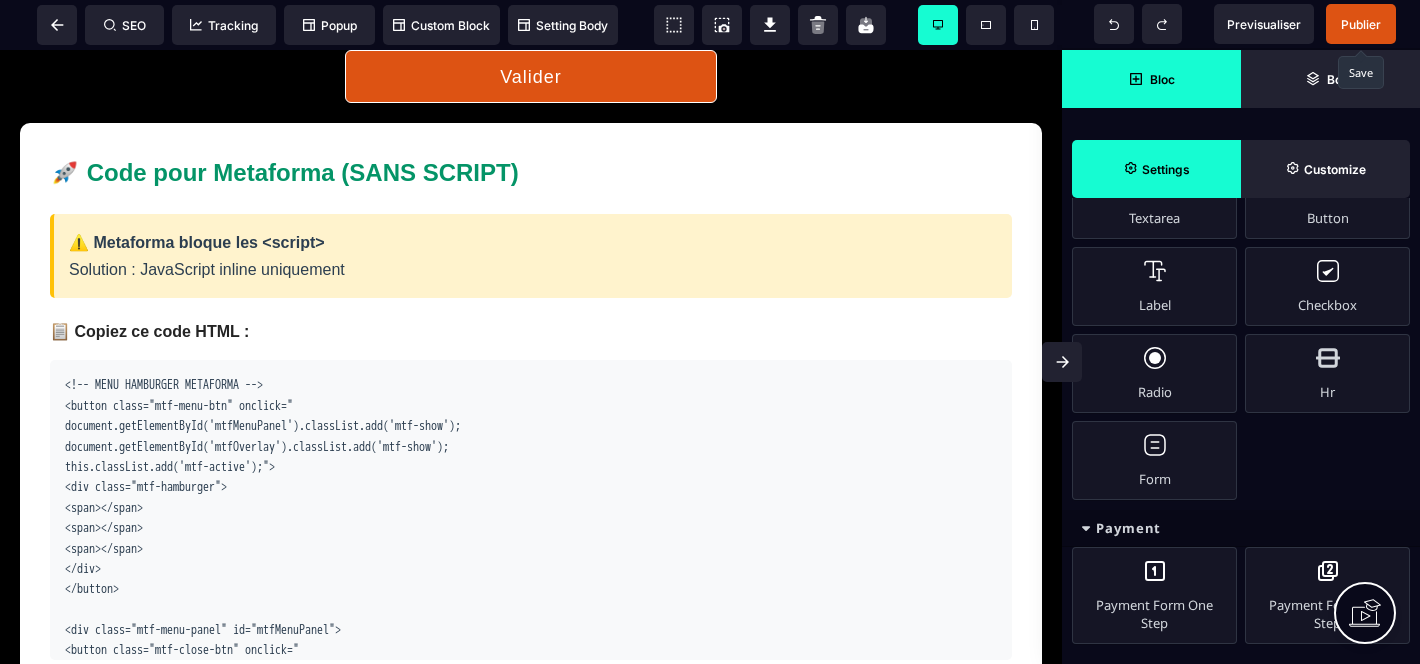 drag, startPoint x: 1319, startPoint y: 225, endPoint x: 1234, endPoint y: 1, distance: 239.58505 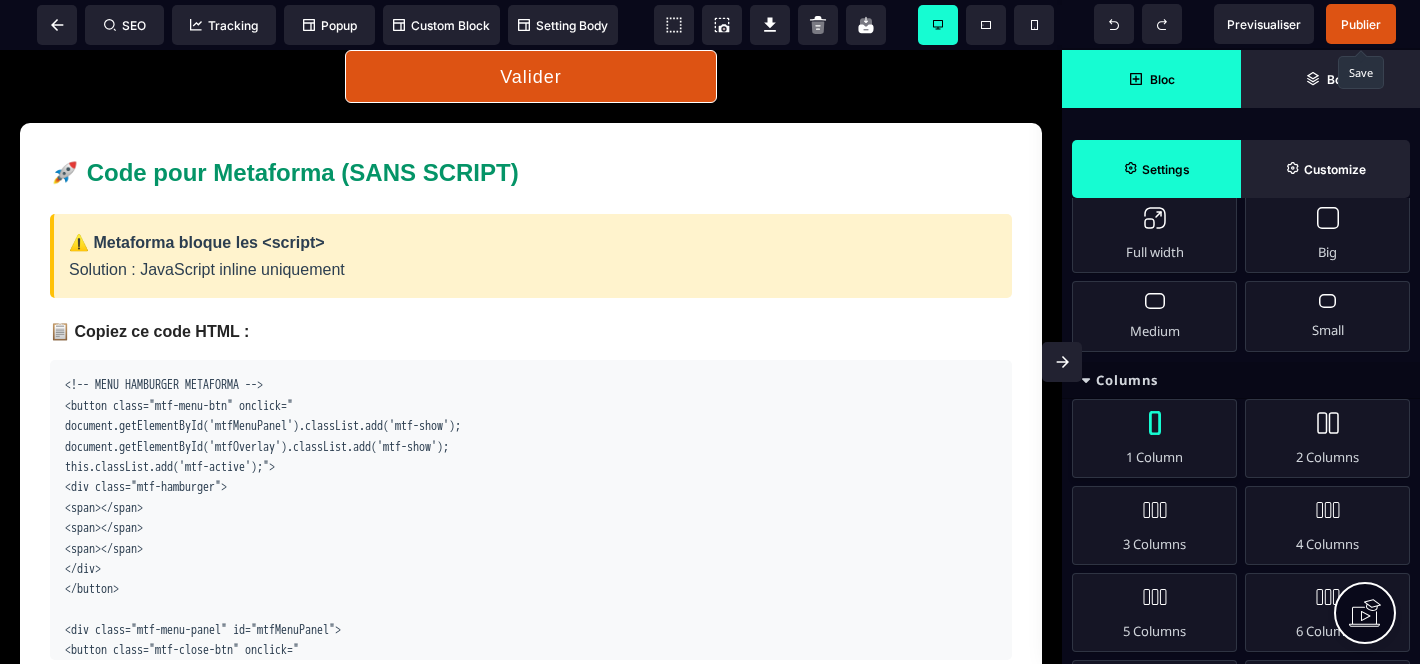 scroll, scrollTop: 0, scrollLeft: 0, axis: both 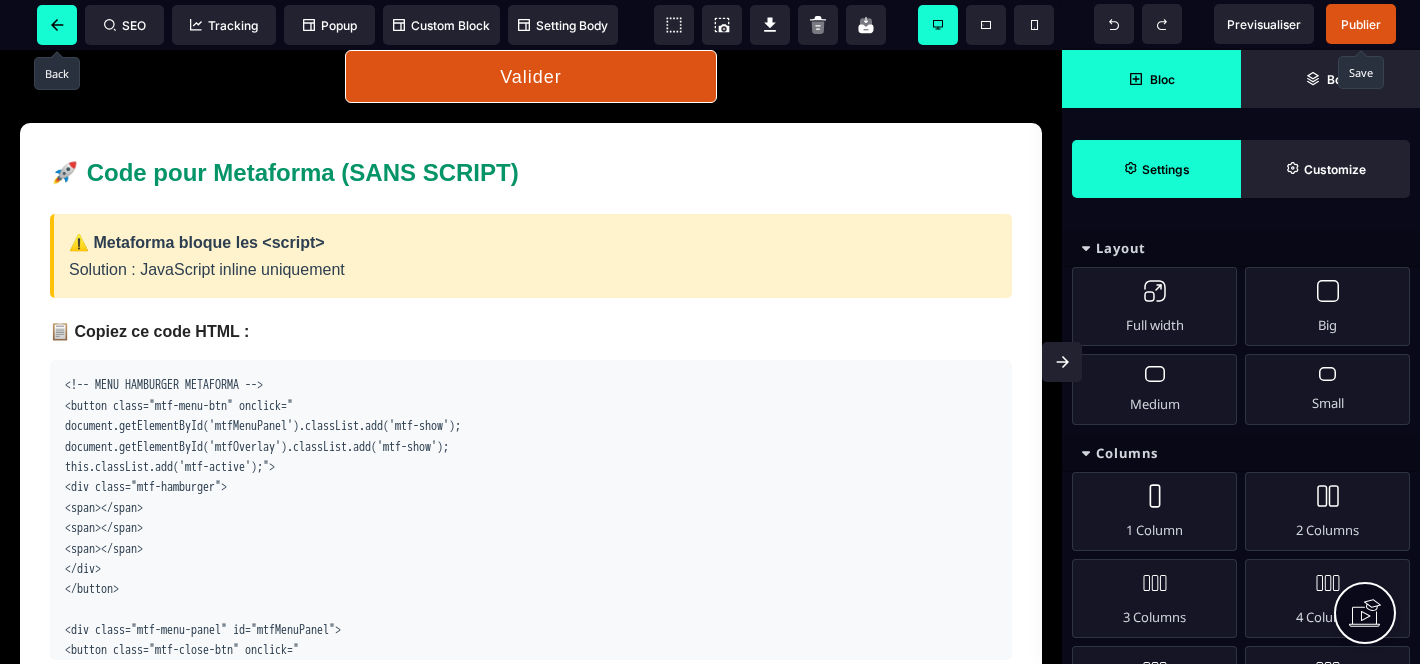 click at bounding box center (57, 25) 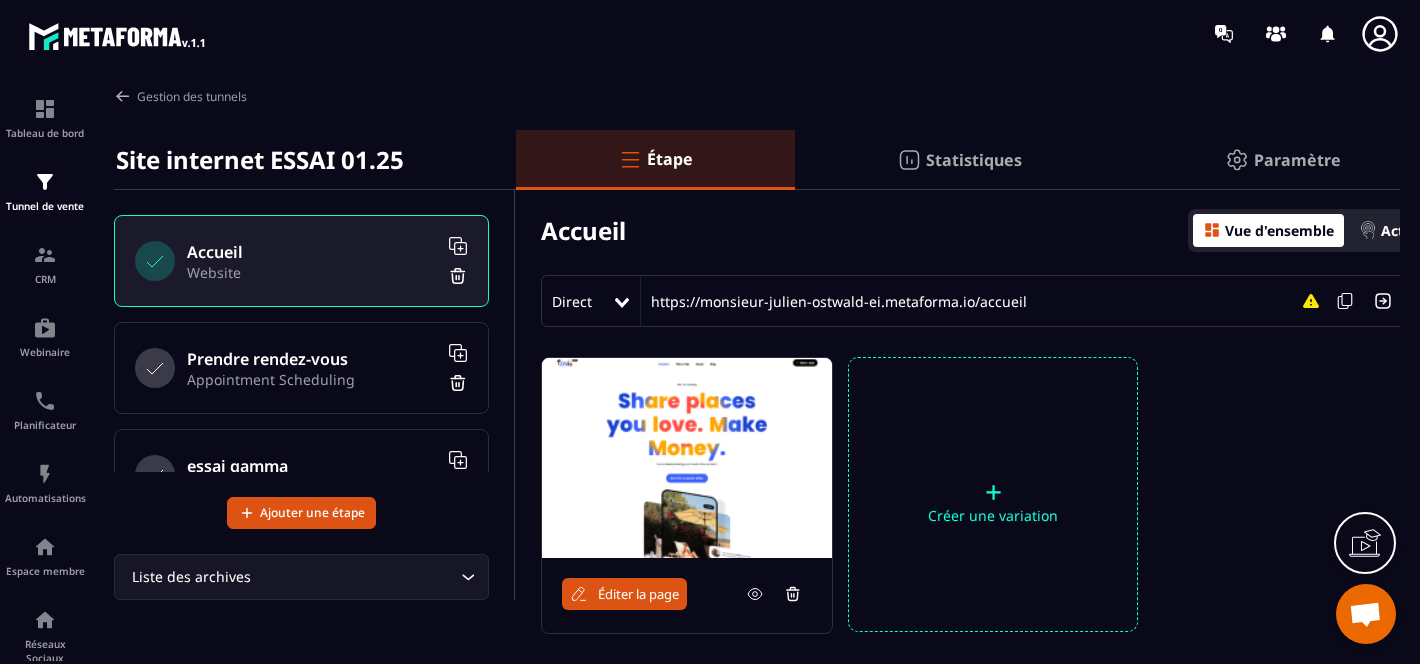click on "Statistiques" at bounding box center [974, 160] 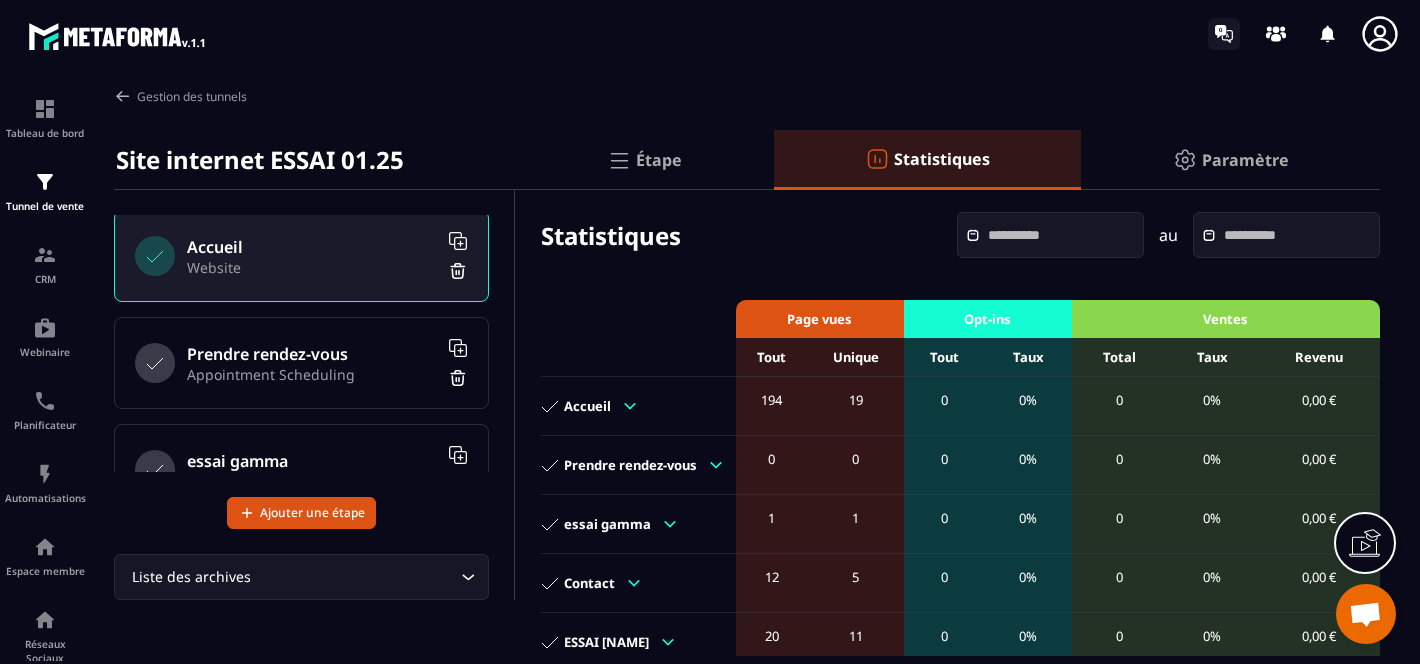 scroll, scrollTop: 0, scrollLeft: 0, axis: both 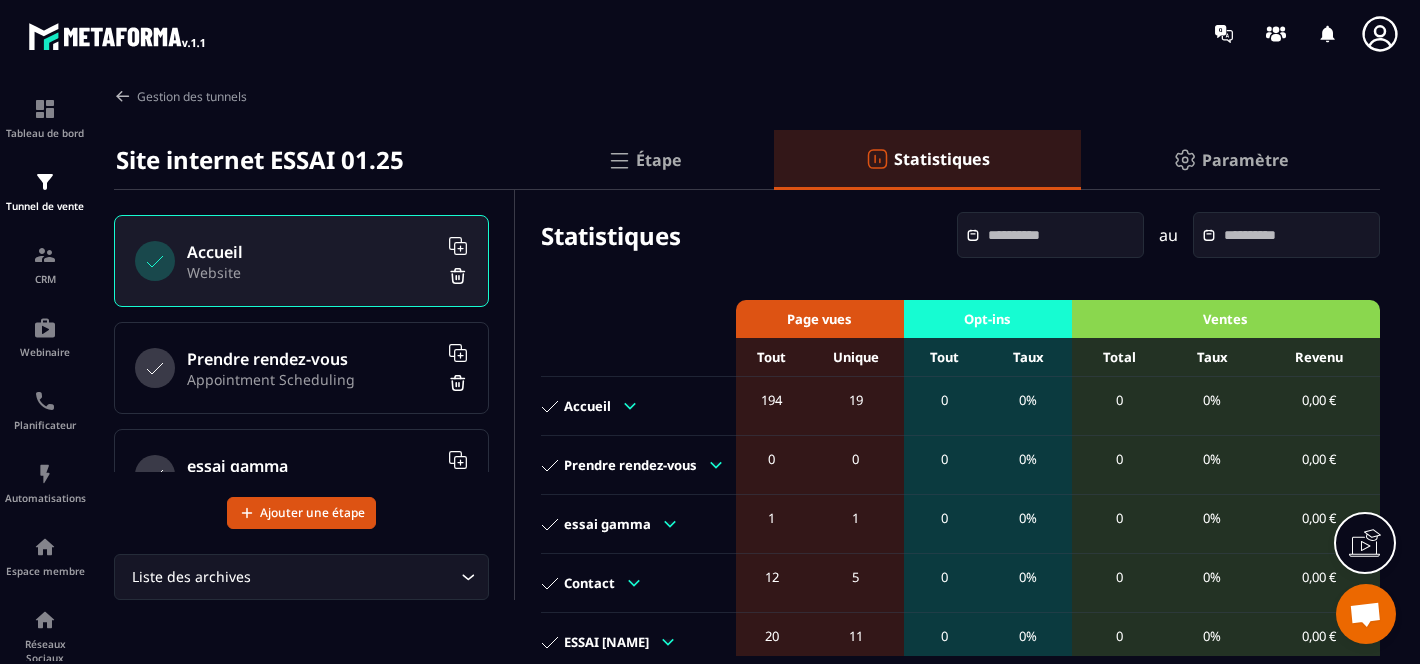 click on "Accueil" at bounding box center (312, 252) 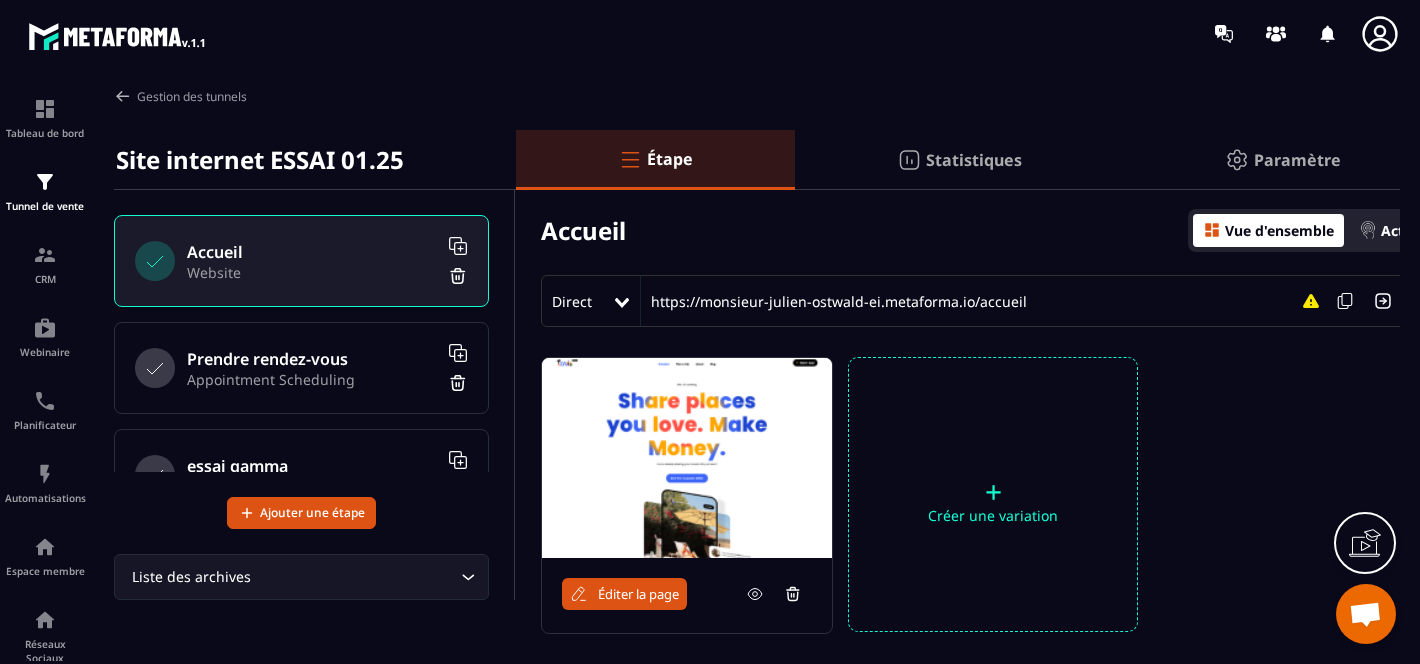 click on "Éditer la page" at bounding box center [638, 594] 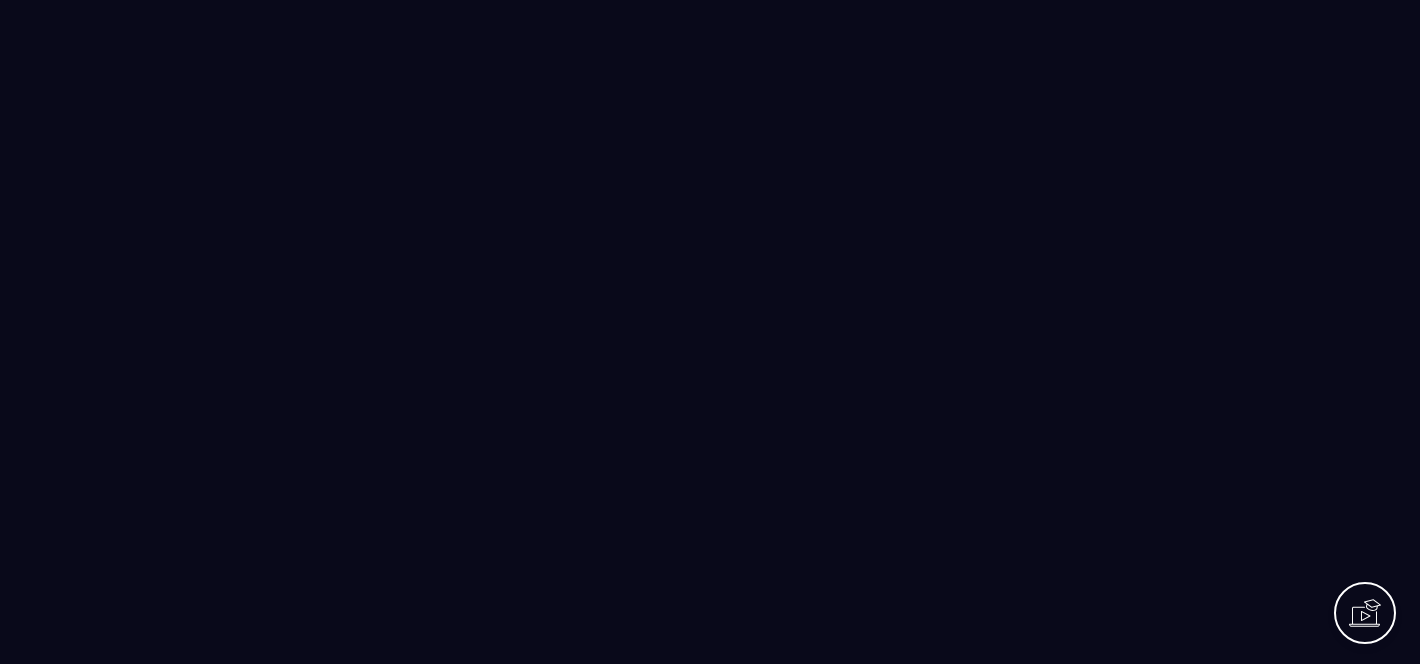 scroll, scrollTop: 0, scrollLeft: 0, axis: both 